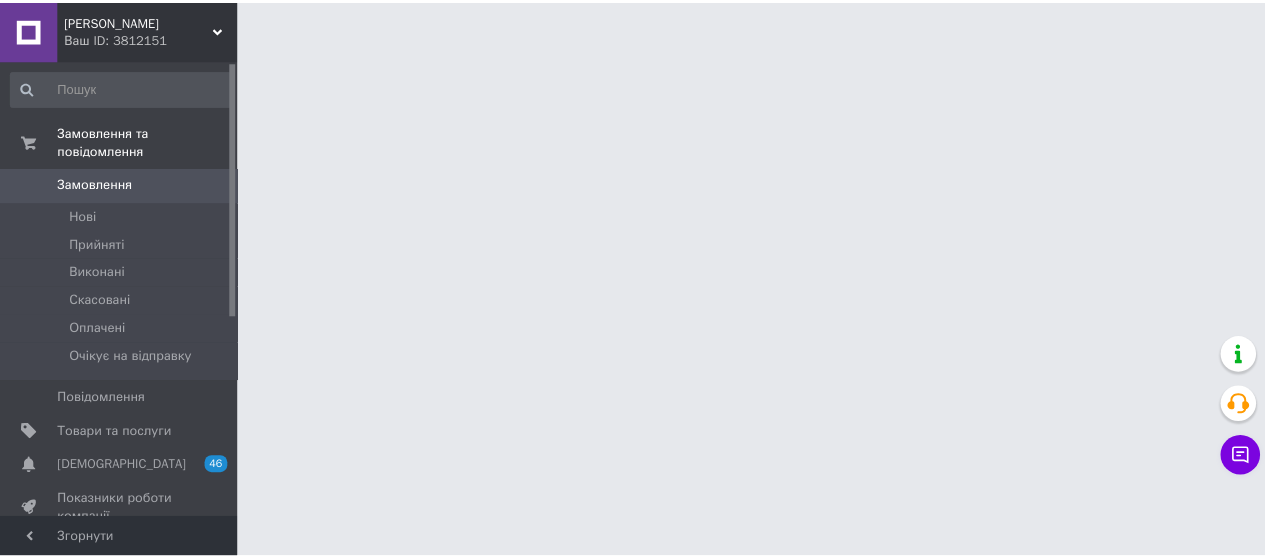 scroll, scrollTop: 0, scrollLeft: 0, axis: both 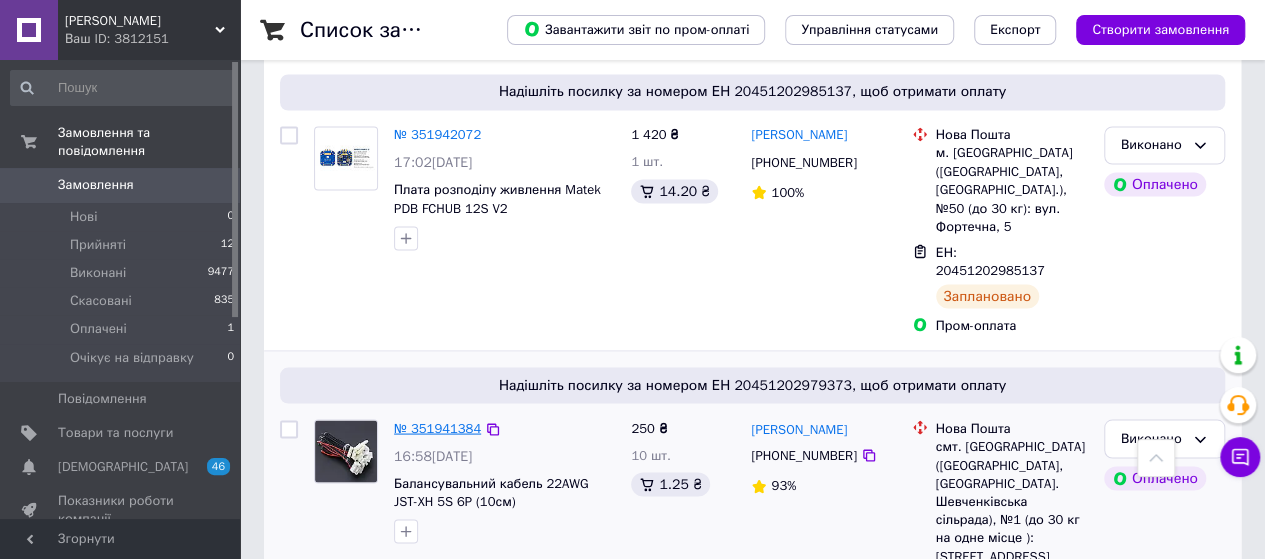 click on "№ 351941384" at bounding box center (437, 427) 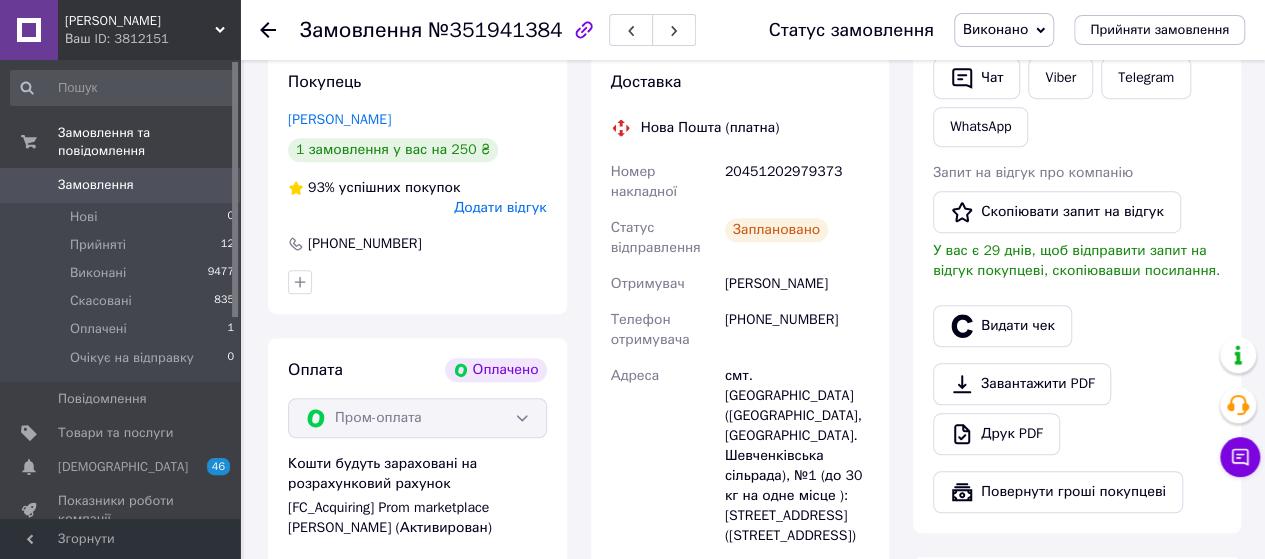 scroll, scrollTop: 509, scrollLeft: 0, axis: vertical 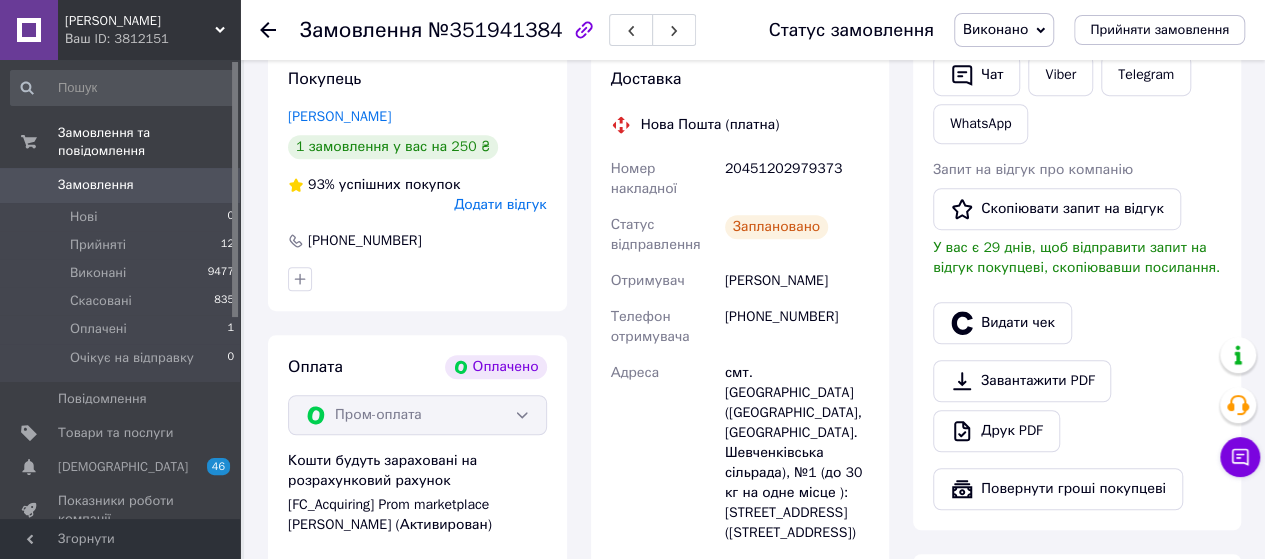 click on "Ступницький Сергій" at bounding box center (797, 281) 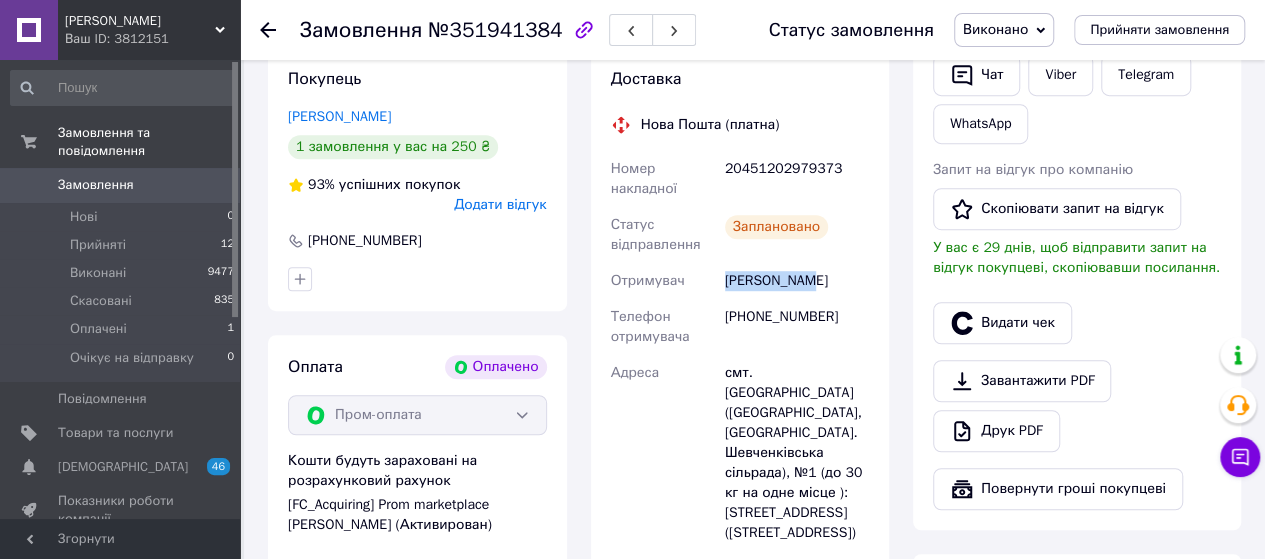 click on "Ступницький Сергій" at bounding box center (797, 281) 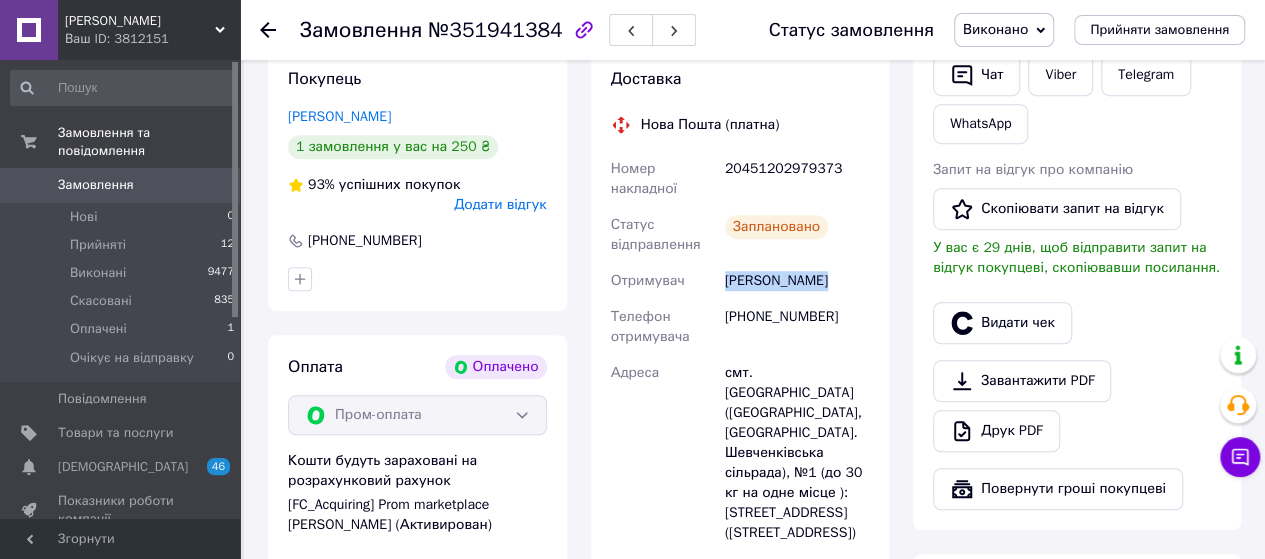click on "Ступницький Сергій" at bounding box center [797, 281] 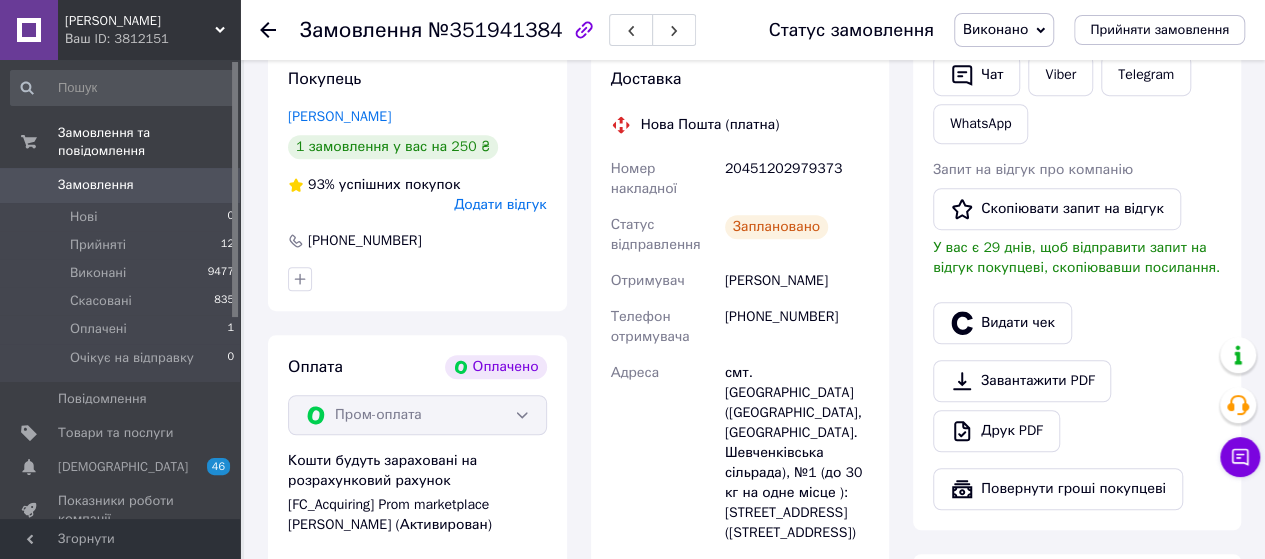 click on "[PHONE_NUMBER]" at bounding box center (797, 327) 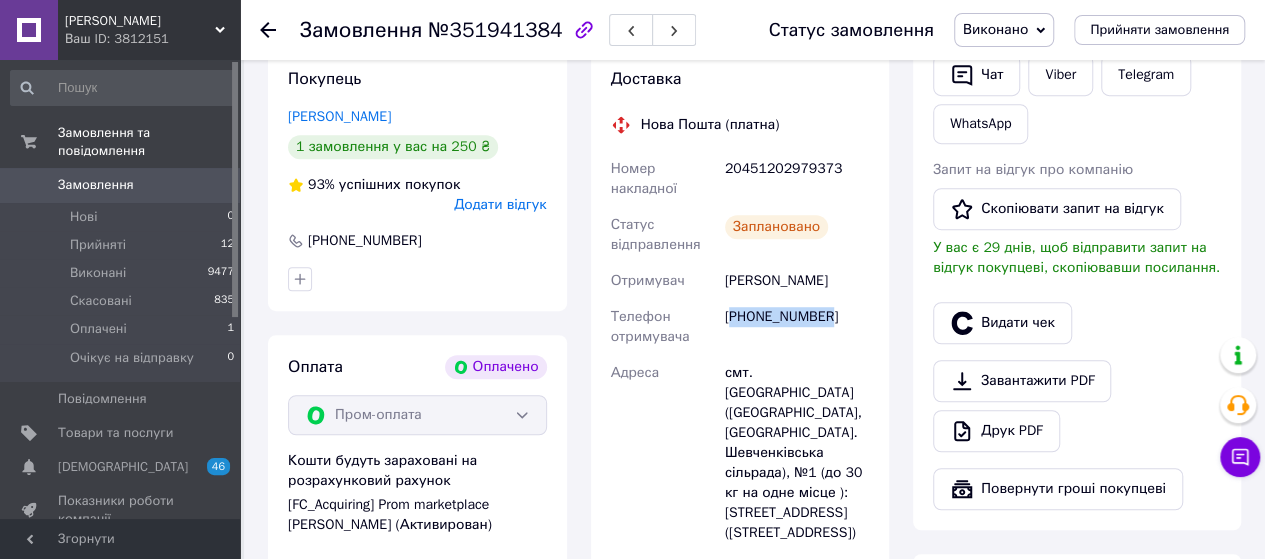 click on "[PHONE_NUMBER]" at bounding box center (797, 327) 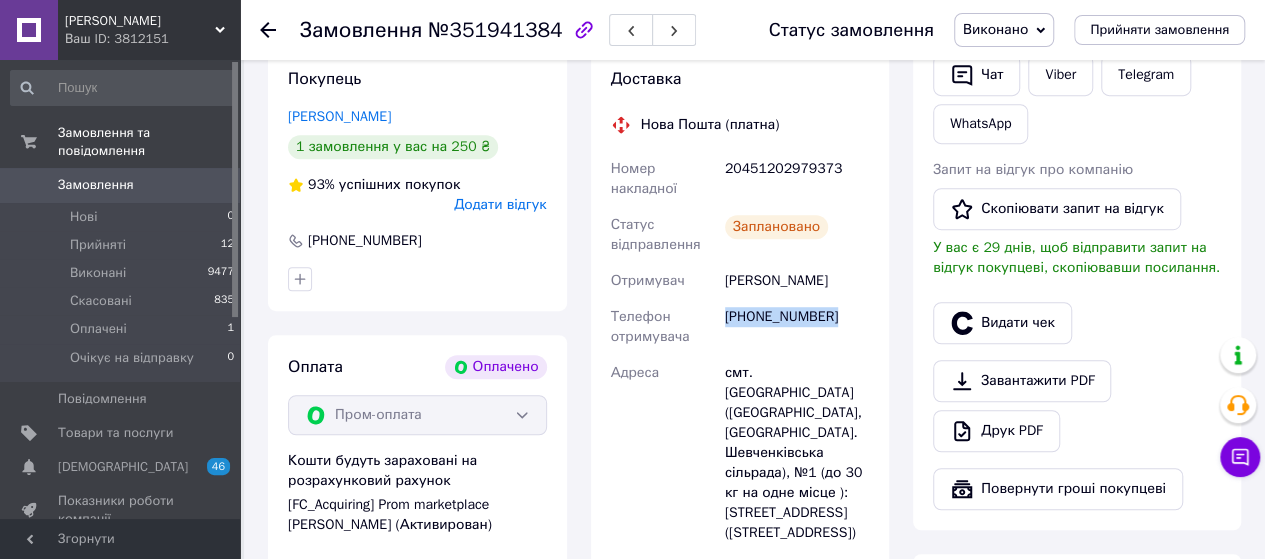 click on "[PHONE_NUMBER]" at bounding box center [797, 327] 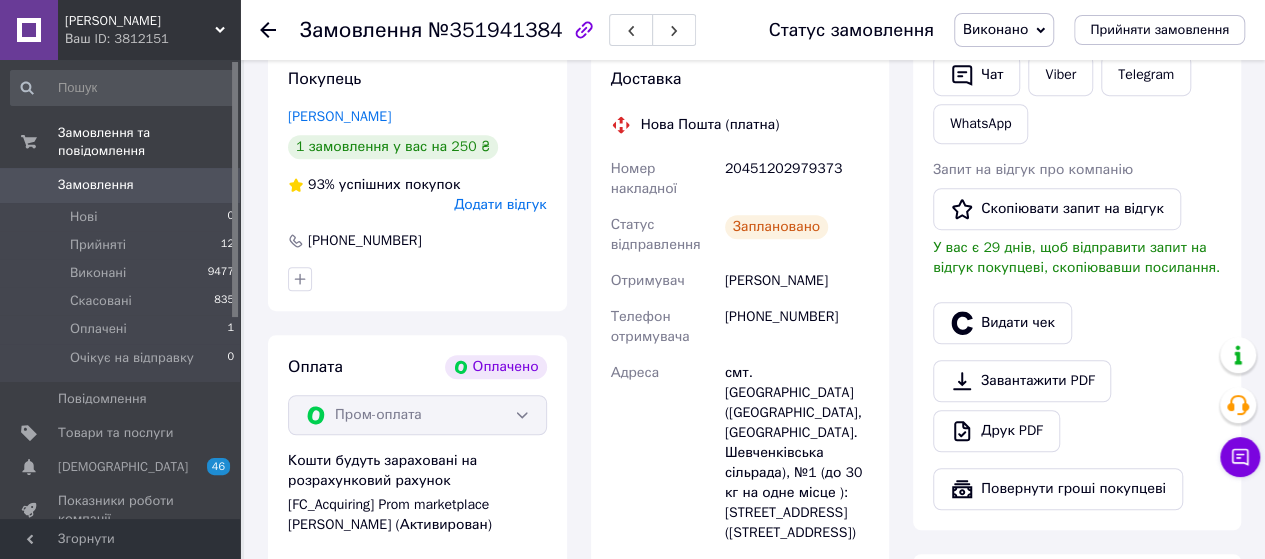 click on "смт. [GEOGRAPHIC_DATA] ([GEOGRAPHIC_DATA], [GEOGRAPHIC_DATA]. Шевченківська сільрада), №1 (до 30 кг на одне місце ): [STREET_ADDRESS] ([STREET_ADDRESS])" at bounding box center [797, 453] 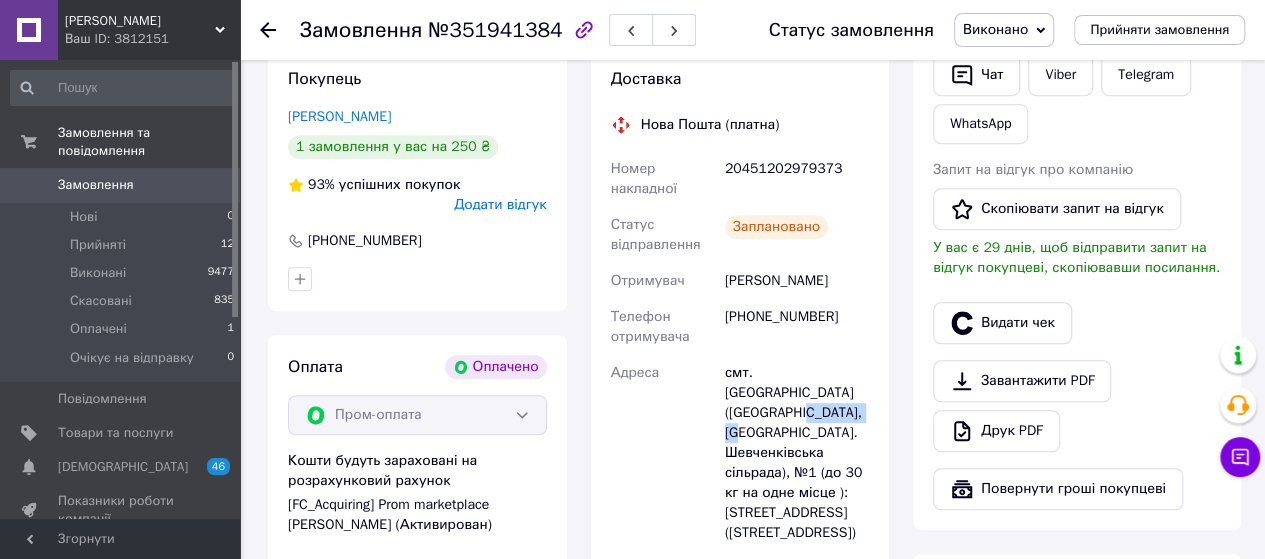 click on "смт. [GEOGRAPHIC_DATA] ([GEOGRAPHIC_DATA], [GEOGRAPHIC_DATA]. Шевченківська сільрада), №1 (до 30 кг на одне місце ): [STREET_ADDRESS] ([STREET_ADDRESS])" at bounding box center (797, 453) 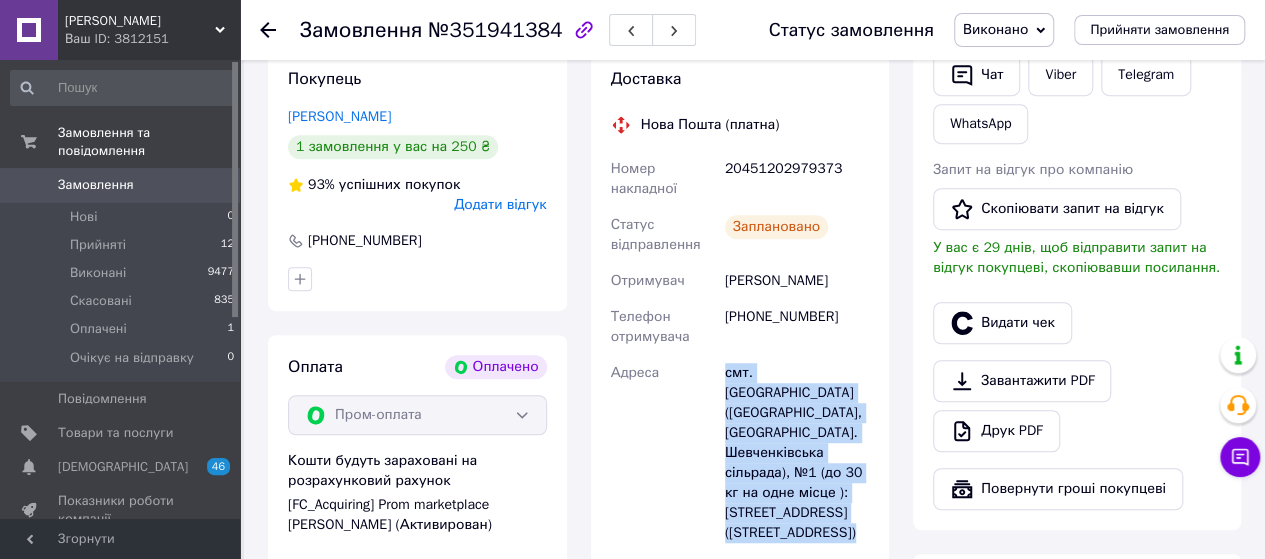 click on "смт. [GEOGRAPHIC_DATA] ([GEOGRAPHIC_DATA], [GEOGRAPHIC_DATA]. Шевченківська сільрада), №1 (до 30 кг на одне місце ): [STREET_ADDRESS] ([STREET_ADDRESS])" at bounding box center (797, 453) 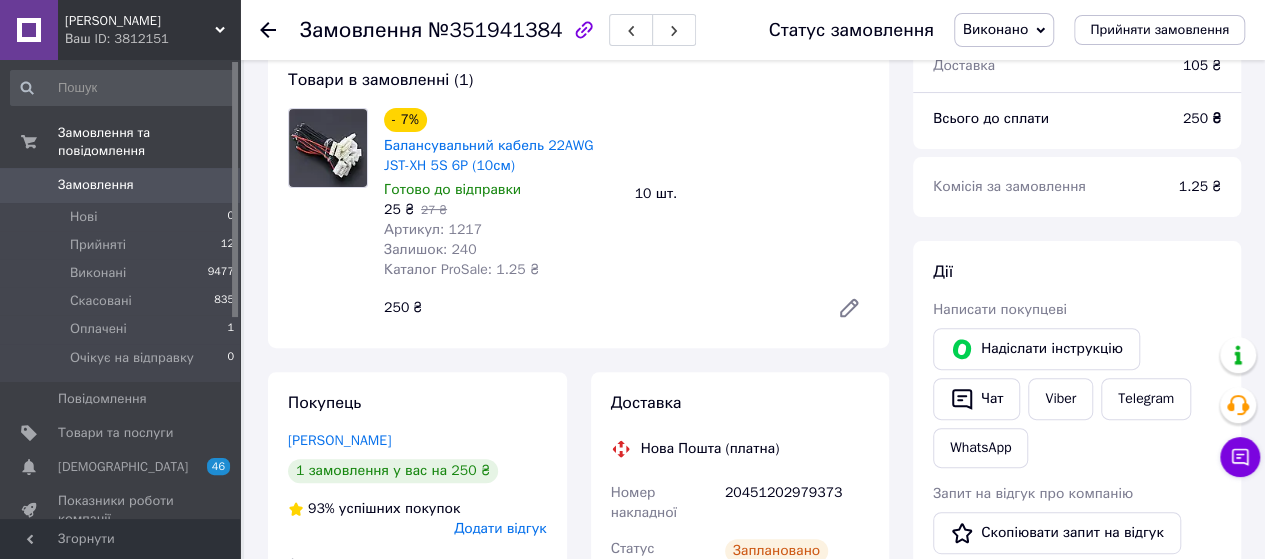 scroll, scrollTop: 183, scrollLeft: 0, axis: vertical 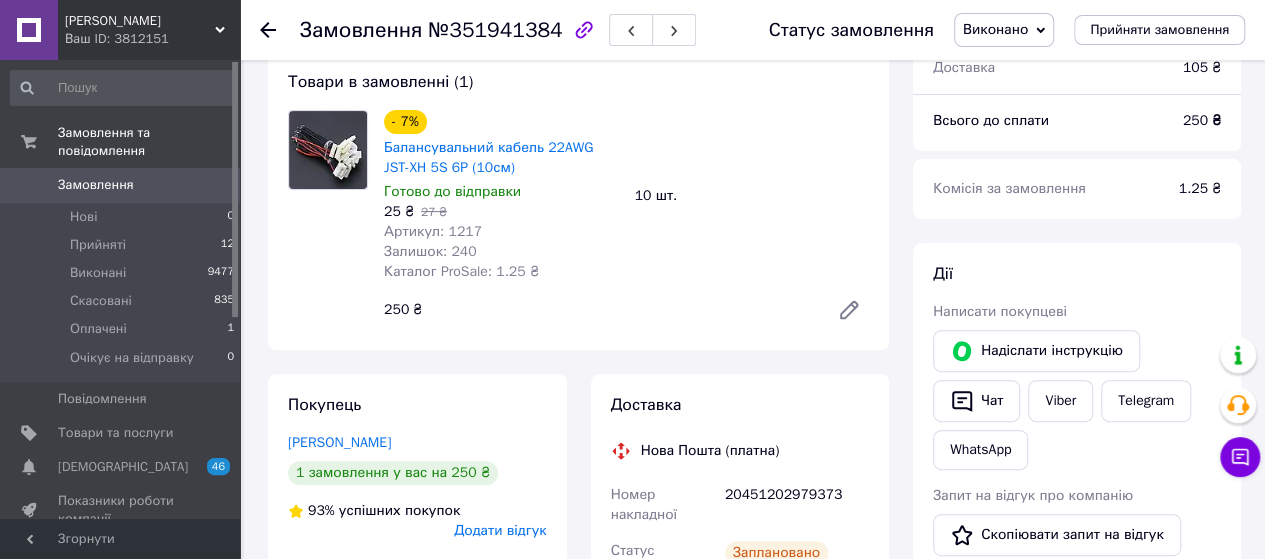click on "№351941384" at bounding box center (495, 30) 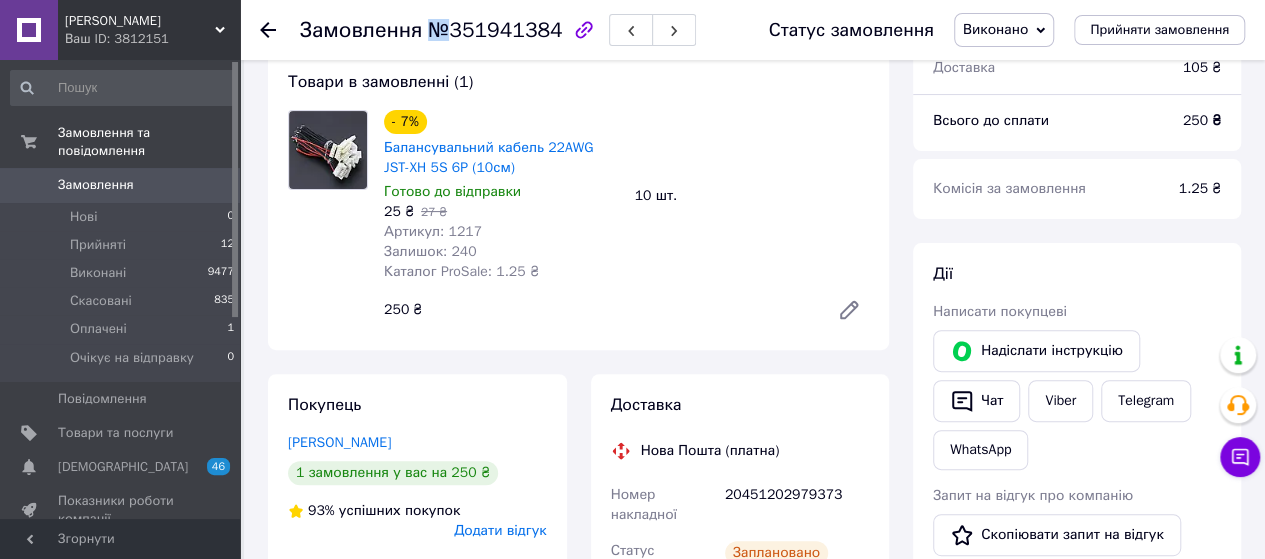 click on "№351941384" at bounding box center (495, 30) 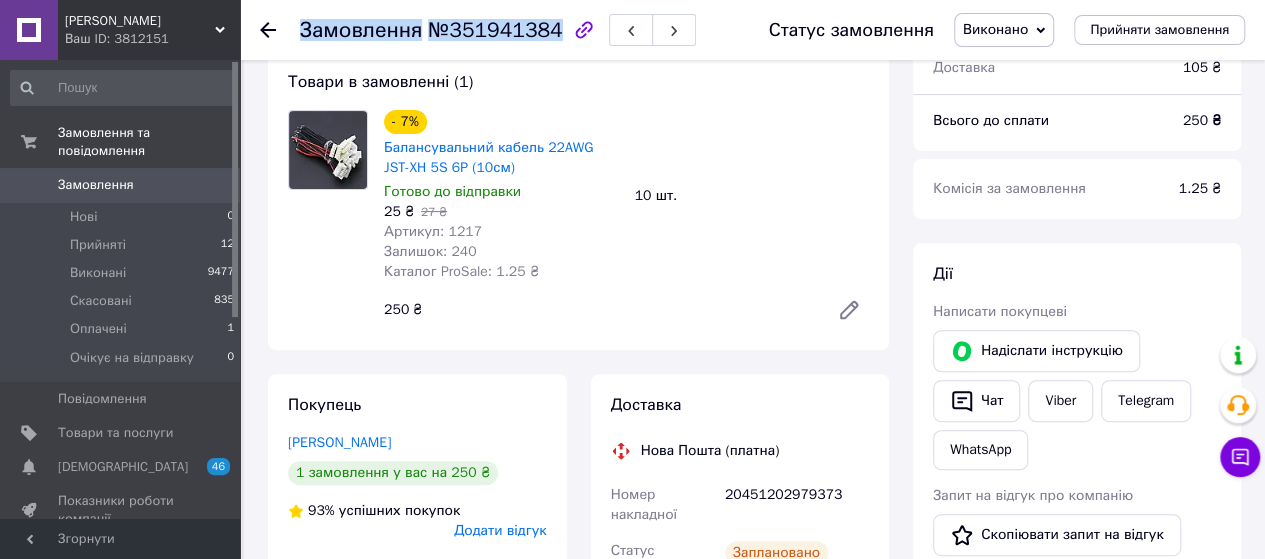 click on "№351941384" at bounding box center [495, 30] 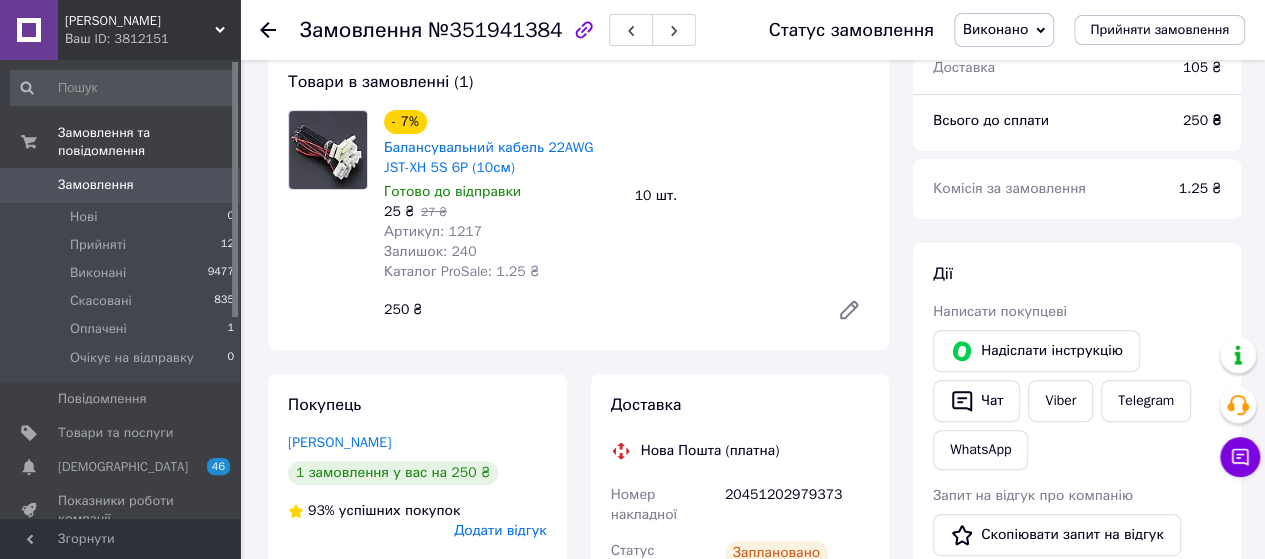 click on "Замовлення з додатку Оплачено 09.07.2025 | 16:58 Товари в замовленні (1) - 7% Балансувальний кабель 22AWG JST-XH 5S 6P (10см) Готово до відправки 25 ₴   27 ₴ Артикул: 1217 Залишок: 240 Каталог ProSale: 1.25 ₴  10 шт. 250 ₴ Покупець Ступницький Сергій 1 замовлення у вас на 250 ₴ 93%   успішних покупок Додати відгук +380503532282 Оплата Оплачено Пром-оплата Кошти будуть зараховані на розрахунковий рахунок [FC_Acquiring] Prom marketplace СОБКО ТЕТЯНА ІГОРІВНА (Активирован) Доставка Нова Пошта (платна) Номер накладної 20451202979373 Статус відправлення Заплановано Отримувач Ступницький Сергій Телефон отримувача +380503532282 <" at bounding box center (578, 741) 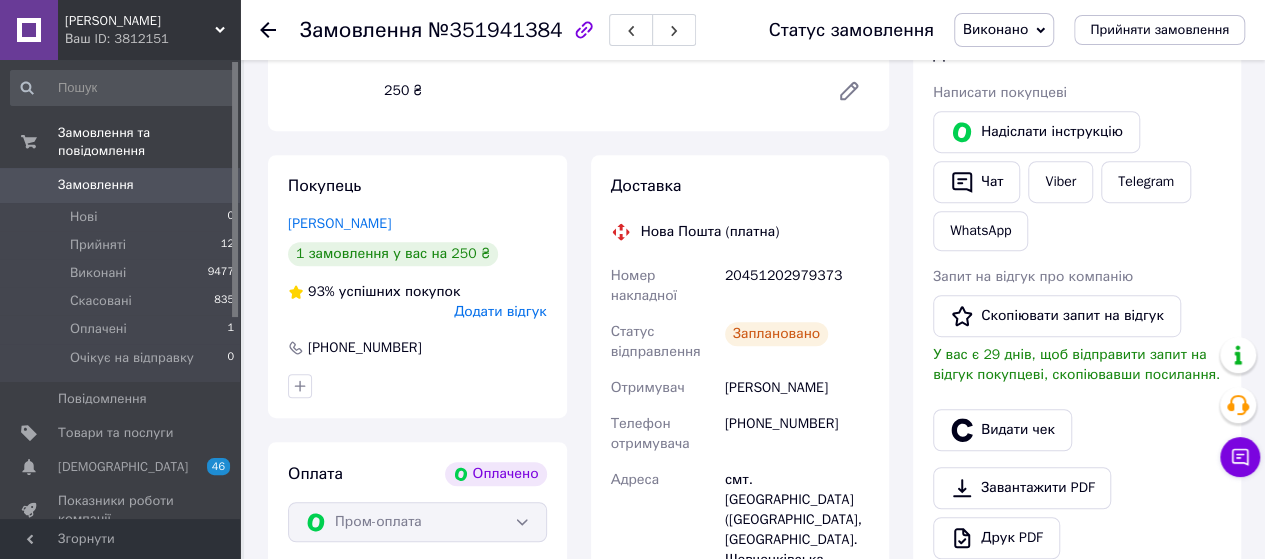 scroll, scrollTop: 408, scrollLeft: 0, axis: vertical 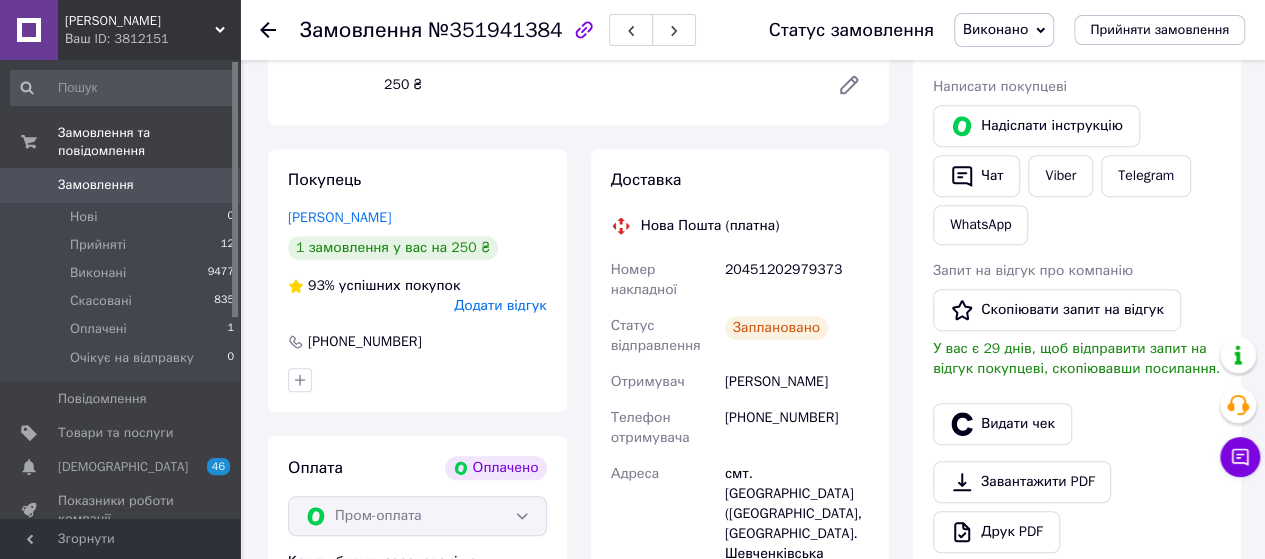click on "20451202979373" at bounding box center [797, 280] 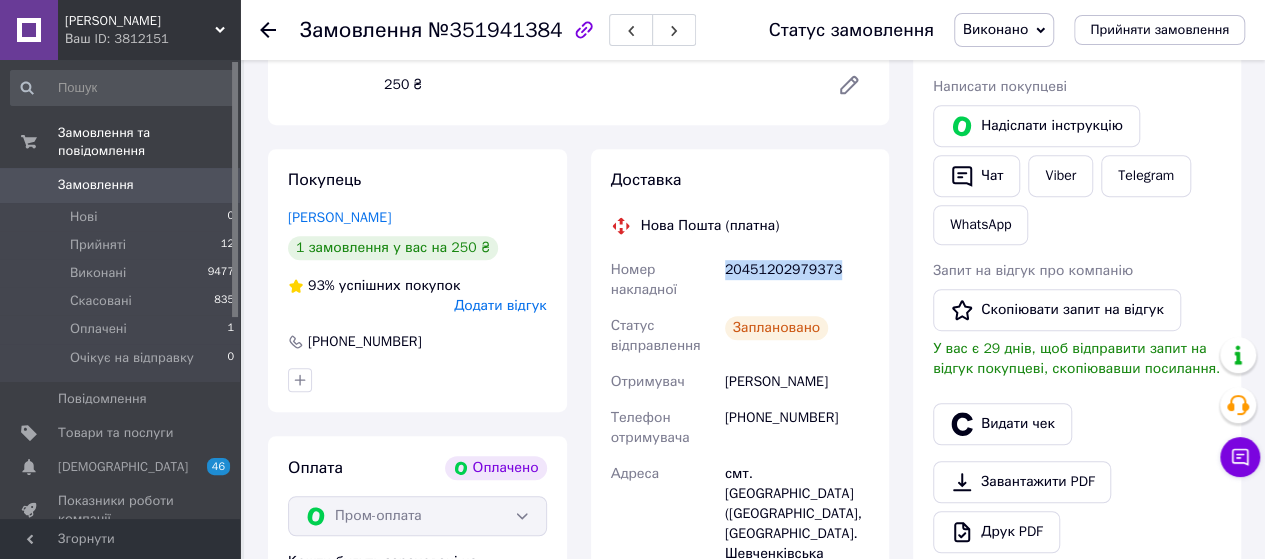 click on "20451202979373" at bounding box center [797, 280] 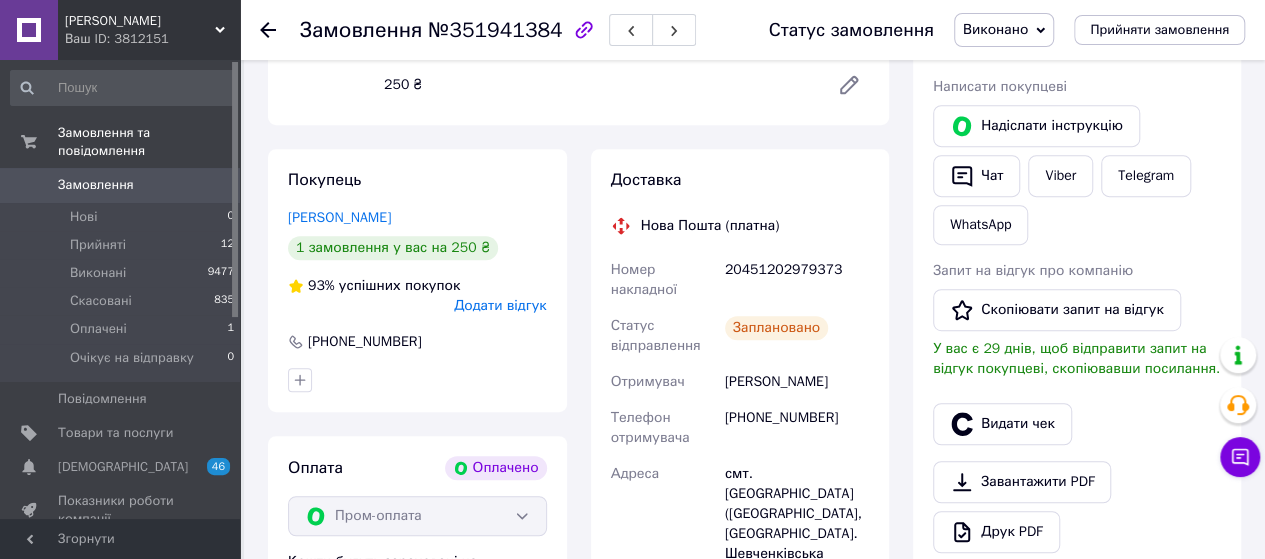 click on "Покупець Ступницький Сергій 1 замовлення у вас на 250 ₴ 93%   успішних покупок Додати відгук +380503532282 Оплата Оплачено Пром-оплата Кошти будуть зараховані на розрахунковий рахунок [FC_Acquiring] Prom marketplace СОБКО ТЕТЯНА ІГОРІВНА (Активирован)" at bounding box center [417, 530] 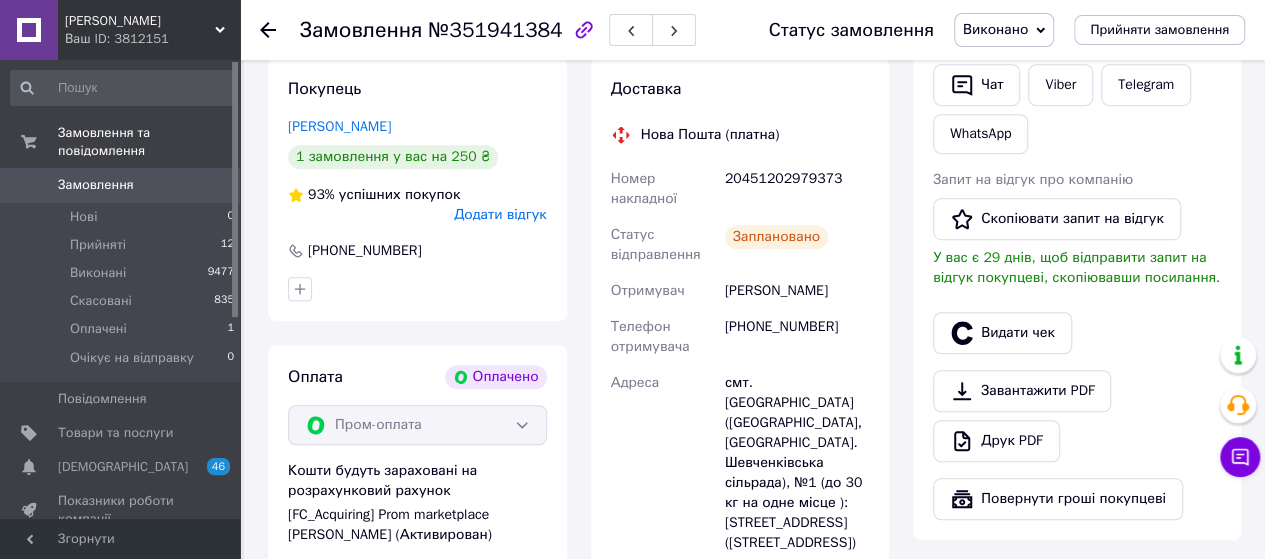 scroll, scrollTop: 503, scrollLeft: 0, axis: vertical 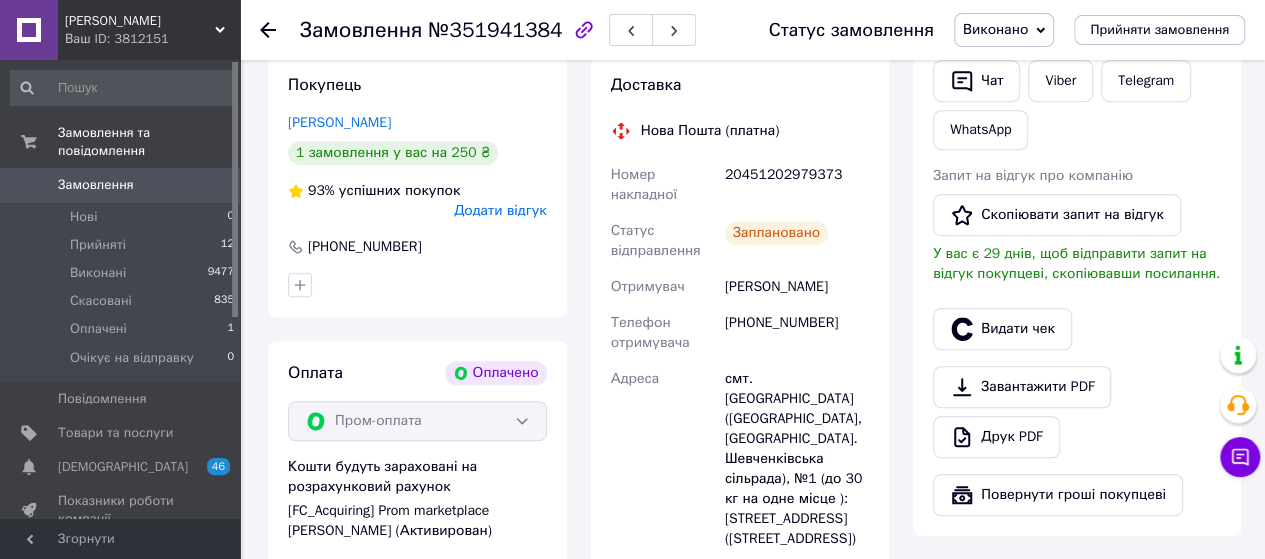 click on "смт. [GEOGRAPHIC_DATA] ([GEOGRAPHIC_DATA], [GEOGRAPHIC_DATA]. Шевченківська сільрада), №1 (до 30 кг на одне місце ): [STREET_ADDRESS] ([STREET_ADDRESS])" at bounding box center [797, 459] 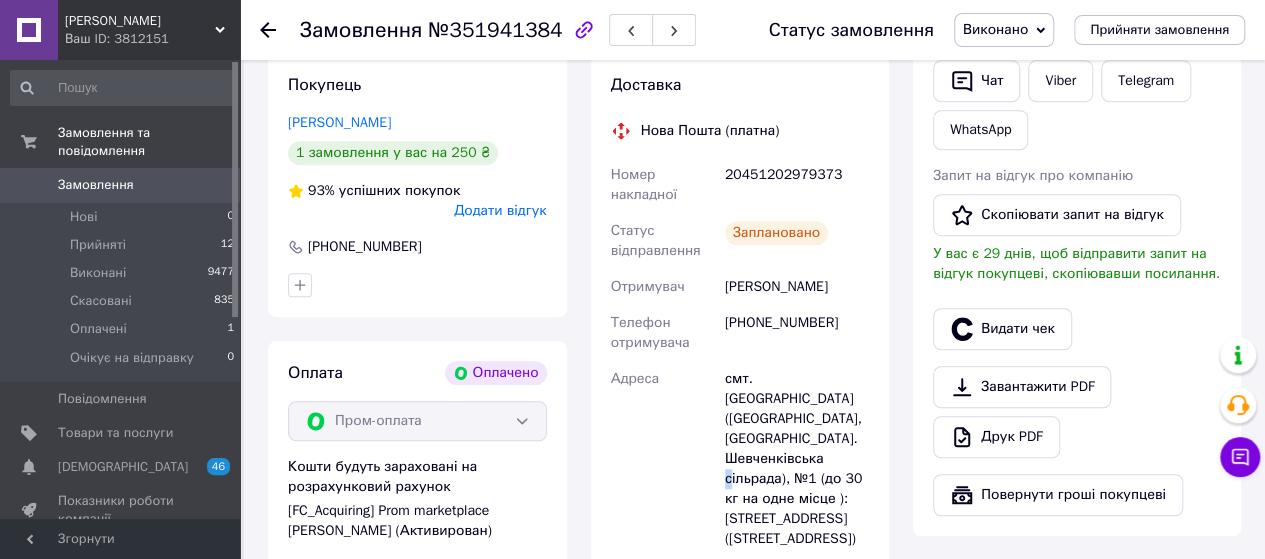 click on "смт. [GEOGRAPHIC_DATA] ([GEOGRAPHIC_DATA], [GEOGRAPHIC_DATA]. Шевченківська сільрада), №1 (до 30 кг на одне місце ): [STREET_ADDRESS] ([STREET_ADDRESS])" at bounding box center (797, 459) 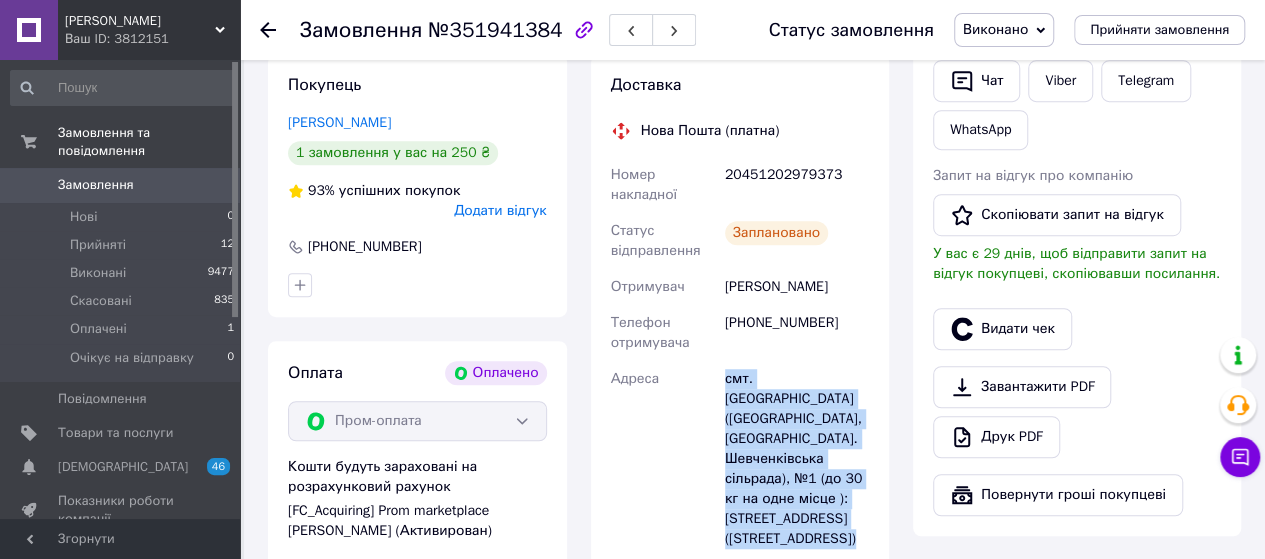 click on "смт. [GEOGRAPHIC_DATA] ([GEOGRAPHIC_DATA], [GEOGRAPHIC_DATA]. Шевченківська сільрада), №1 (до 30 кг на одне місце ): [STREET_ADDRESS] ([STREET_ADDRESS])" at bounding box center (797, 459) 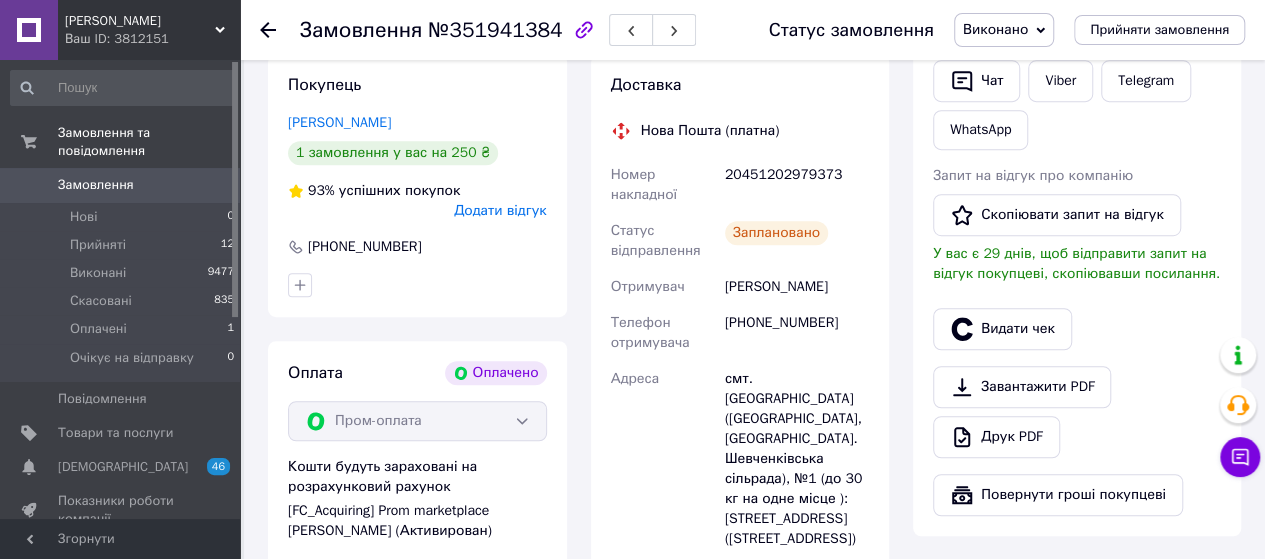 click 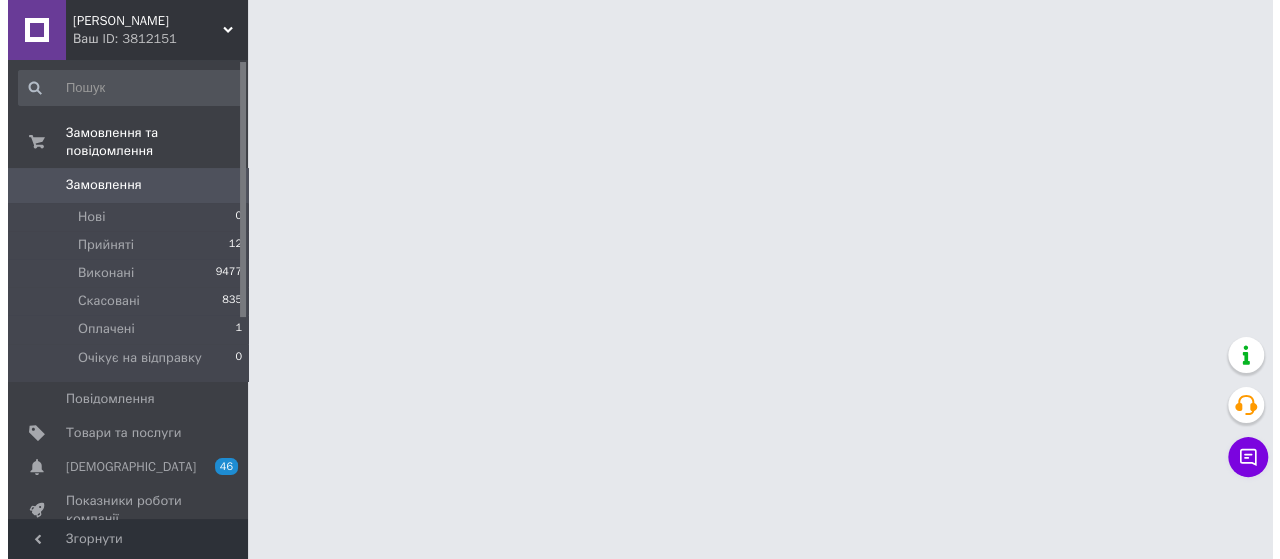 scroll, scrollTop: 0, scrollLeft: 0, axis: both 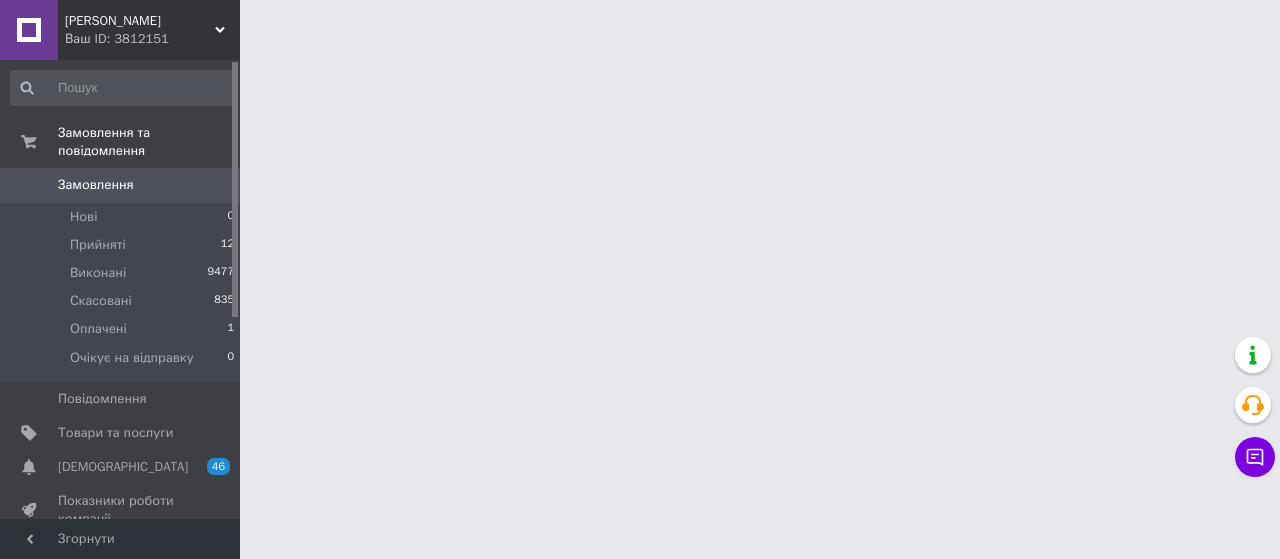 click on "КваДро Коп Ваш ID: 3812151 Сайт КваДро Коп Кабінет покупця Перевірити стан системи Сторінка на порталі Довідка Вийти Замовлення та повідомлення Замовлення 0 Нові 0 Прийняті 12 Виконані 9477 Скасовані 835 Оплачені 1 Очікує на відправку 0 Повідомлення 0 Товари та послуги Сповіщення 46 0 Показники роботи компанії Панель управління Відгуки Клієнти Каталог ProSale Аналітика Управління сайтом Гаманець компанії Маркет Налаштування Тарифи та рахунки Prom топ Згорнути" at bounding box center (640, 25) 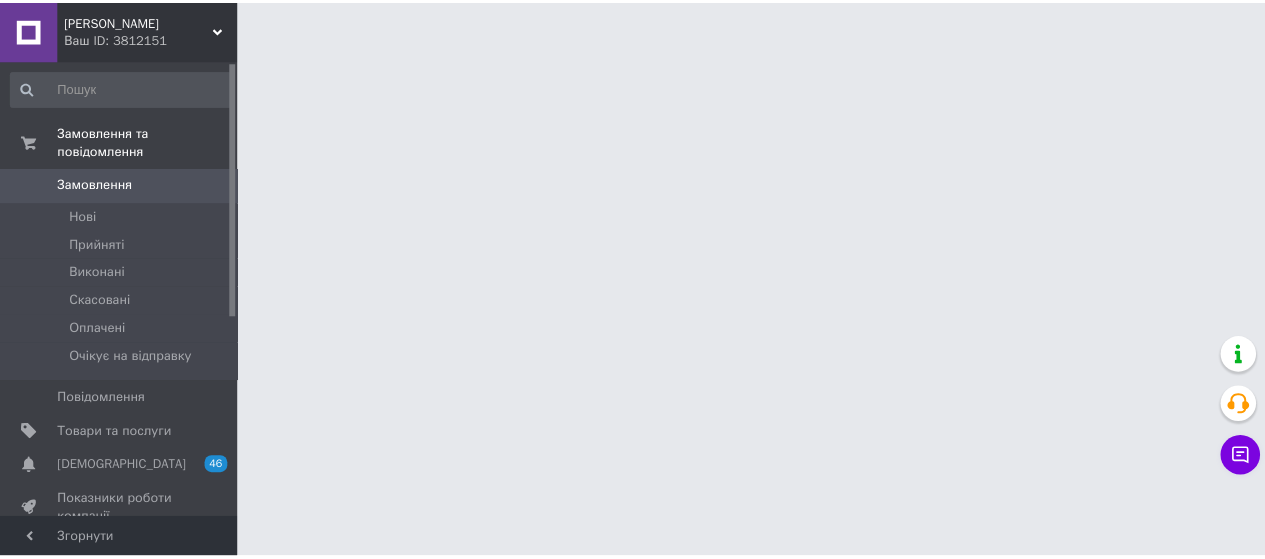 scroll, scrollTop: 0, scrollLeft: 0, axis: both 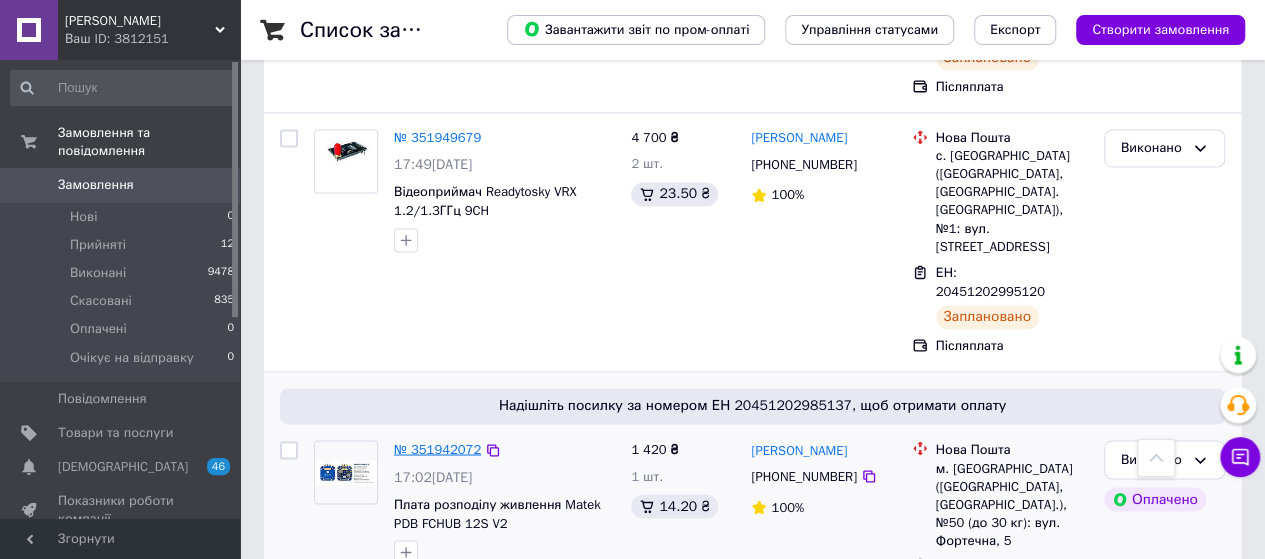 click on "№ 351942072" at bounding box center [437, 448] 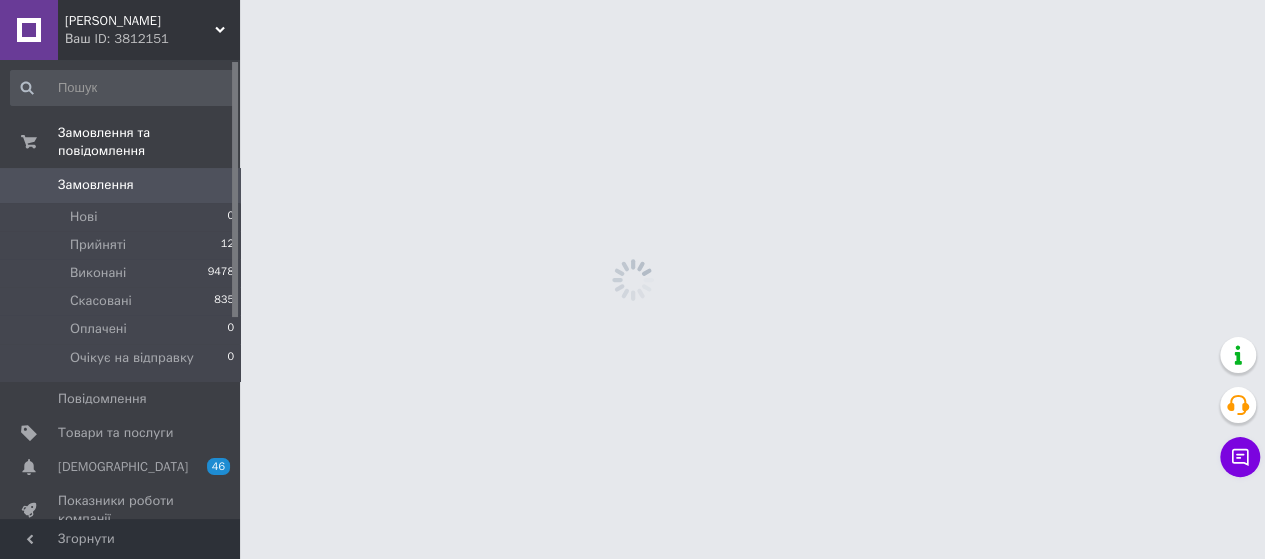 scroll, scrollTop: 0, scrollLeft: 0, axis: both 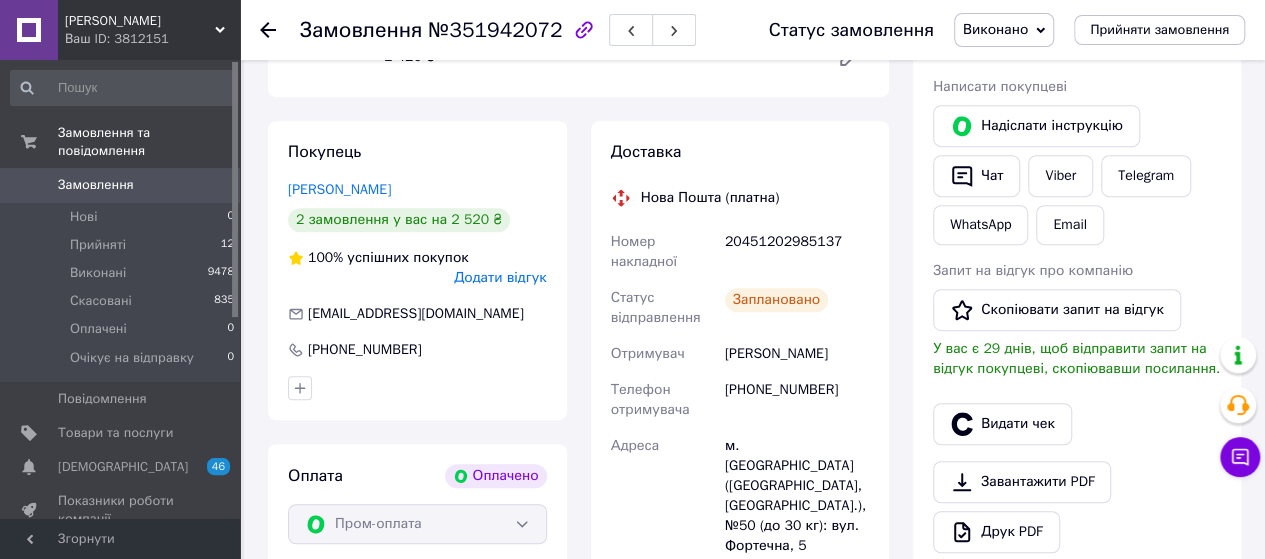click on "Замовлення" at bounding box center [361, 30] 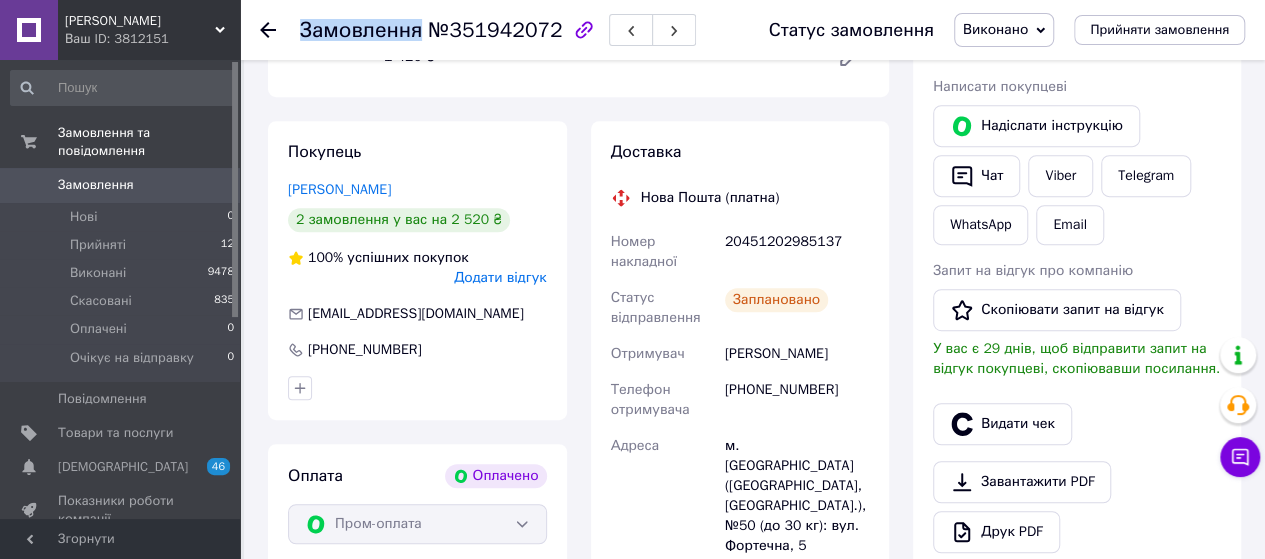click on "Замовлення" at bounding box center (361, 30) 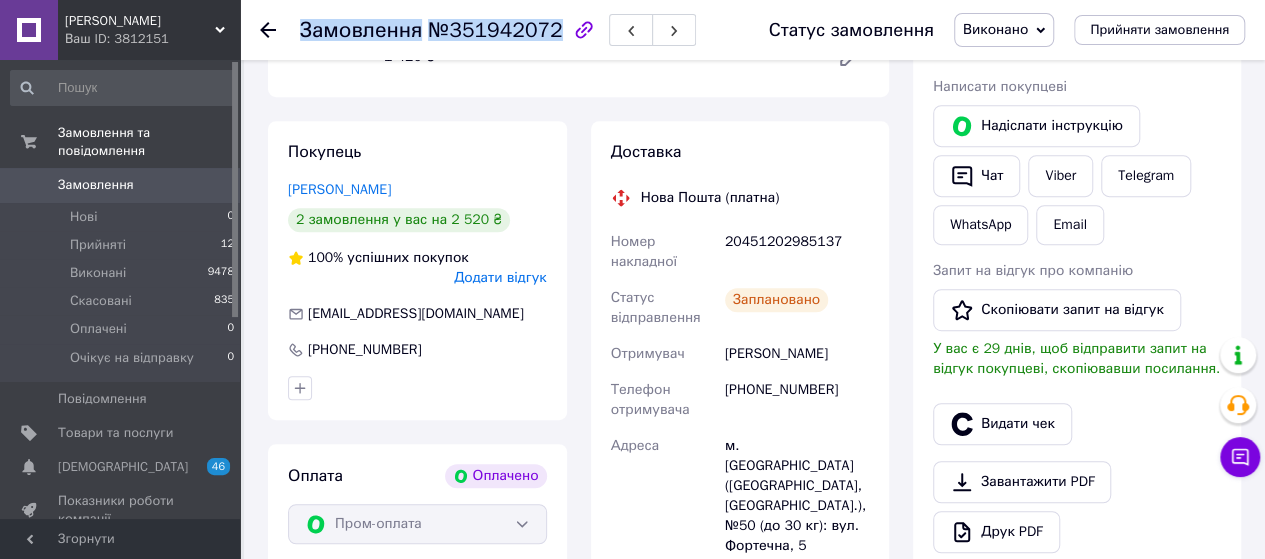 click on "Замовлення" at bounding box center [361, 30] 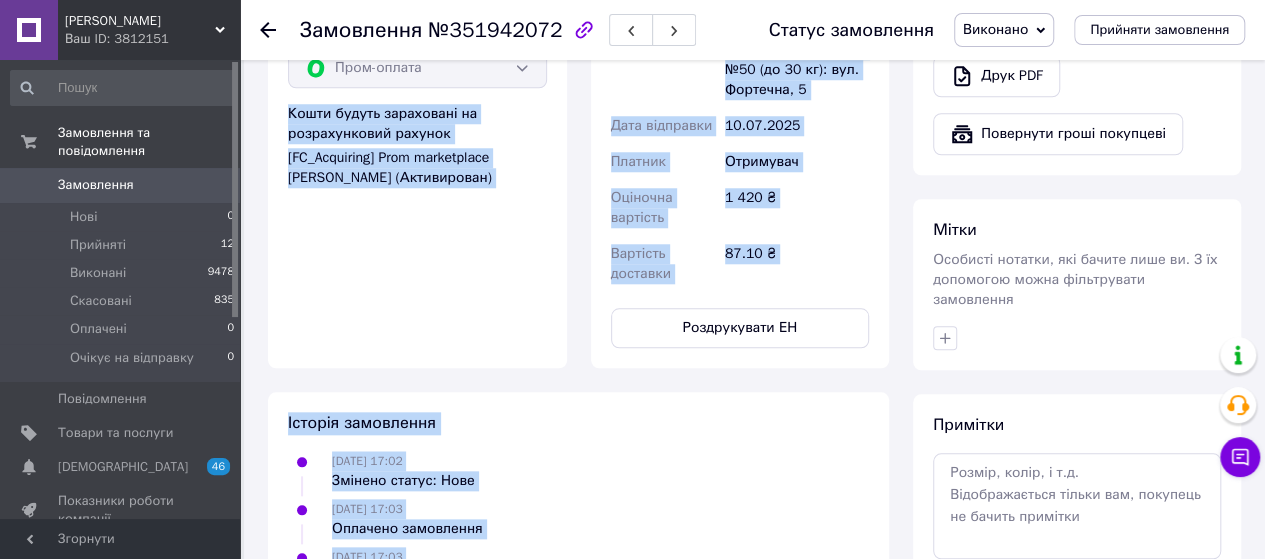 scroll, scrollTop: 1064, scrollLeft: 0, axis: vertical 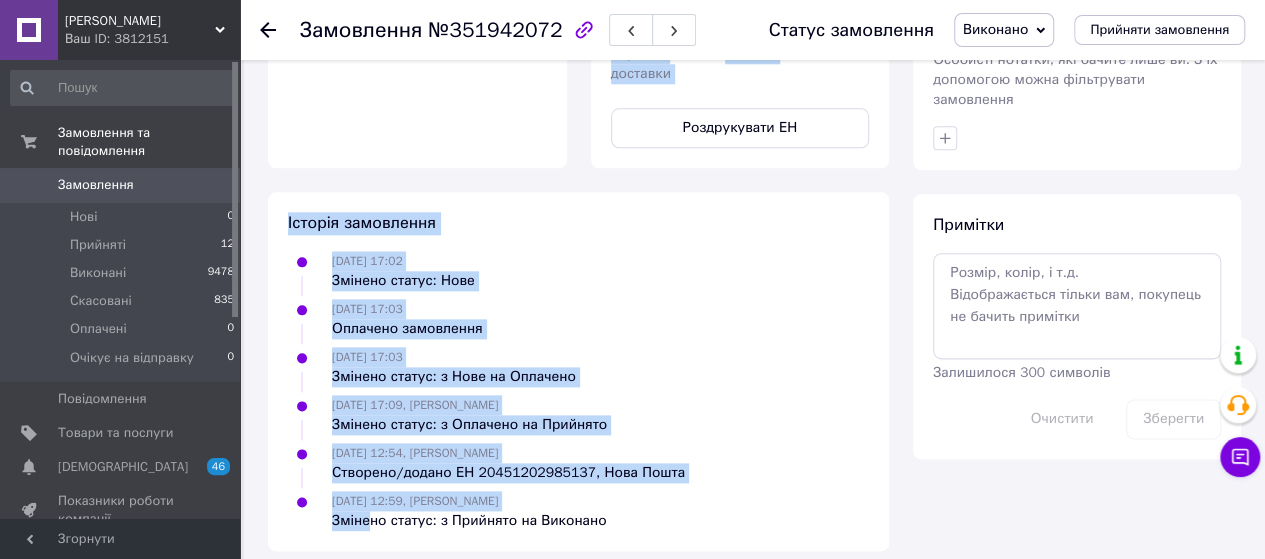 drag, startPoint x: 326, startPoint y: 337, endPoint x: 366, endPoint y: 575, distance: 241.33794 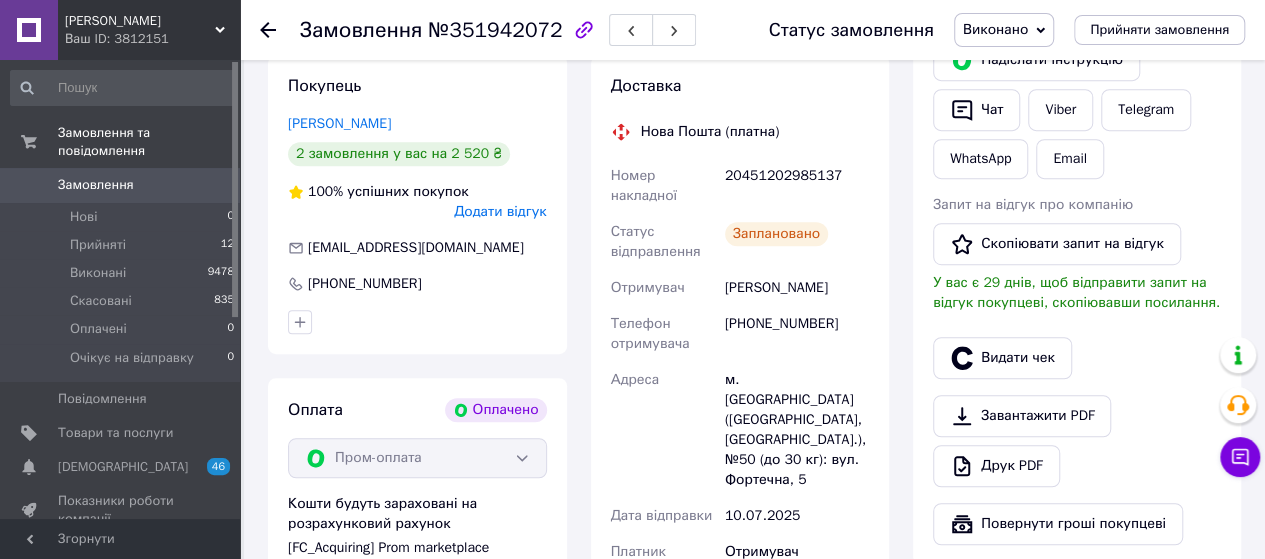 scroll, scrollTop: 480, scrollLeft: 0, axis: vertical 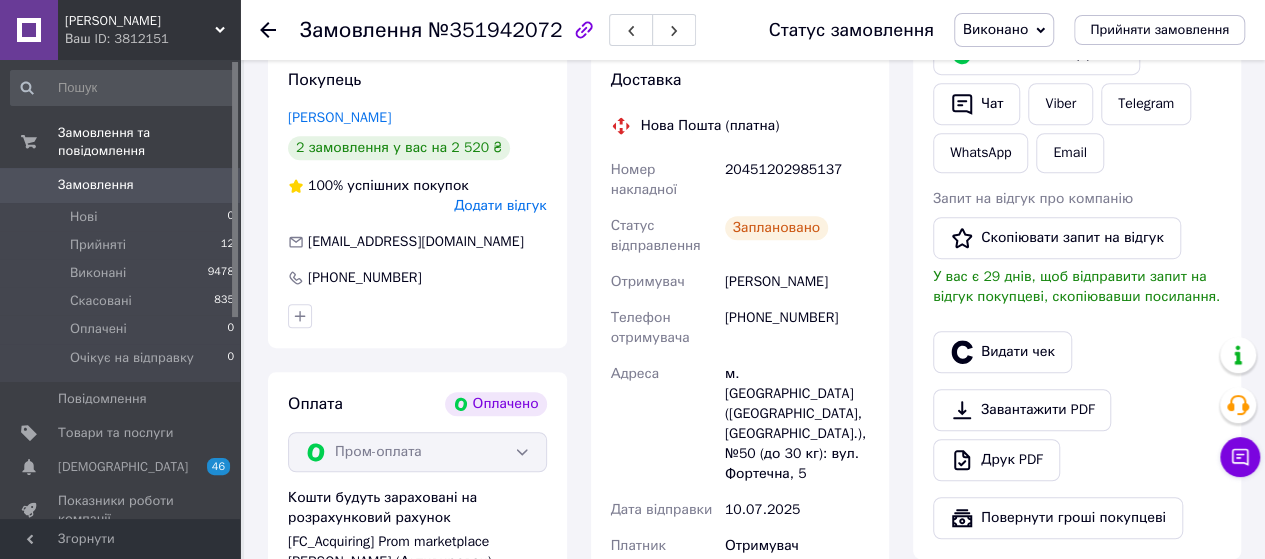 click on "20451202985137" at bounding box center [797, 180] 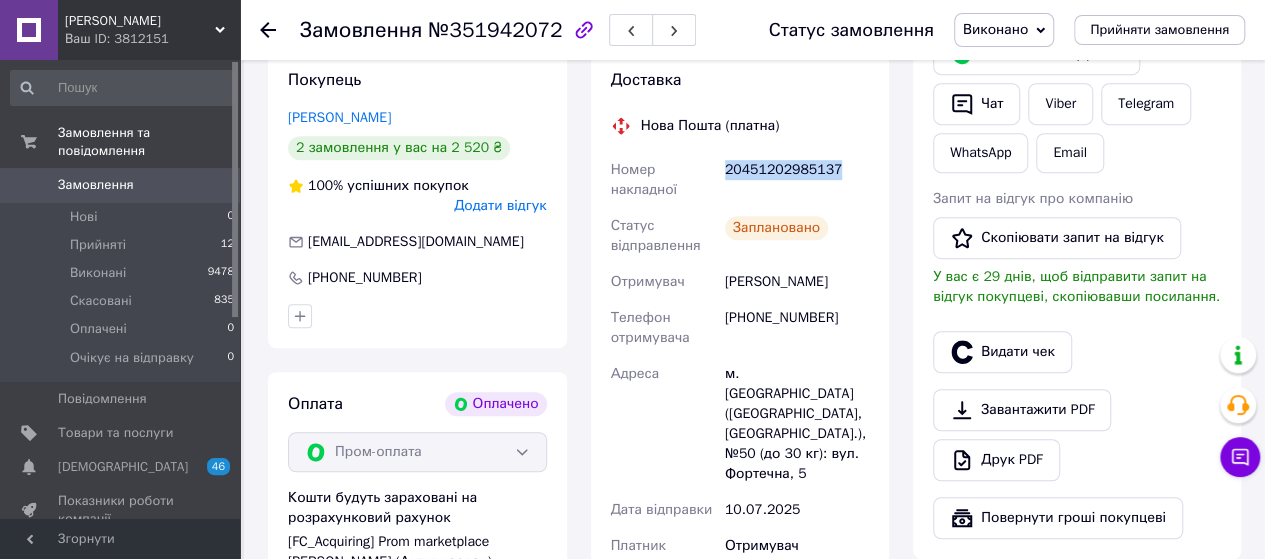click on "20451202985137" at bounding box center [797, 180] 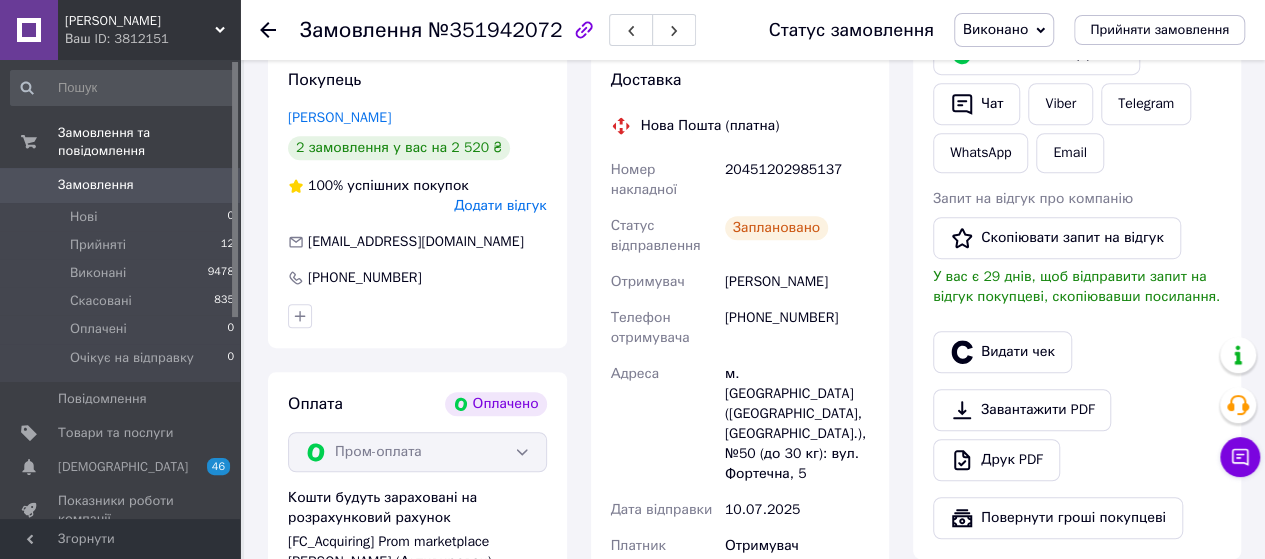 click on "м. [GEOGRAPHIC_DATA] ([GEOGRAPHIC_DATA], [GEOGRAPHIC_DATA].), №50 (до 30 кг): вул. Фортечна, 5" at bounding box center [797, 424] 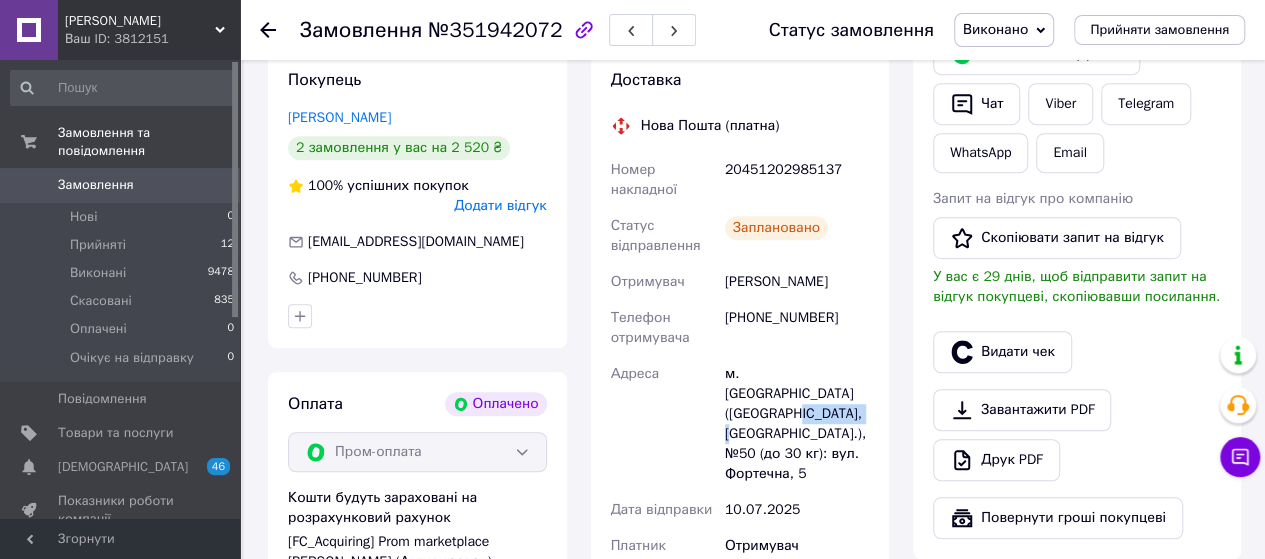 click on "м. [GEOGRAPHIC_DATA] ([GEOGRAPHIC_DATA], [GEOGRAPHIC_DATA].), №50 (до 30 кг): вул. Фортечна, 5" at bounding box center [797, 424] 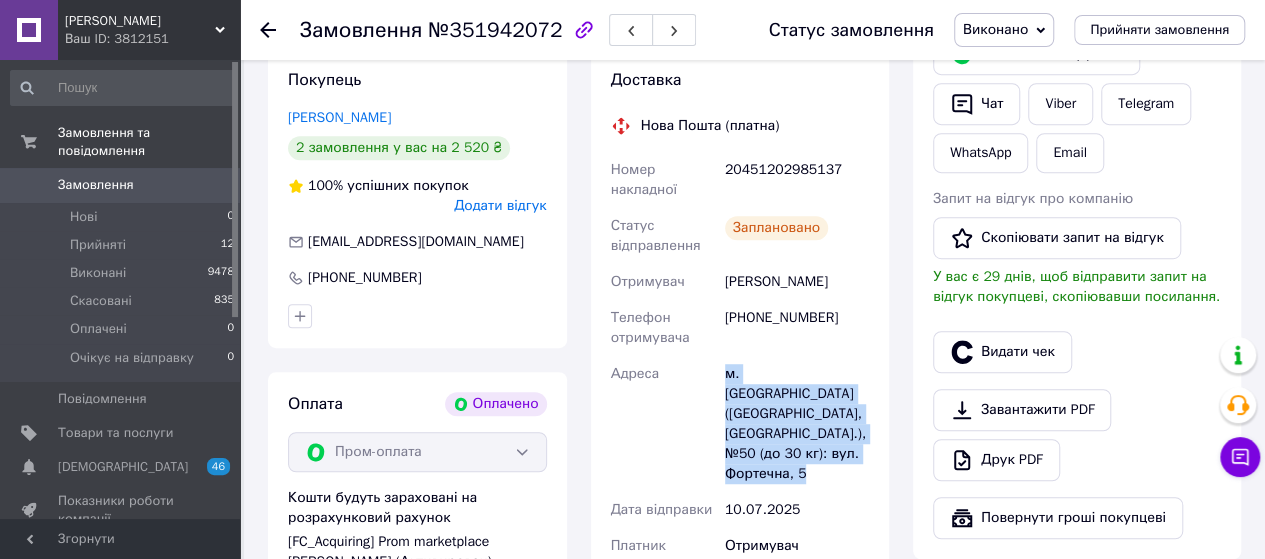 click on "м. [GEOGRAPHIC_DATA] ([GEOGRAPHIC_DATA], [GEOGRAPHIC_DATA].), №50 (до 30 кг): вул. Фортечна, 5" at bounding box center (797, 424) 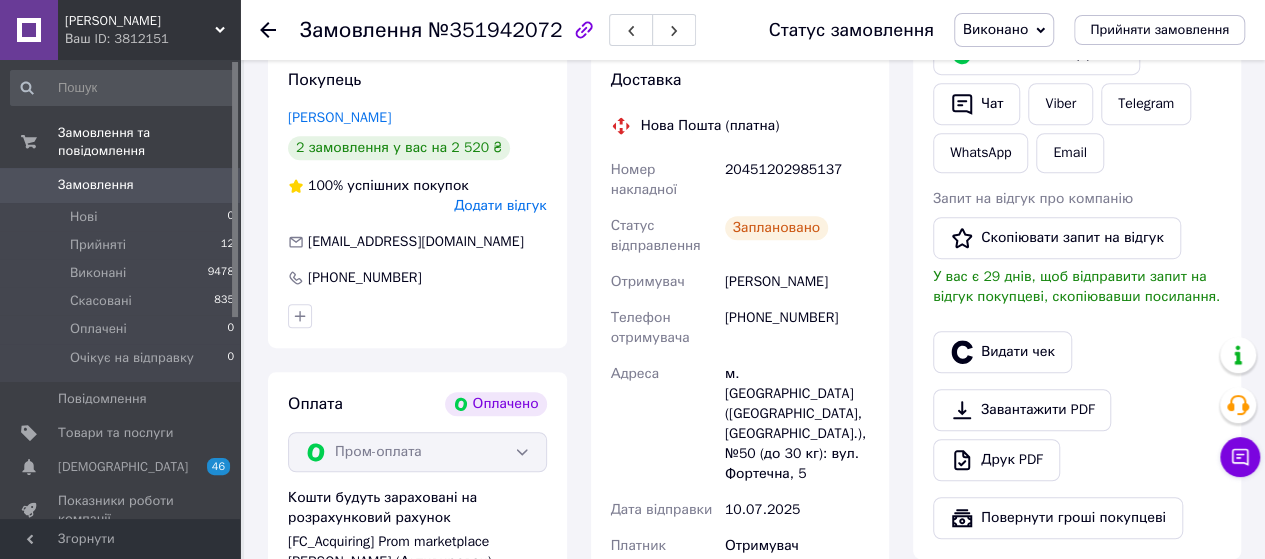 click 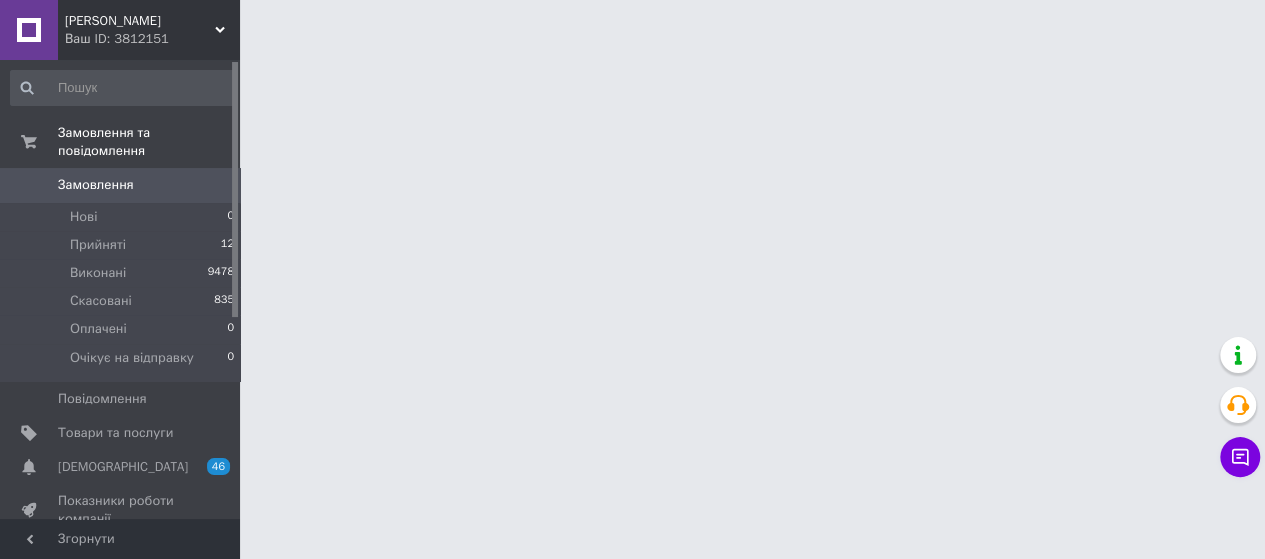 scroll, scrollTop: 0, scrollLeft: 0, axis: both 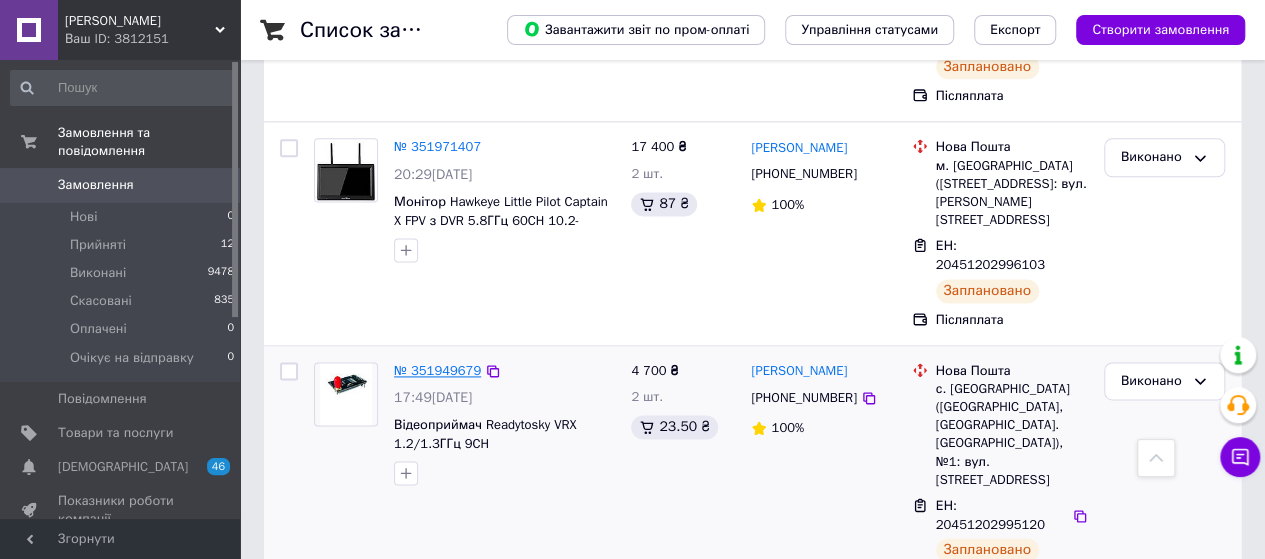 click on "№ 351949679" at bounding box center [437, 370] 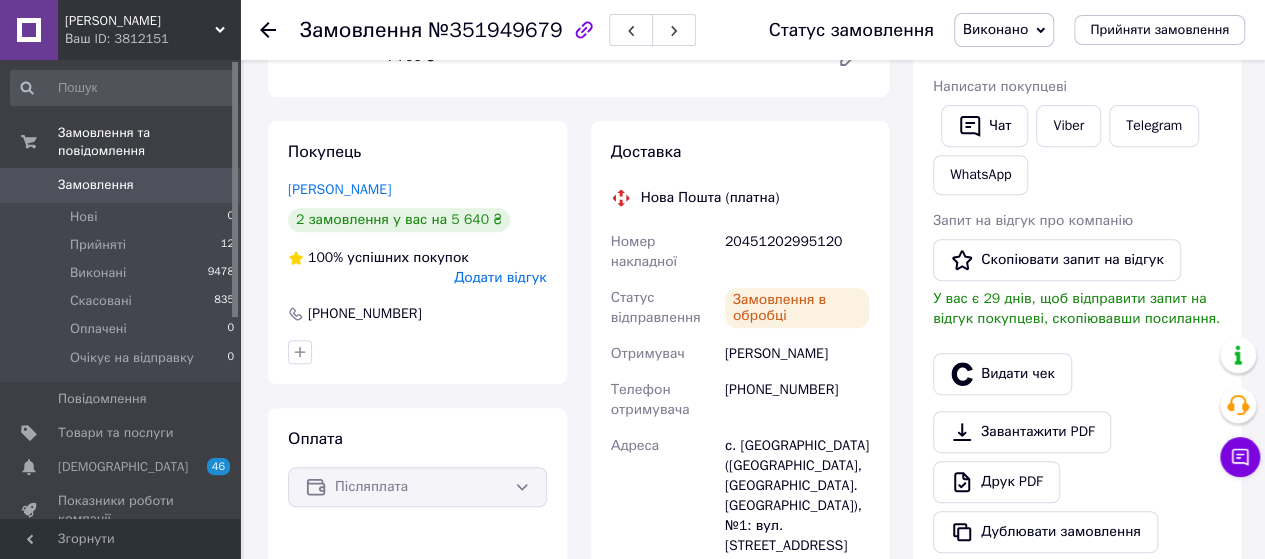 scroll, scrollTop: 1140, scrollLeft: 0, axis: vertical 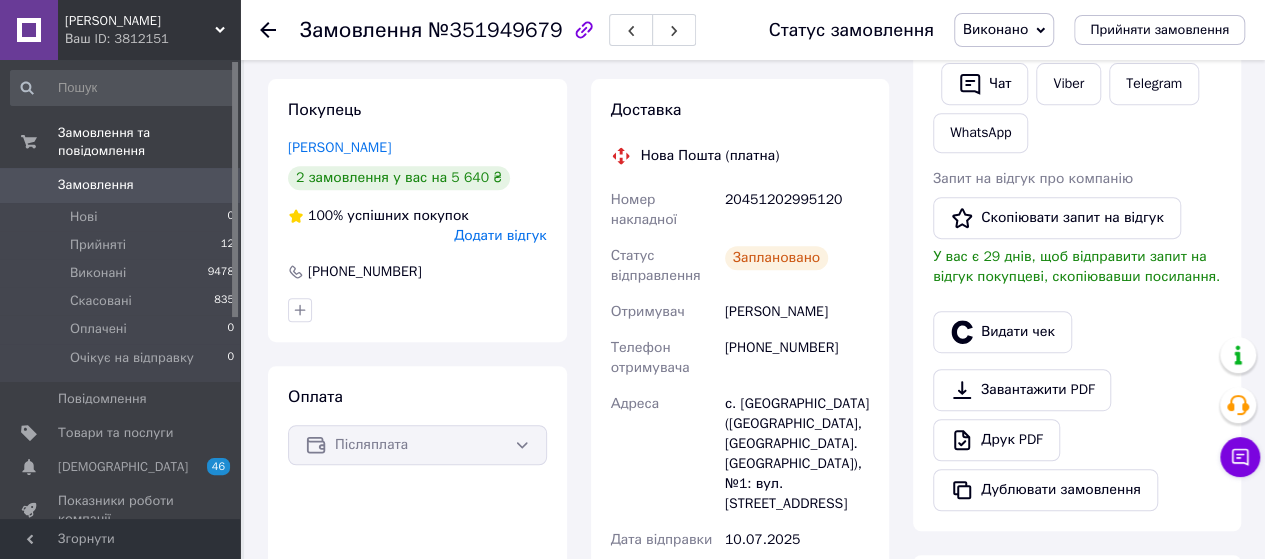 click on "Замовлення" at bounding box center (361, 30) 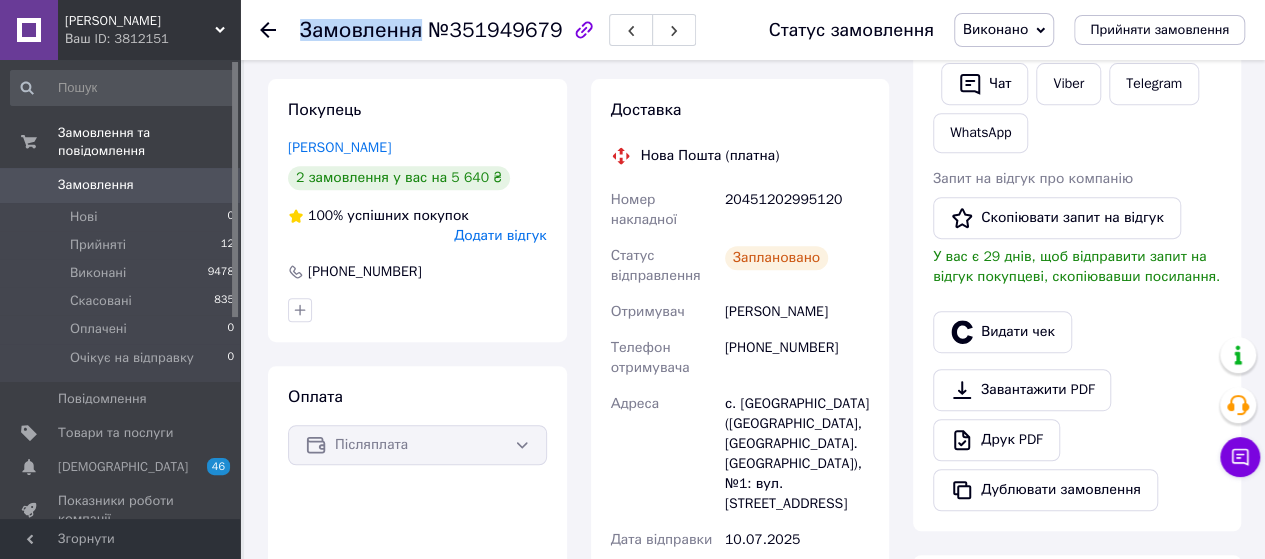 click on "Замовлення" at bounding box center [361, 30] 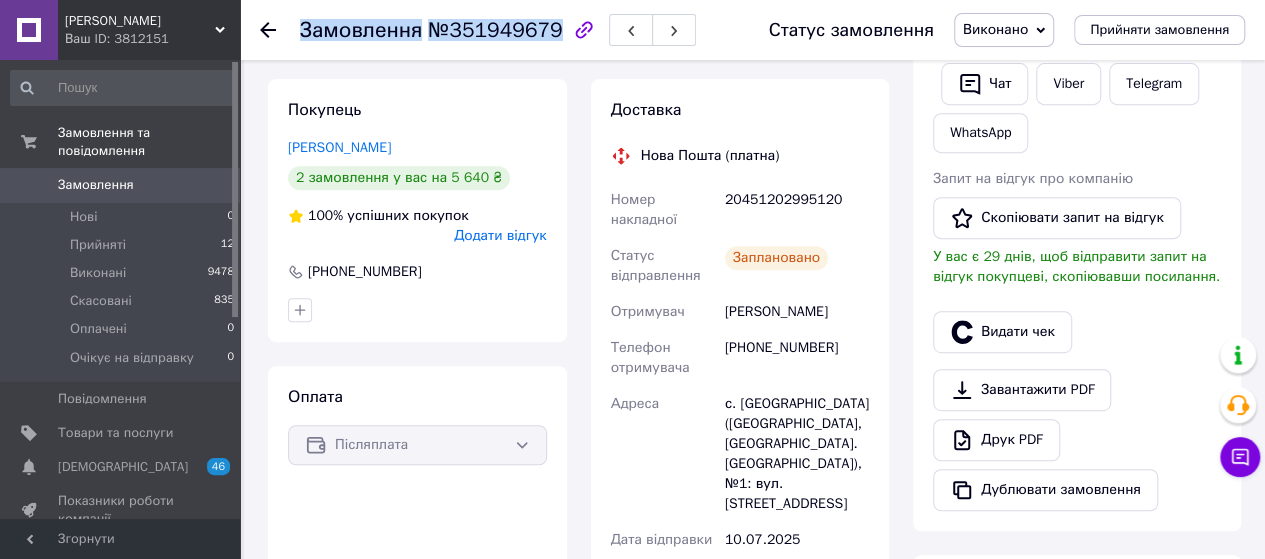 click on "Замовлення" at bounding box center (361, 30) 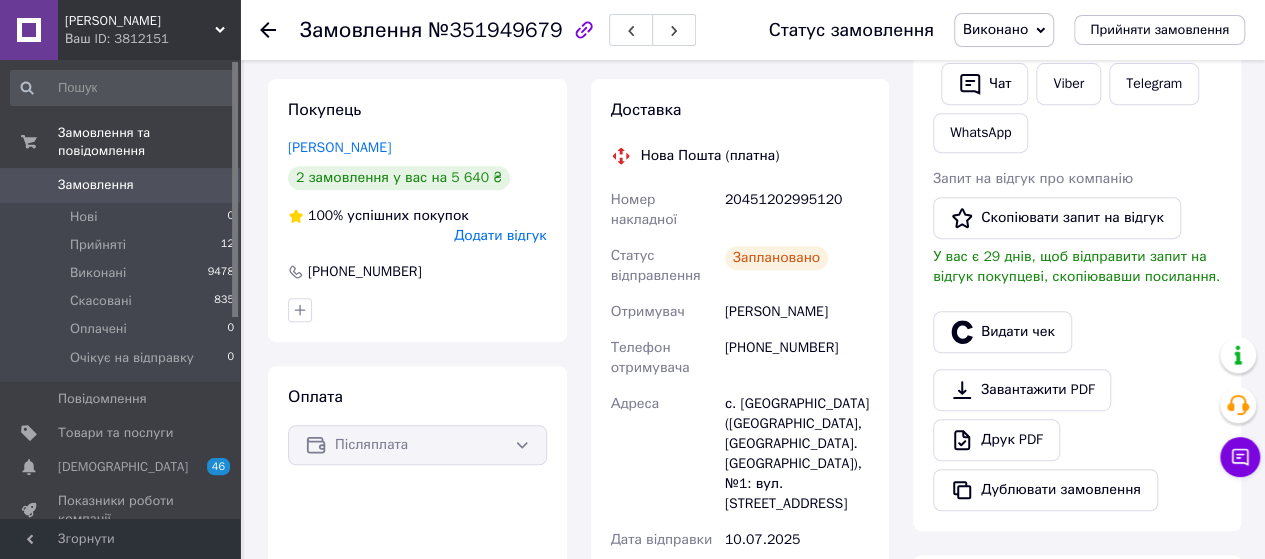 click on "20451202995120" at bounding box center [797, 210] 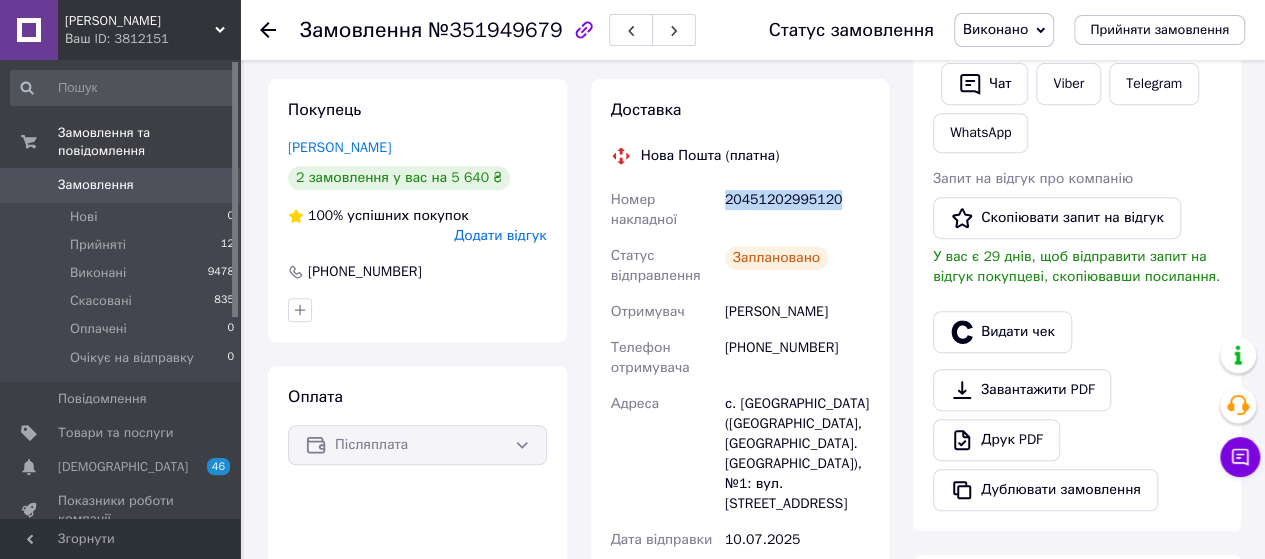 click on "20451202995120" at bounding box center [797, 210] 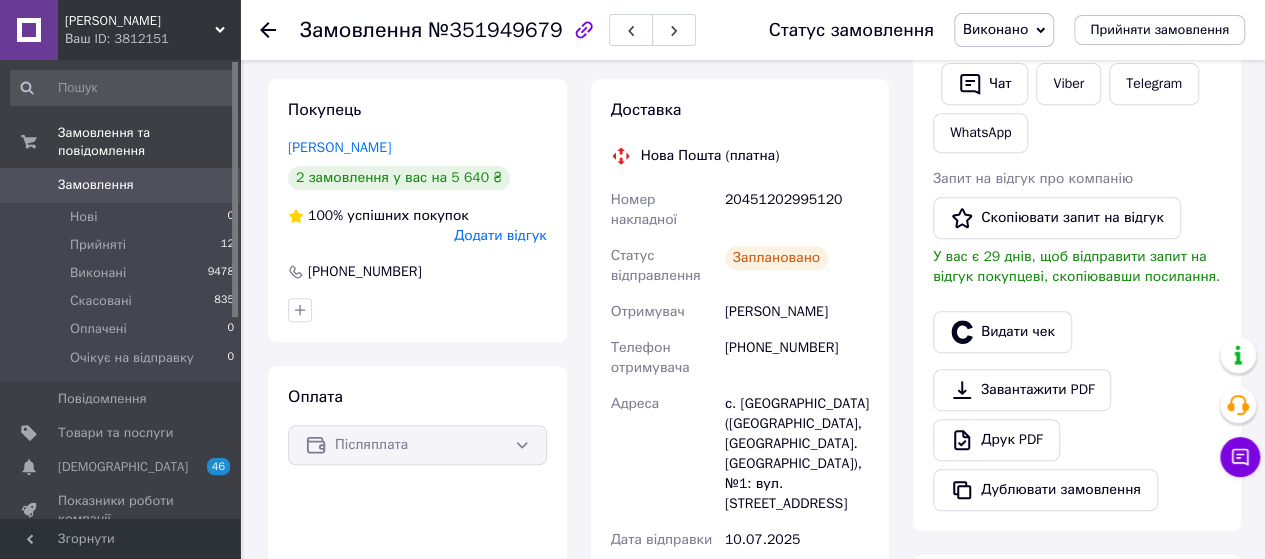 click on "с. [GEOGRAPHIC_DATA] ([GEOGRAPHIC_DATA], [GEOGRAPHIC_DATA]. [GEOGRAPHIC_DATA]), №1: вул. [STREET_ADDRESS]" at bounding box center (797, 454) 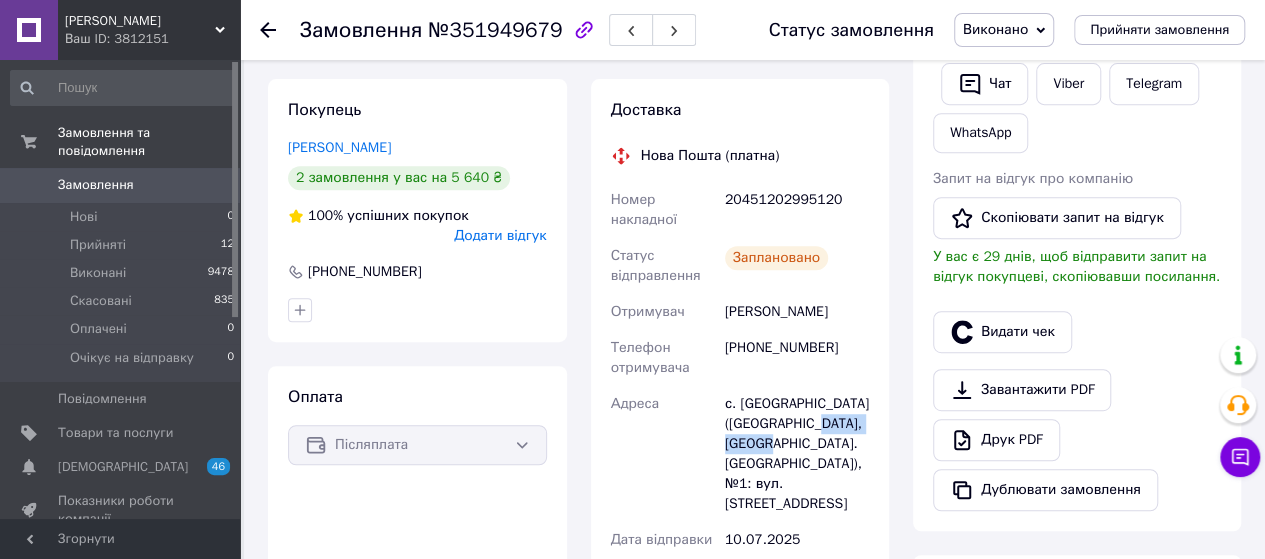 click on "с. [GEOGRAPHIC_DATA] ([GEOGRAPHIC_DATA], [GEOGRAPHIC_DATA]. [GEOGRAPHIC_DATA]), №1: вул. [STREET_ADDRESS]" at bounding box center (797, 454) 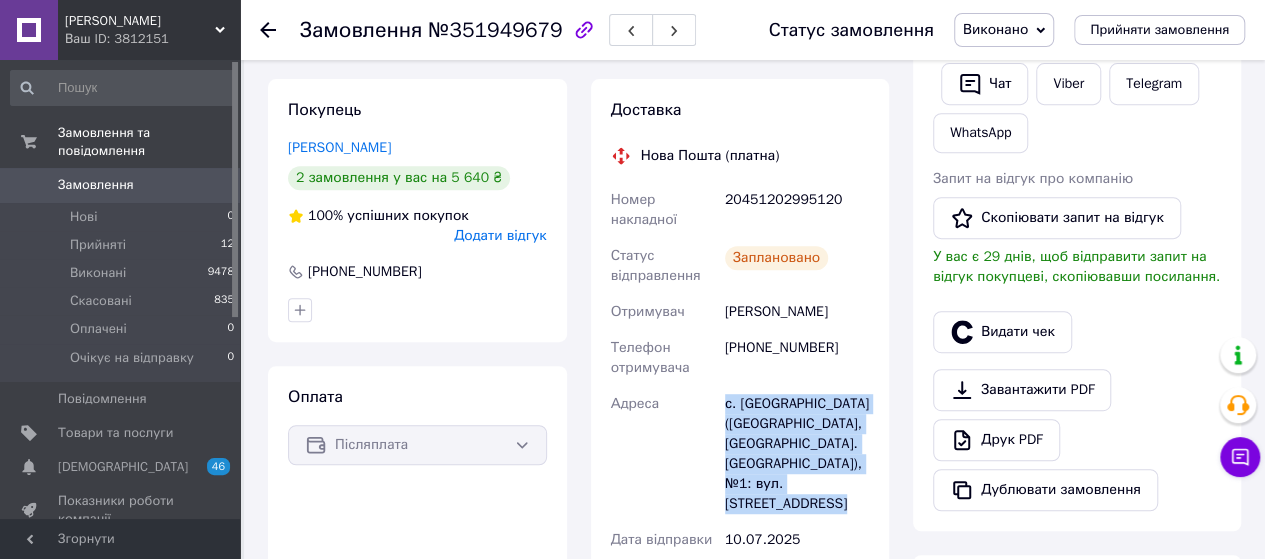 click on "с. [GEOGRAPHIC_DATA] ([GEOGRAPHIC_DATA], [GEOGRAPHIC_DATA]. [GEOGRAPHIC_DATA]), №1: вул. [STREET_ADDRESS]" at bounding box center [797, 454] 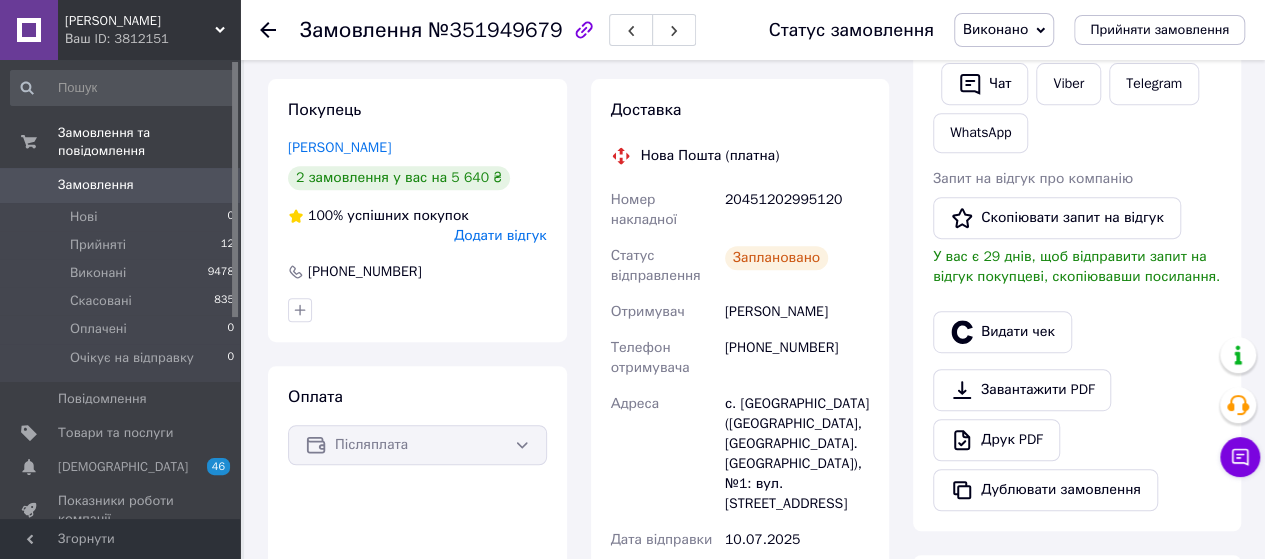 click 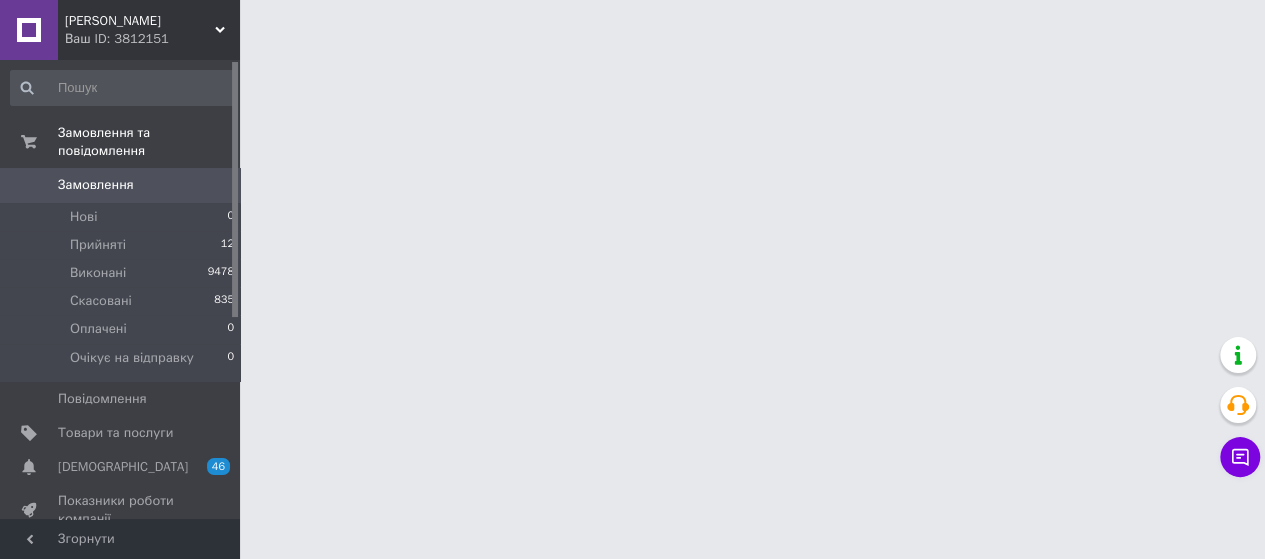 scroll, scrollTop: 0, scrollLeft: 0, axis: both 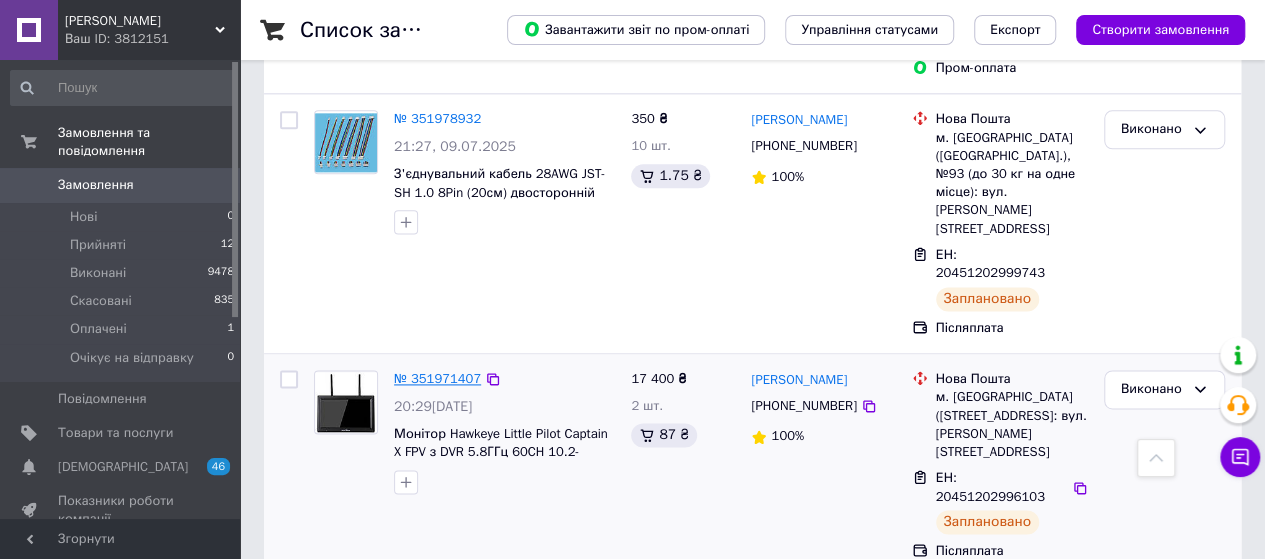 click on "№ 351971407" at bounding box center [437, 378] 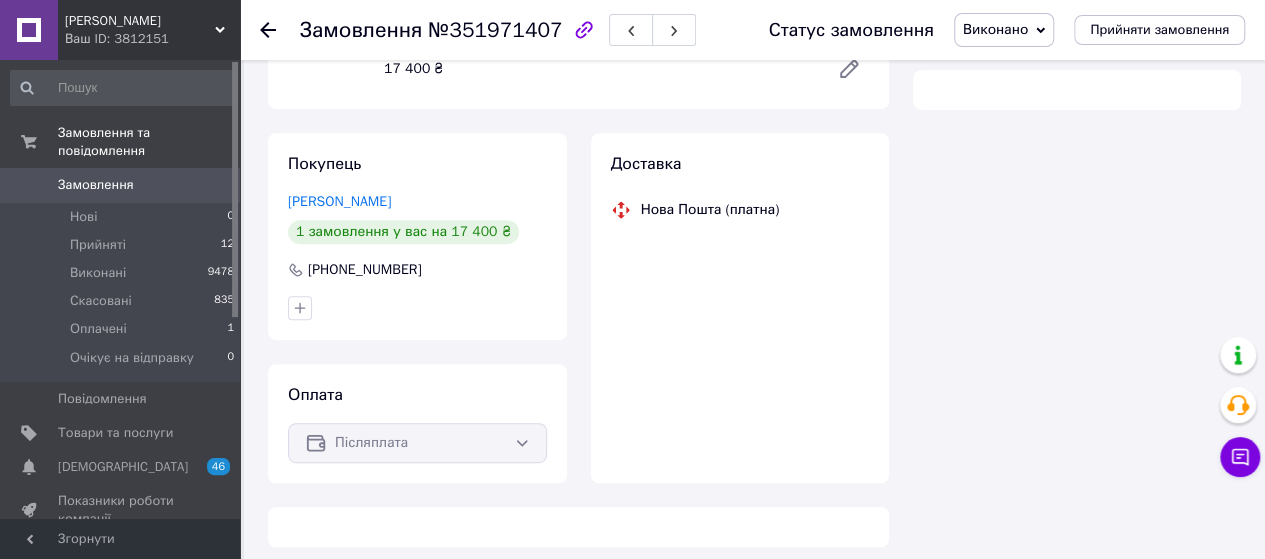 scroll, scrollTop: 366, scrollLeft: 0, axis: vertical 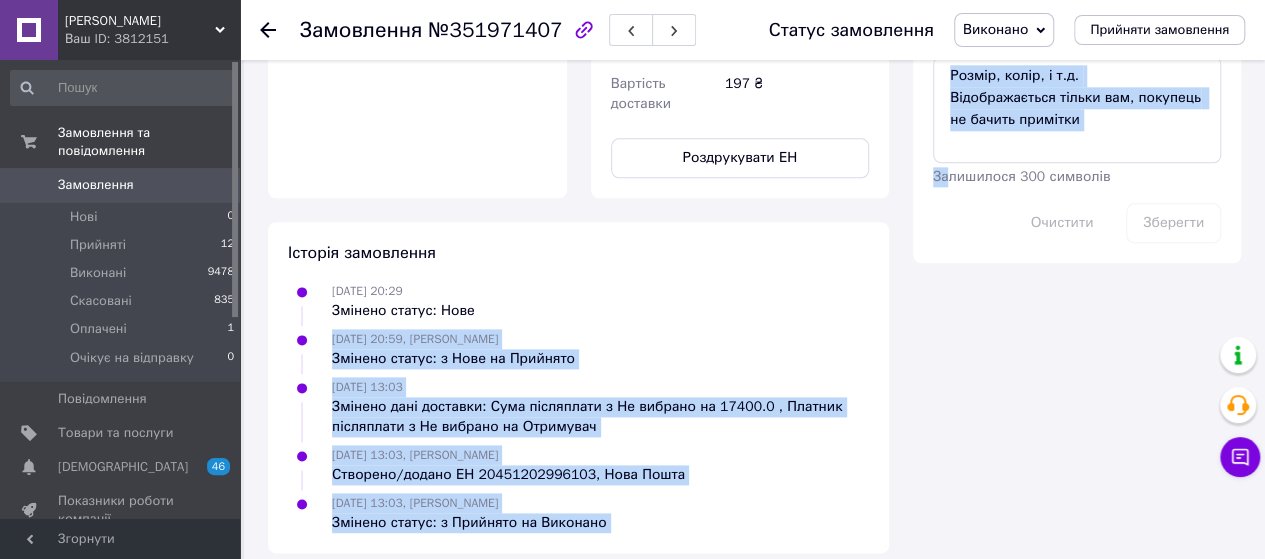 drag, startPoint x: 605, startPoint y: 298, endPoint x: 946, endPoint y: 227, distance: 348.31308 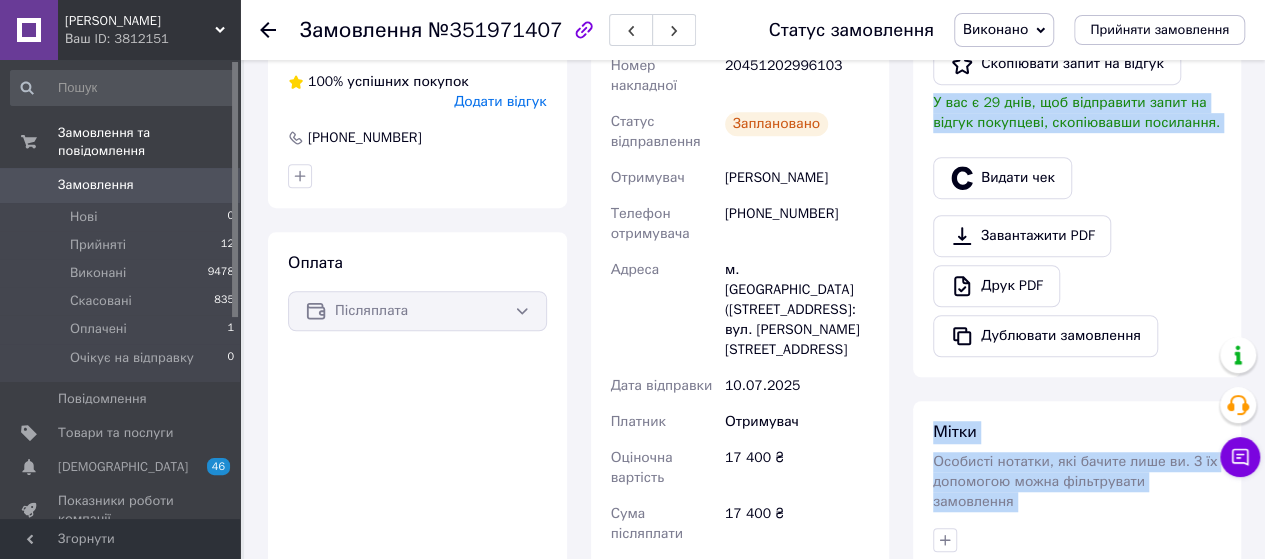 scroll, scrollTop: 544, scrollLeft: 0, axis: vertical 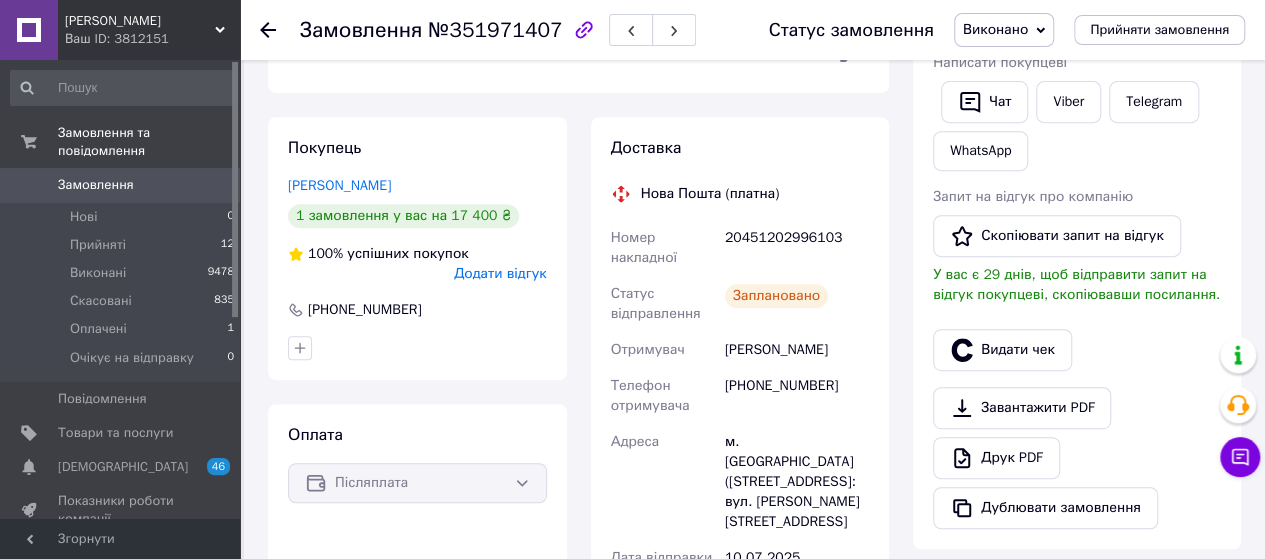 click on "Замовлення" at bounding box center (361, 30) 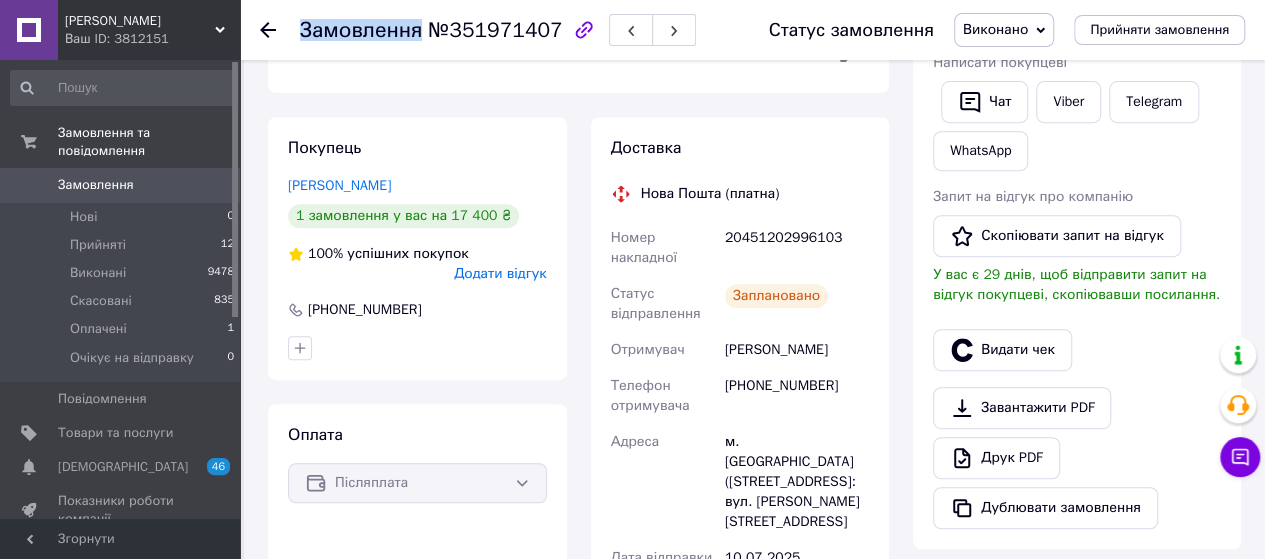 click on "Замовлення" at bounding box center (361, 30) 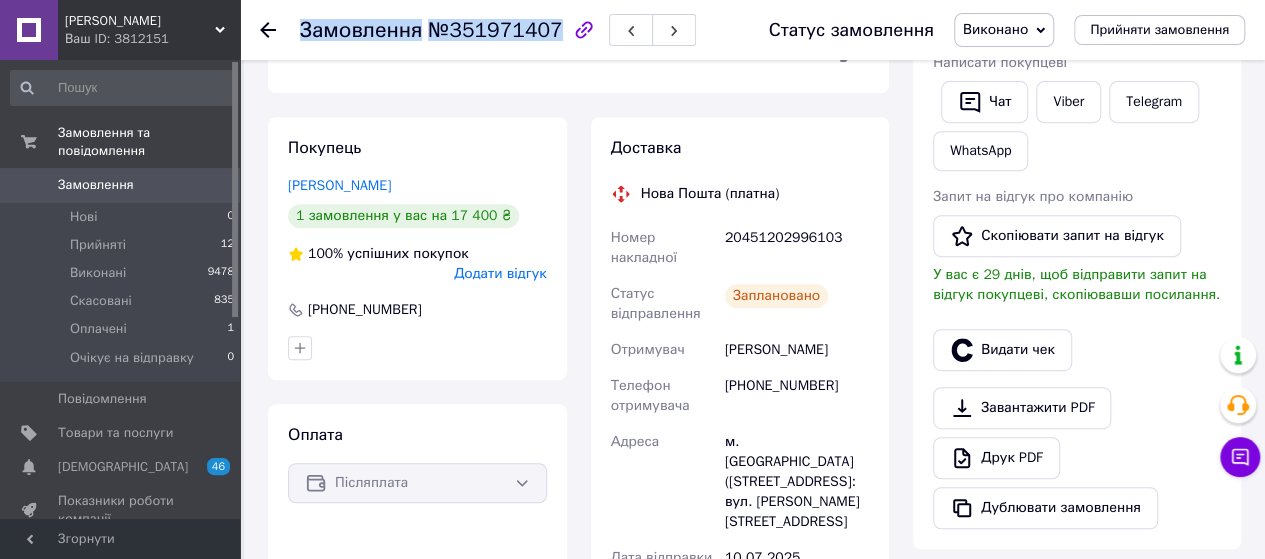click on "Замовлення" at bounding box center [361, 30] 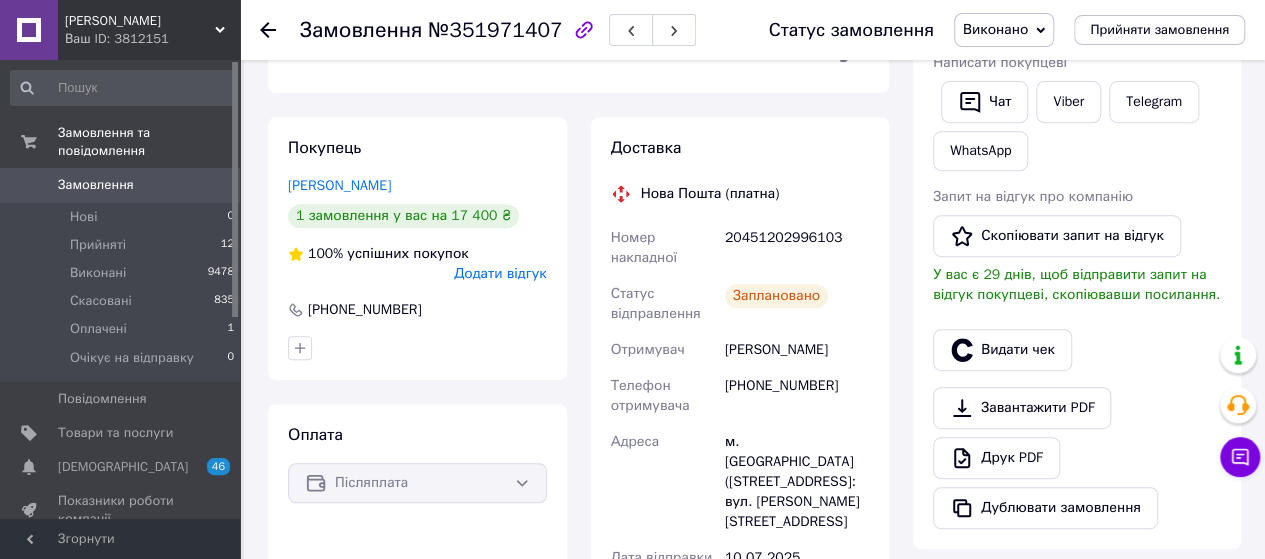 click on "20451202996103" at bounding box center [797, 248] 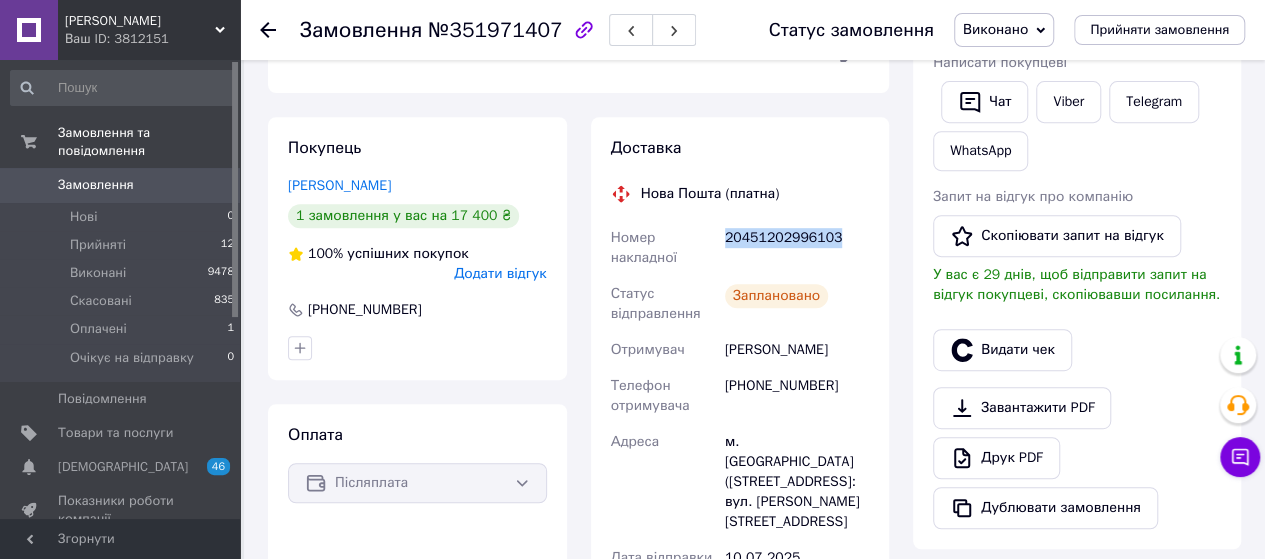 click on "20451202996103" at bounding box center [797, 248] 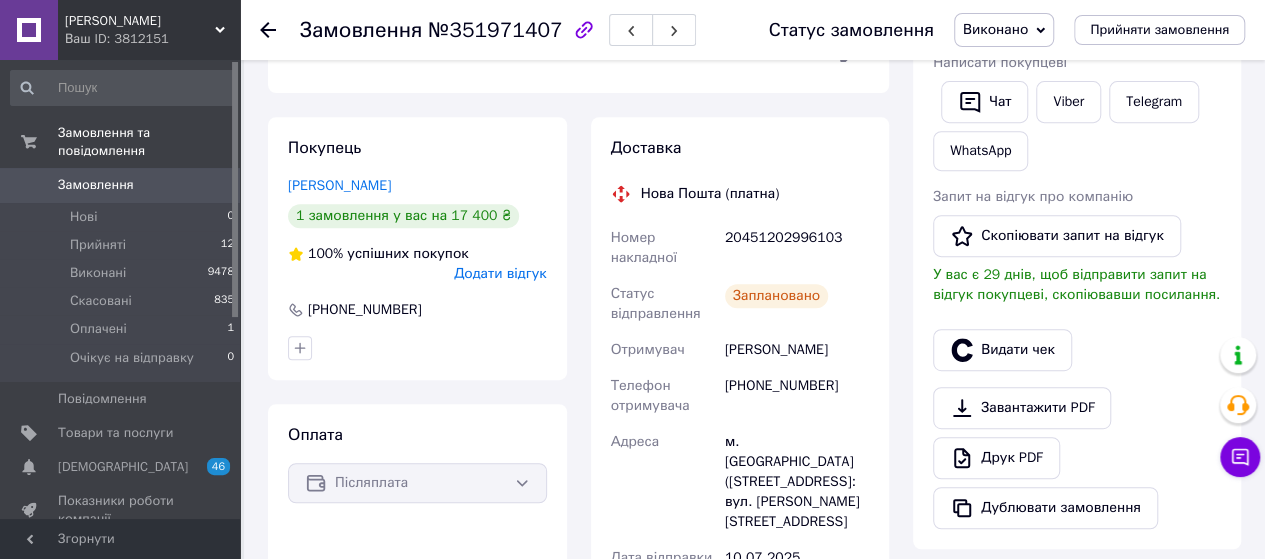click on "м. [GEOGRAPHIC_DATA] ([STREET_ADDRESS]: вул. [PERSON_NAME][STREET_ADDRESS]" at bounding box center [797, 482] 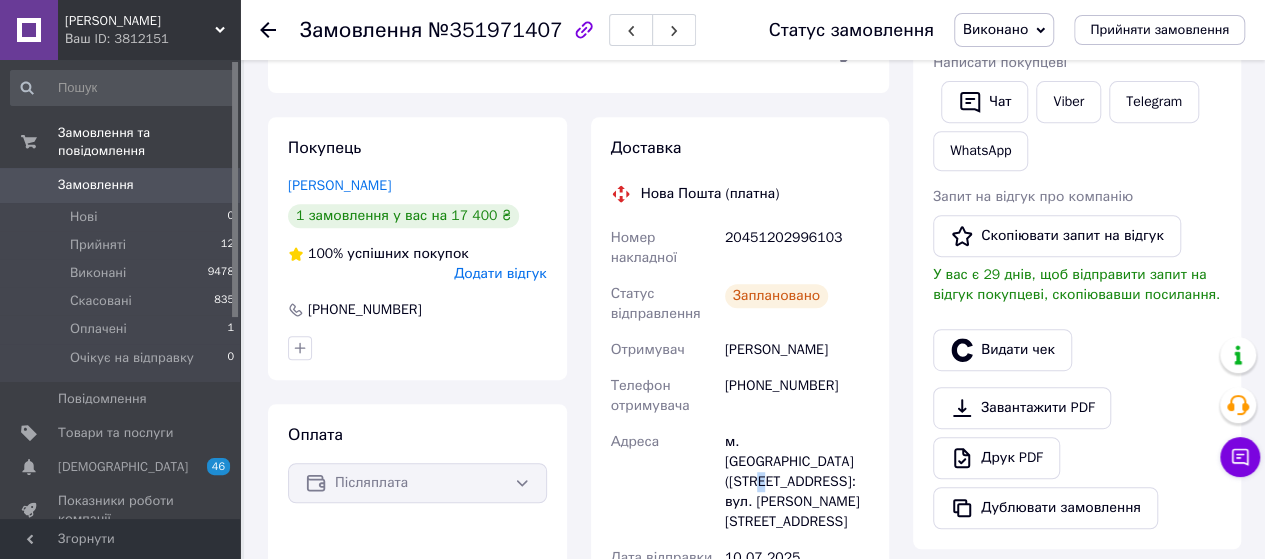 click on "м. [GEOGRAPHIC_DATA] ([STREET_ADDRESS]: вул. [PERSON_NAME][STREET_ADDRESS]" at bounding box center [797, 482] 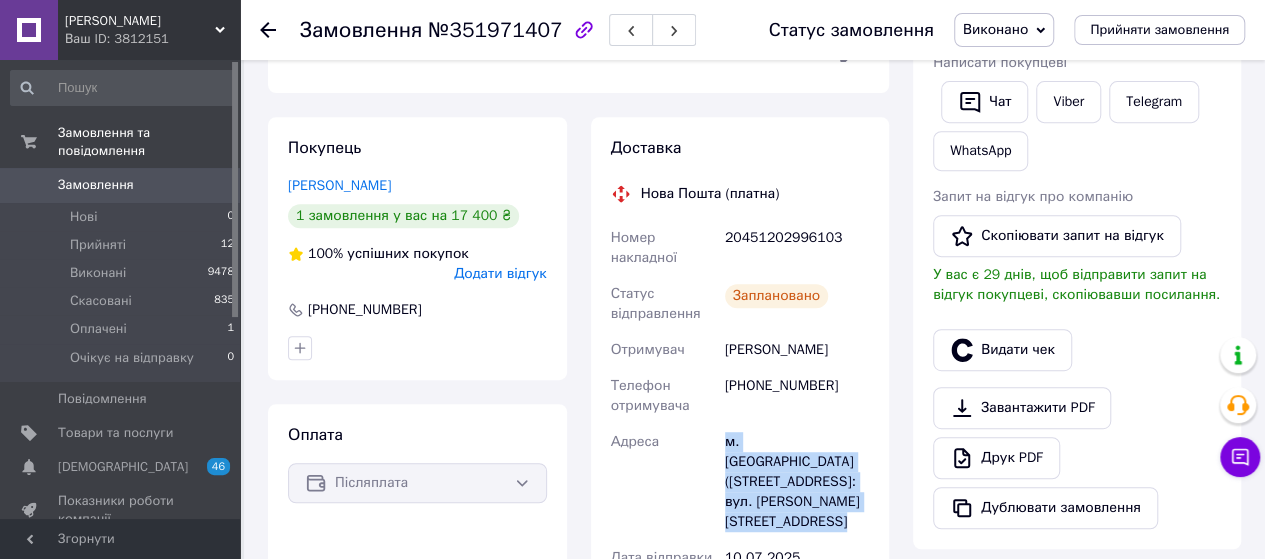 click on "м. [GEOGRAPHIC_DATA] ([STREET_ADDRESS]: вул. [PERSON_NAME][STREET_ADDRESS]" at bounding box center [797, 482] 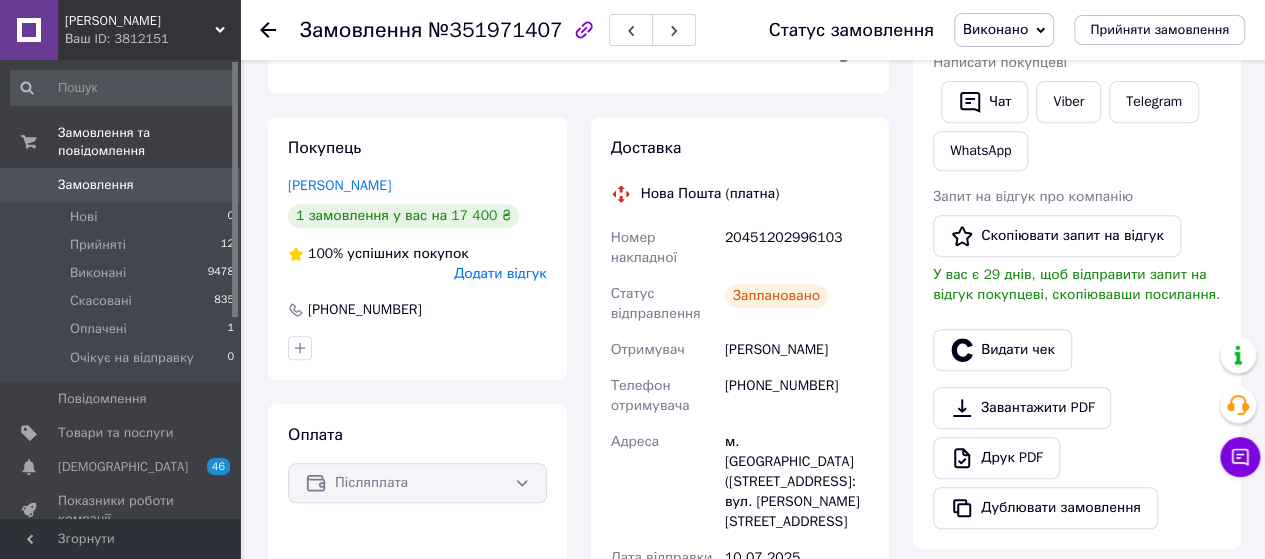 click 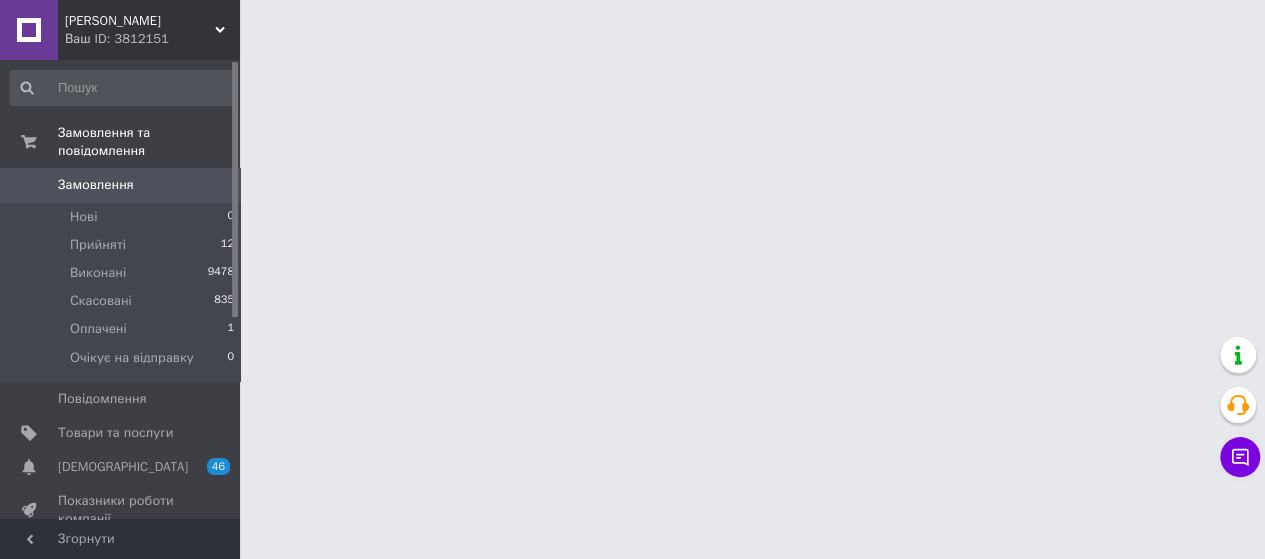 scroll, scrollTop: 0, scrollLeft: 0, axis: both 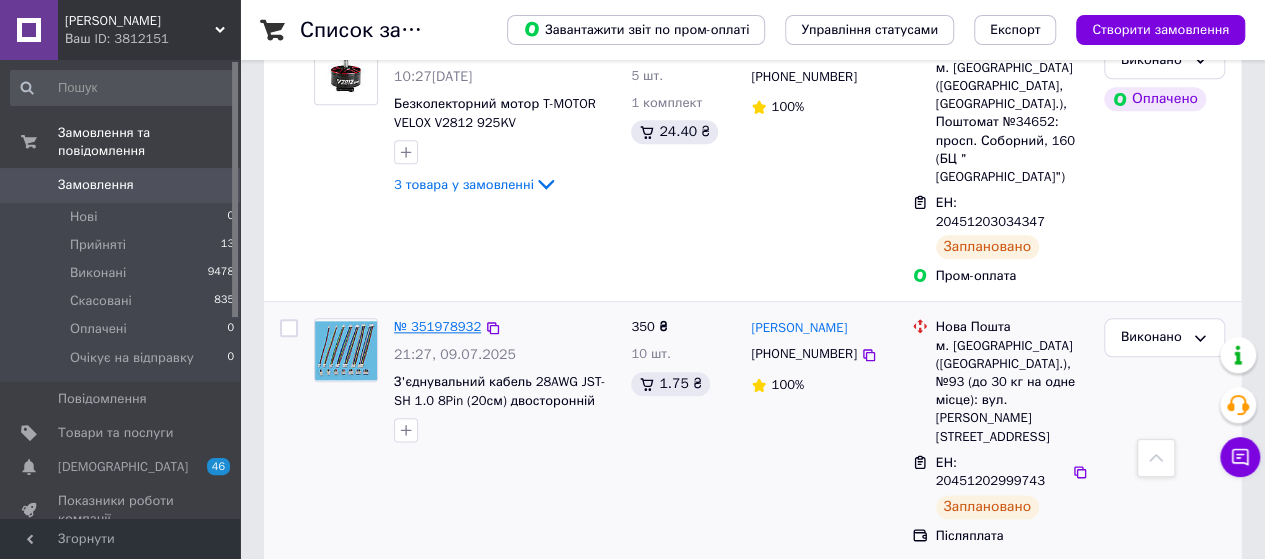 click on "№ 351978932" at bounding box center (437, 326) 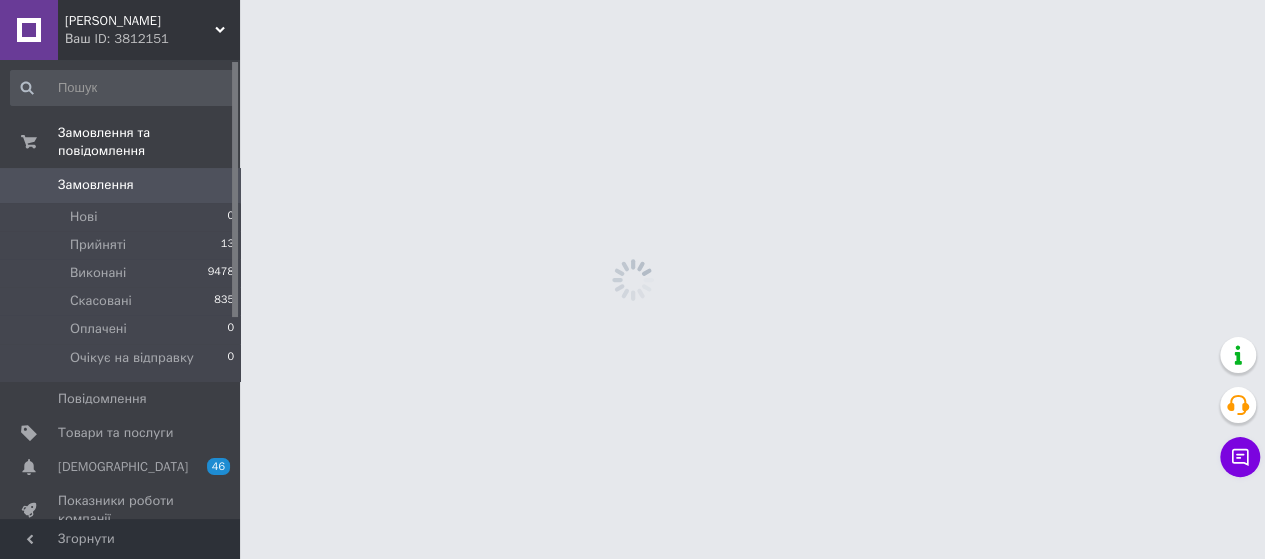 scroll, scrollTop: 0, scrollLeft: 0, axis: both 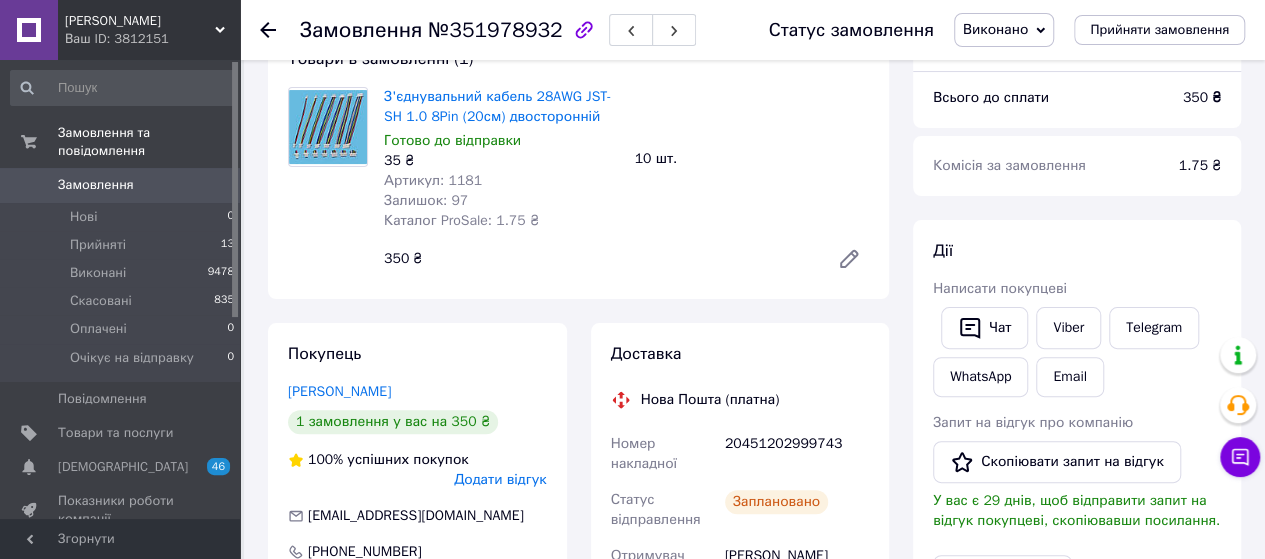 click on "Замовлення" at bounding box center [361, 30] 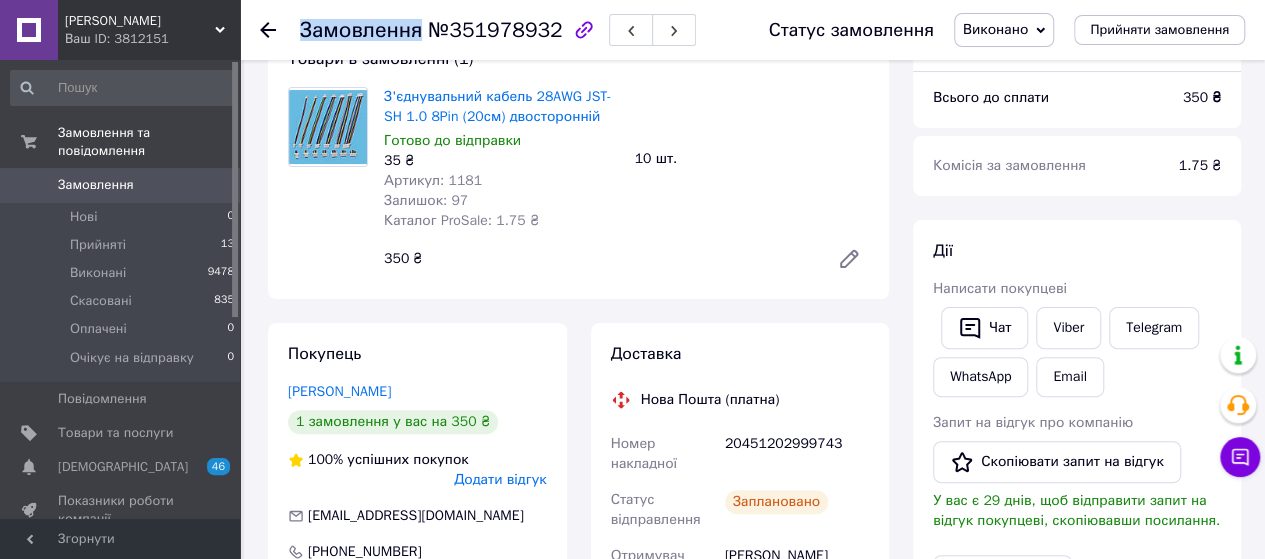 click on "Замовлення" at bounding box center (361, 30) 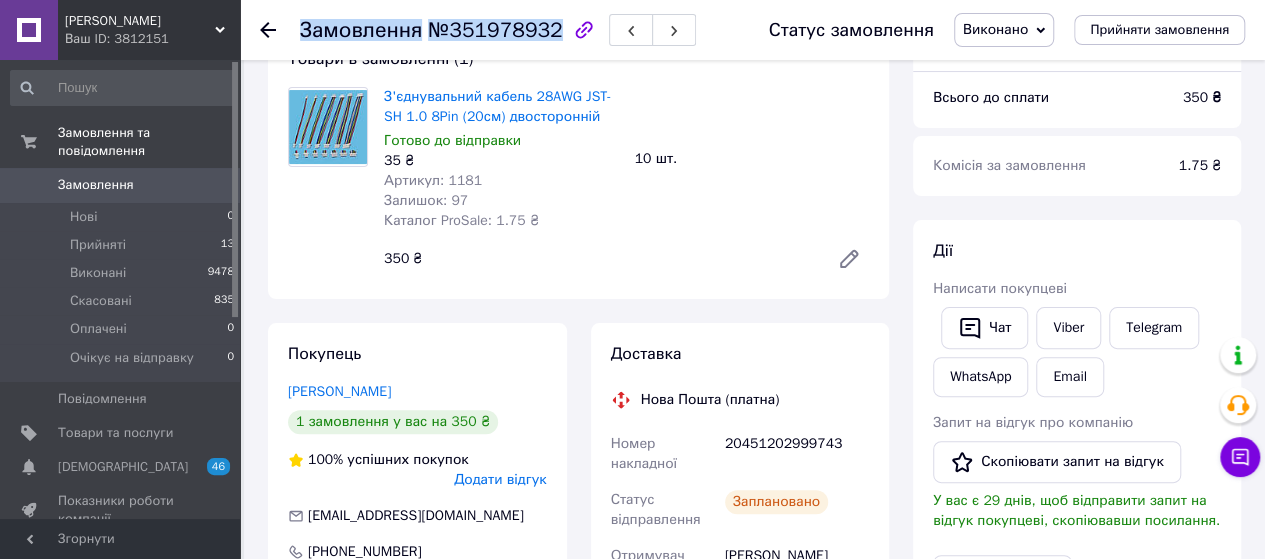 click on "Замовлення" at bounding box center (361, 30) 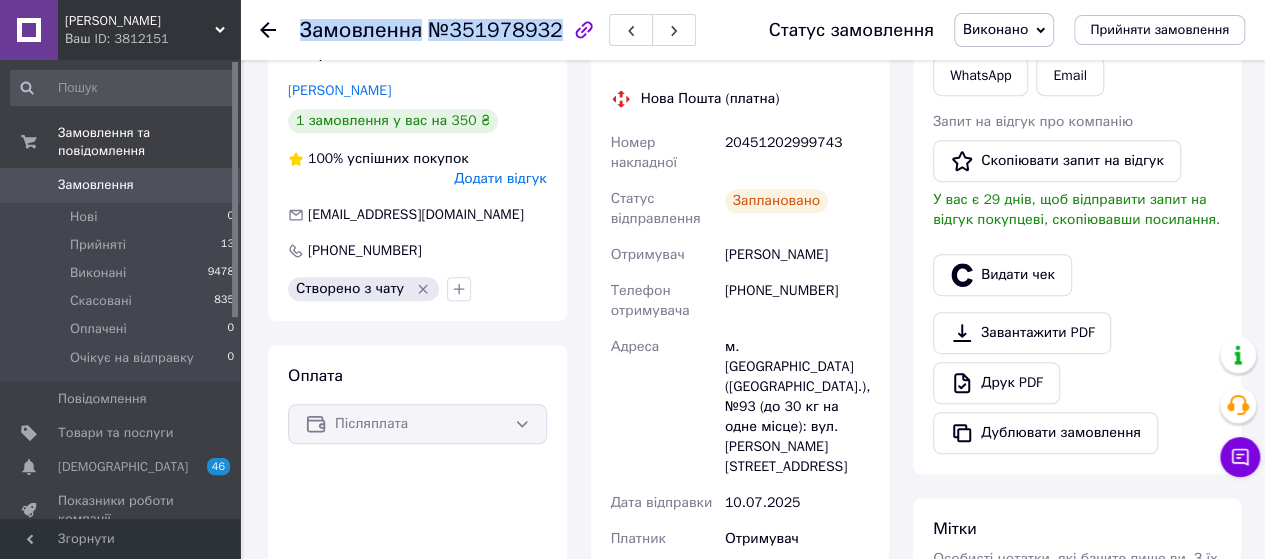 scroll, scrollTop: 449, scrollLeft: 0, axis: vertical 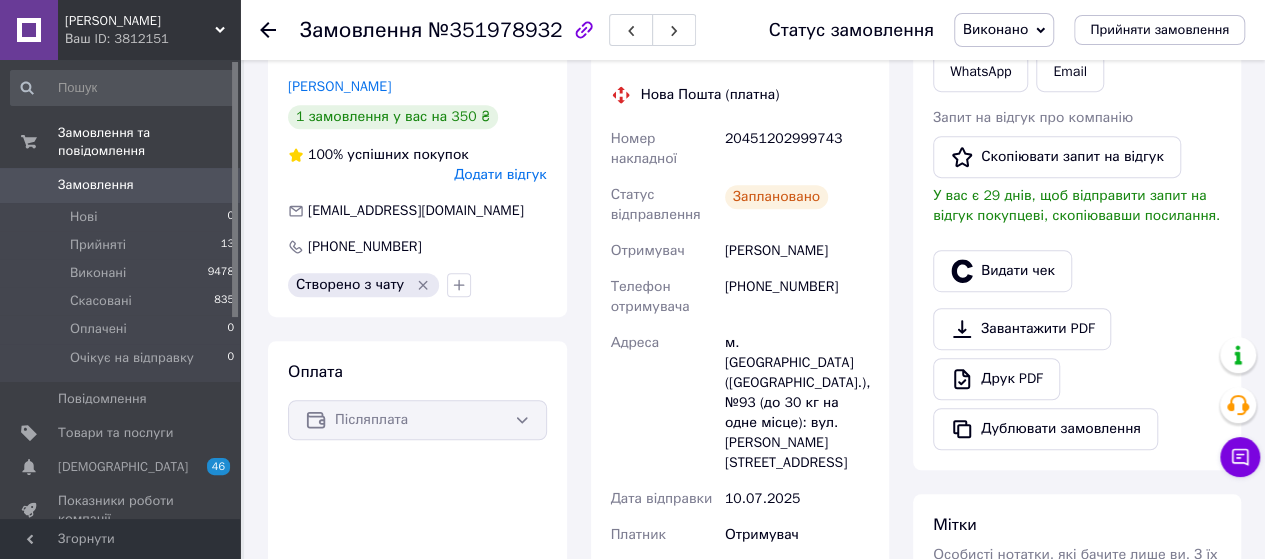 click on "20451202999743" at bounding box center [797, 149] 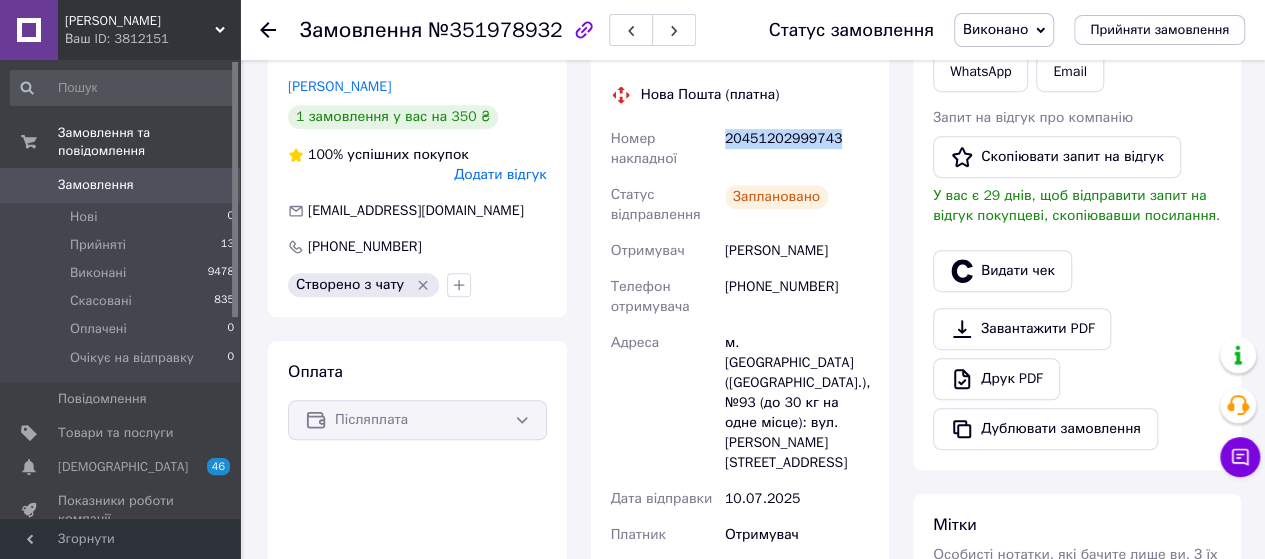 click on "20451202999743" at bounding box center [797, 149] 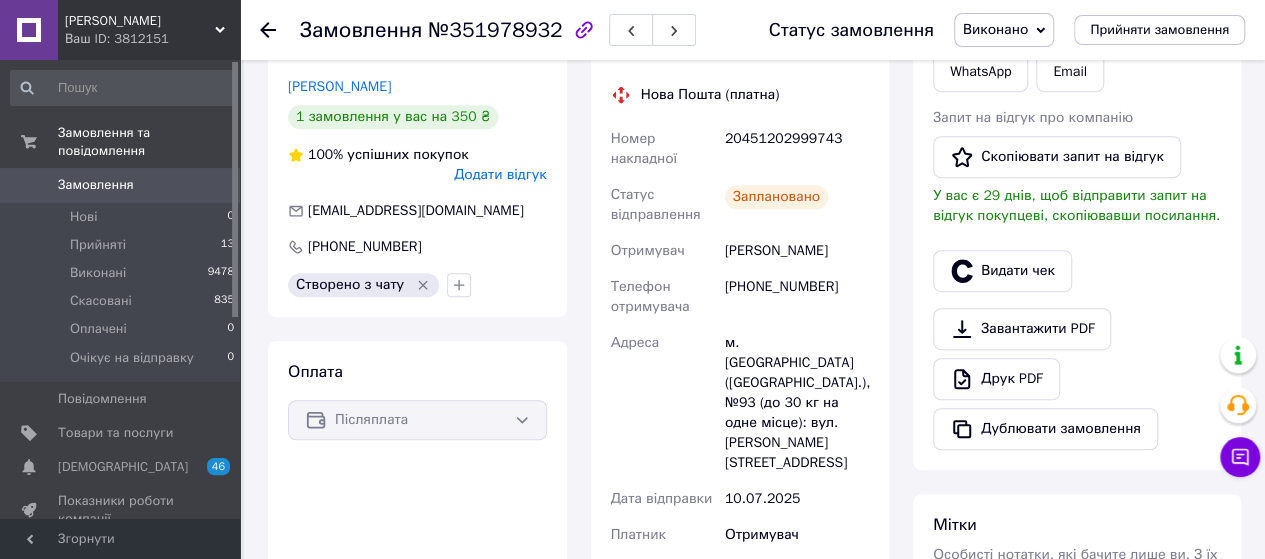 click on "м. [GEOGRAPHIC_DATA] ([GEOGRAPHIC_DATA].), №93 (до 30 кг на одне місце): вул. [PERSON_NAME][STREET_ADDRESS]" at bounding box center (797, 403) 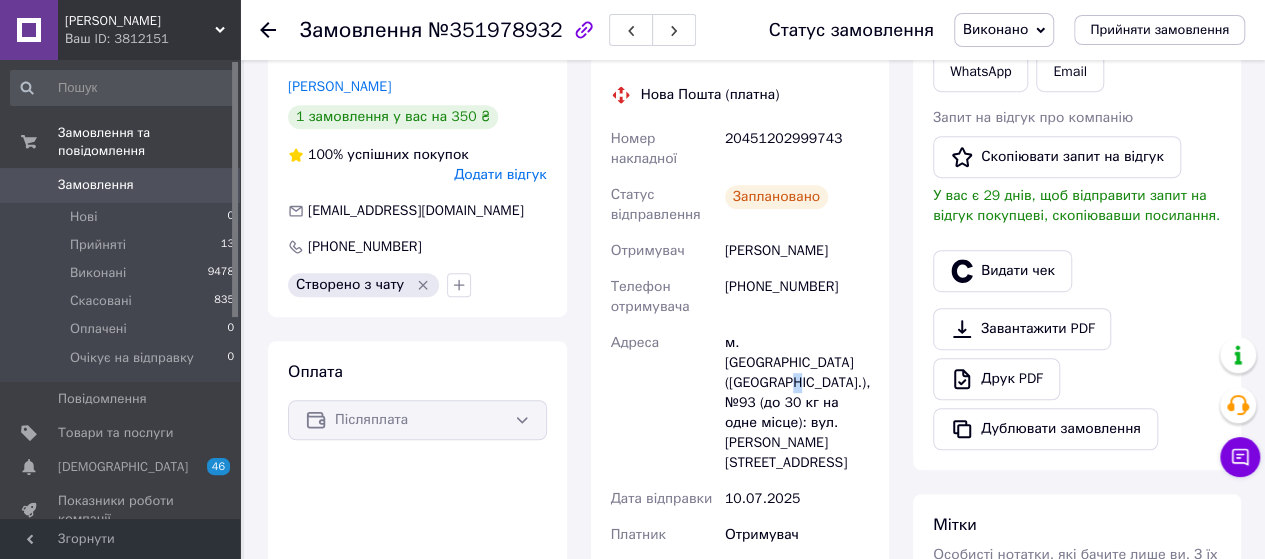 click on "м. [GEOGRAPHIC_DATA] ([GEOGRAPHIC_DATA].), №93 (до 30 кг на одне місце): вул. [PERSON_NAME][STREET_ADDRESS]" at bounding box center (797, 403) 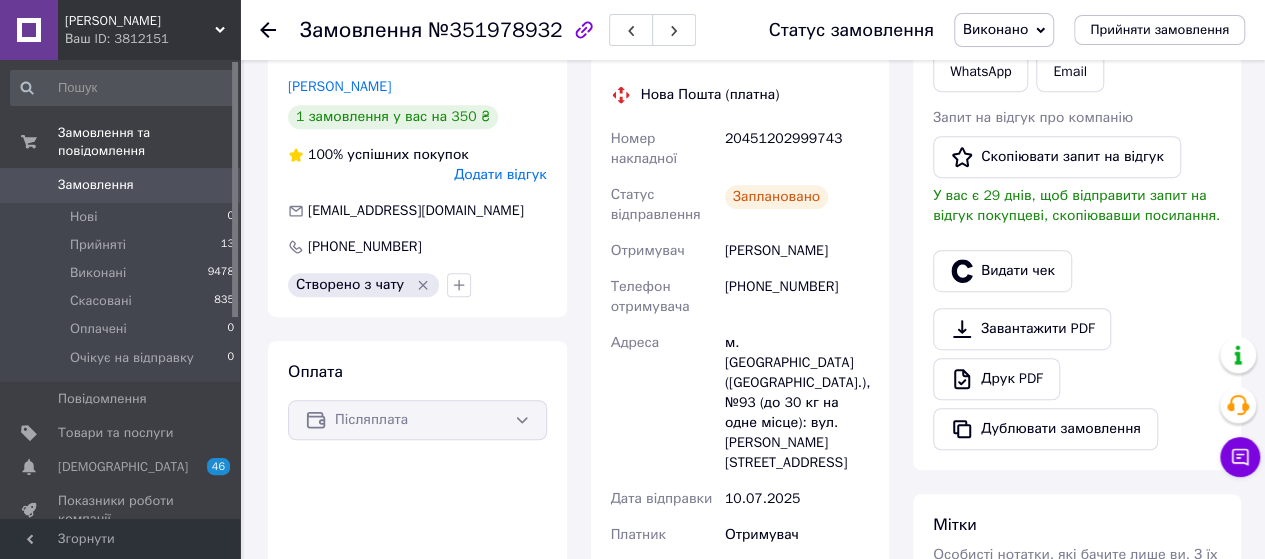 click on "м. [GEOGRAPHIC_DATA] ([GEOGRAPHIC_DATA].), №93 (до 30 кг на одне місце): вул. [PERSON_NAME][STREET_ADDRESS]" at bounding box center (797, 403) 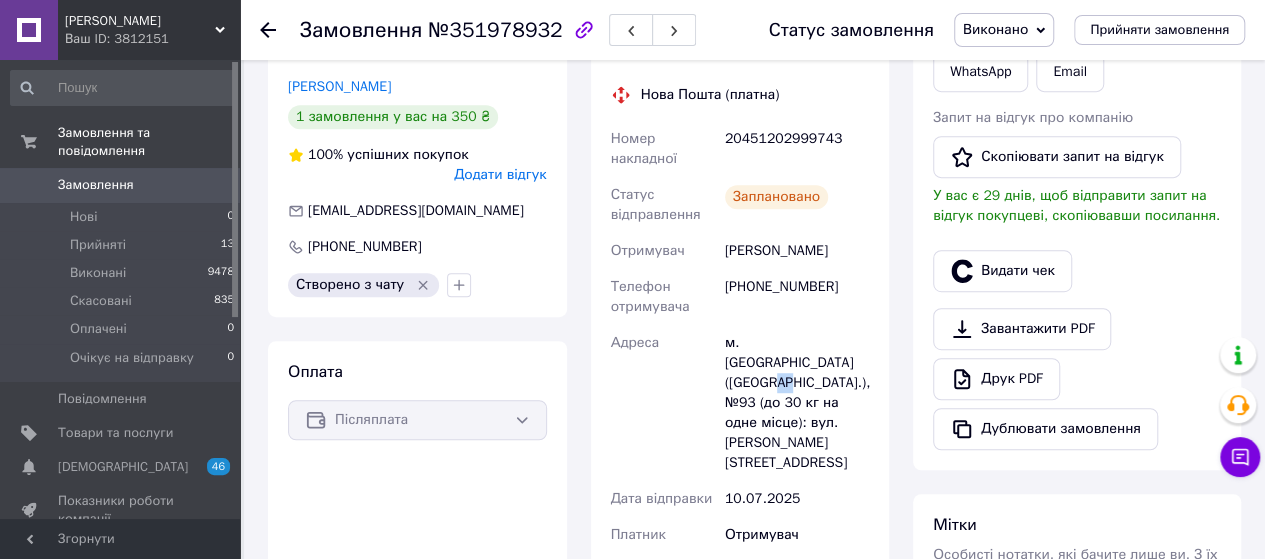 click on "м. [GEOGRAPHIC_DATA] ([GEOGRAPHIC_DATA].), №93 (до 30 кг на одне місце): вул. [PERSON_NAME][STREET_ADDRESS]" at bounding box center (797, 403) 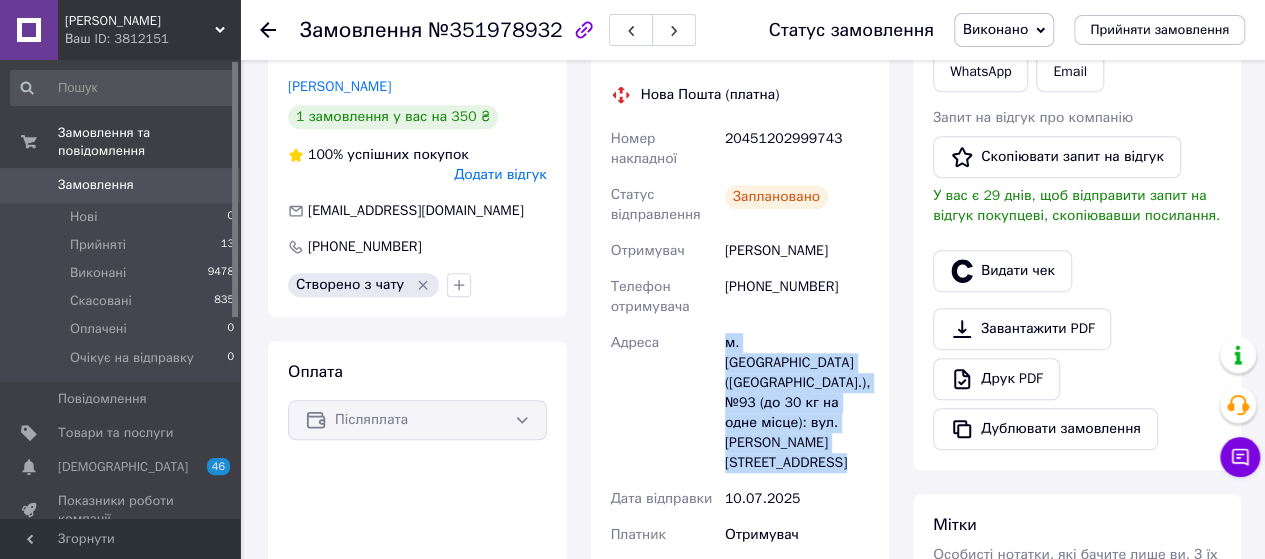 click on "м. [GEOGRAPHIC_DATA] ([GEOGRAPHIC_DATA].), №93 (до 30 кг на одне місце): вул. [PERSON_NAME][STREET_ADDRESS]" at bounding box center (797, 403) 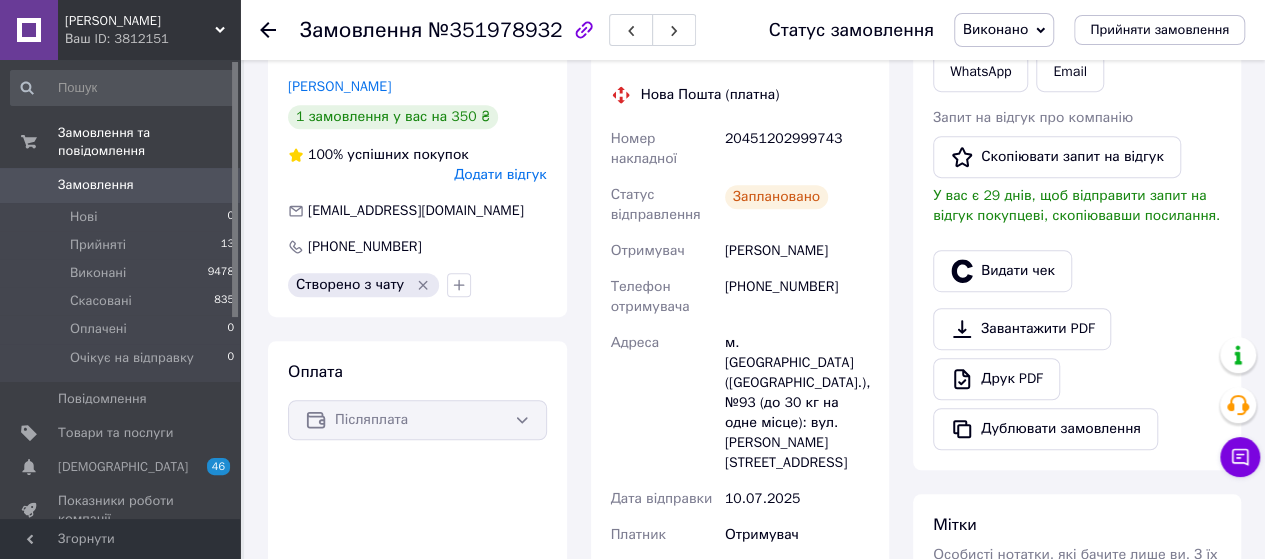 click 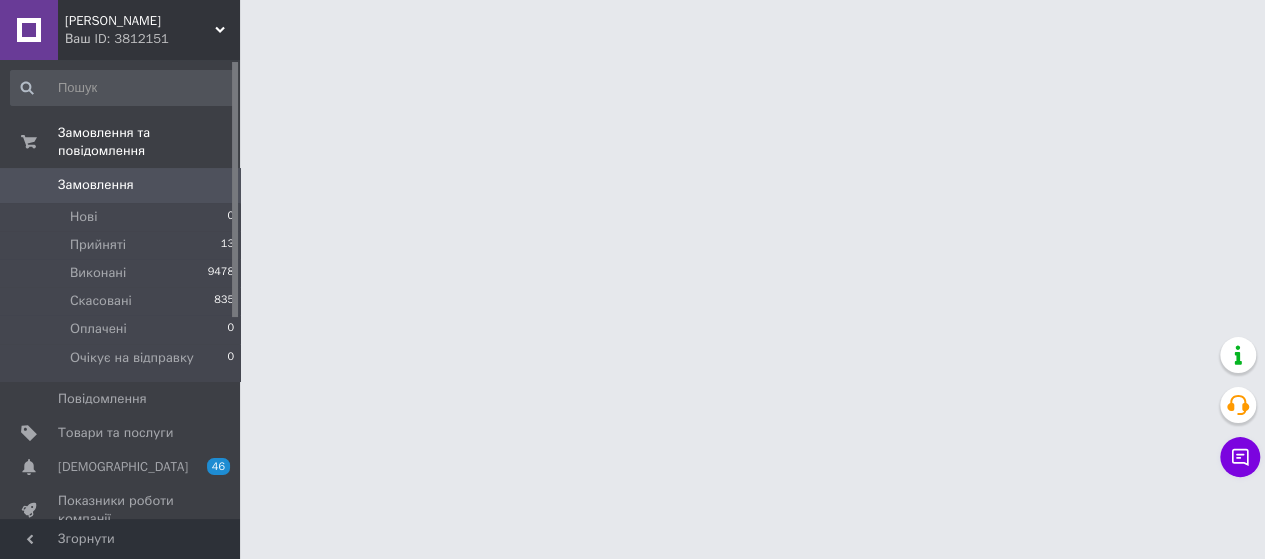 scroll, scrollTop: 0, scrollLeft: 0, axis: both 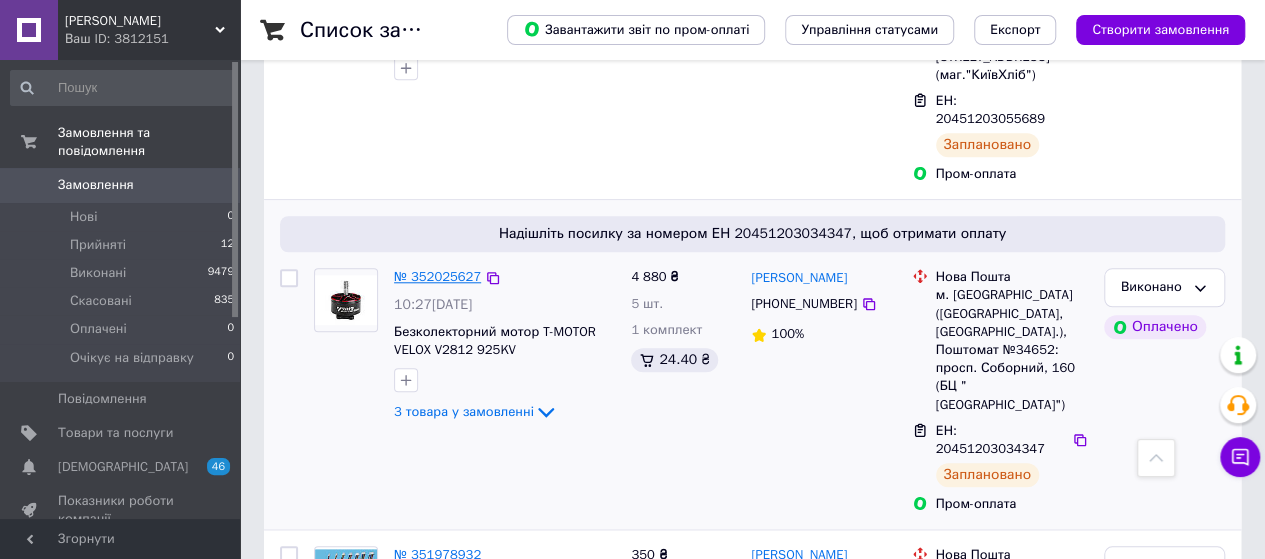 click on "№ 352025627" at bounding box center (437, 276) 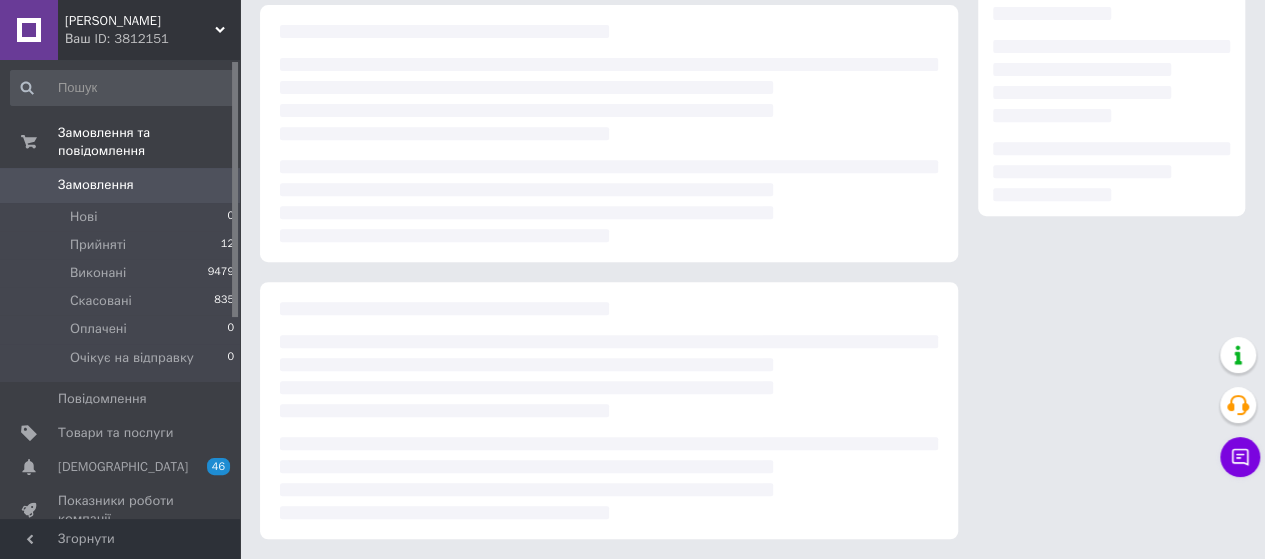 scroll, scrollTop: 0, scrollLeft: 0, axis: both 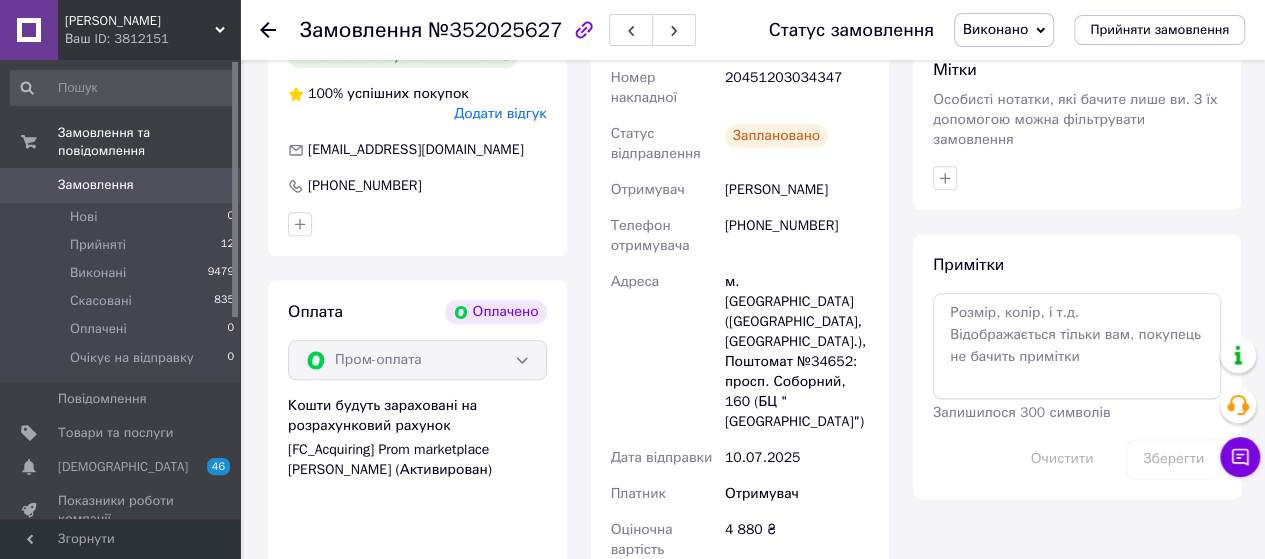 click on "Замовлення" at bounding box center (361, 30) 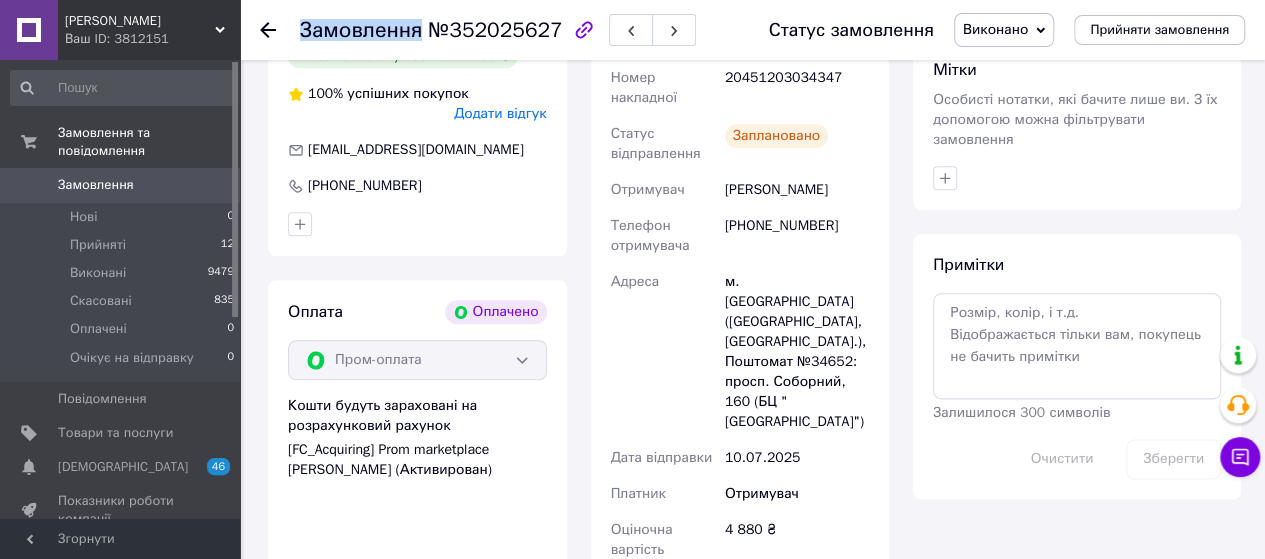 click on "Замовлення" at bounding box center (361, 30) 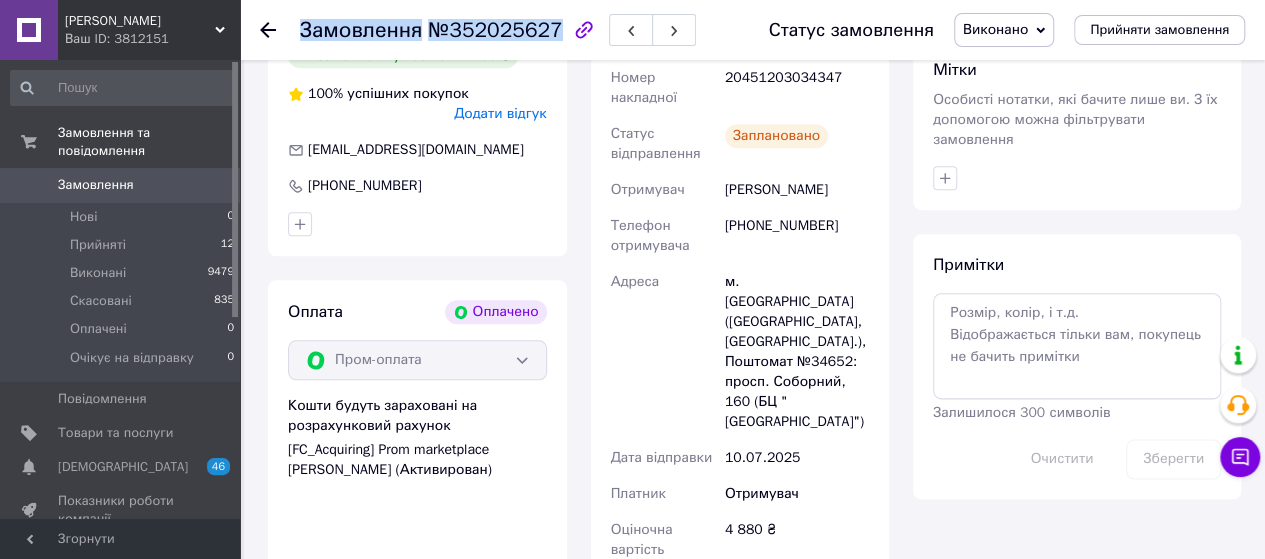 click on "Замовлення" at bounding box center (361, 30) 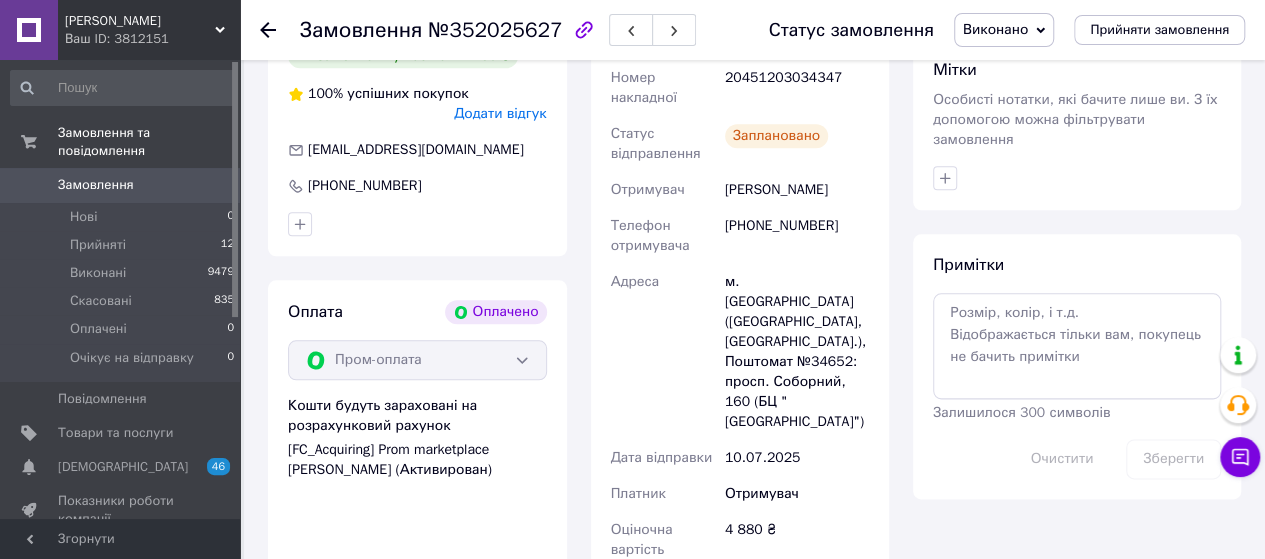 click on "20451203034347" at bounding box center [797, 88] 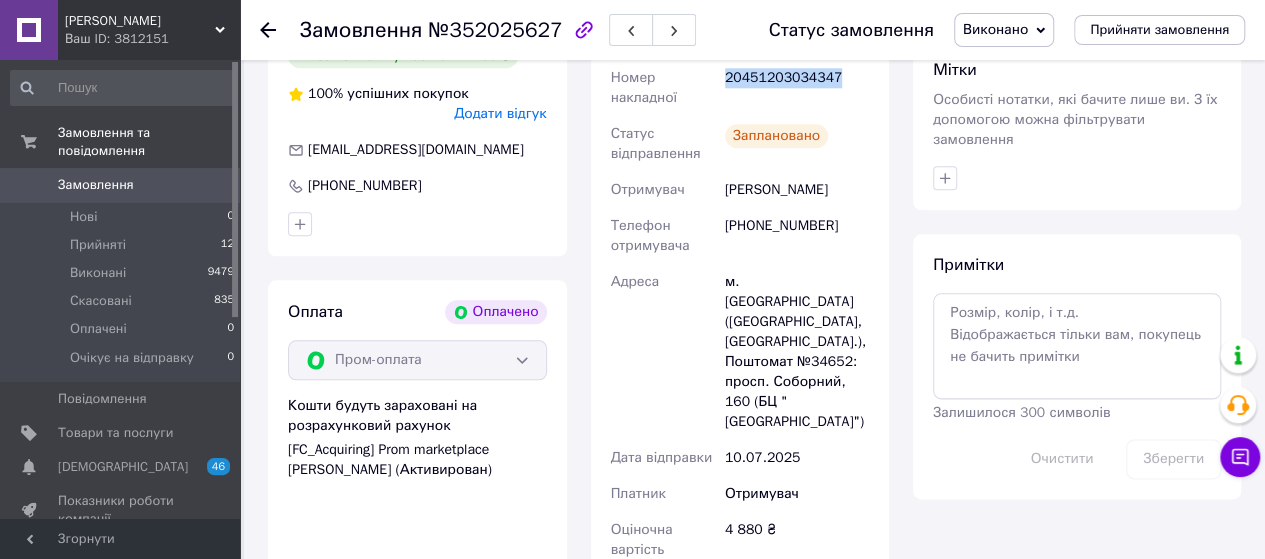 click on "20451203034347" at bounding box center [797, 88] 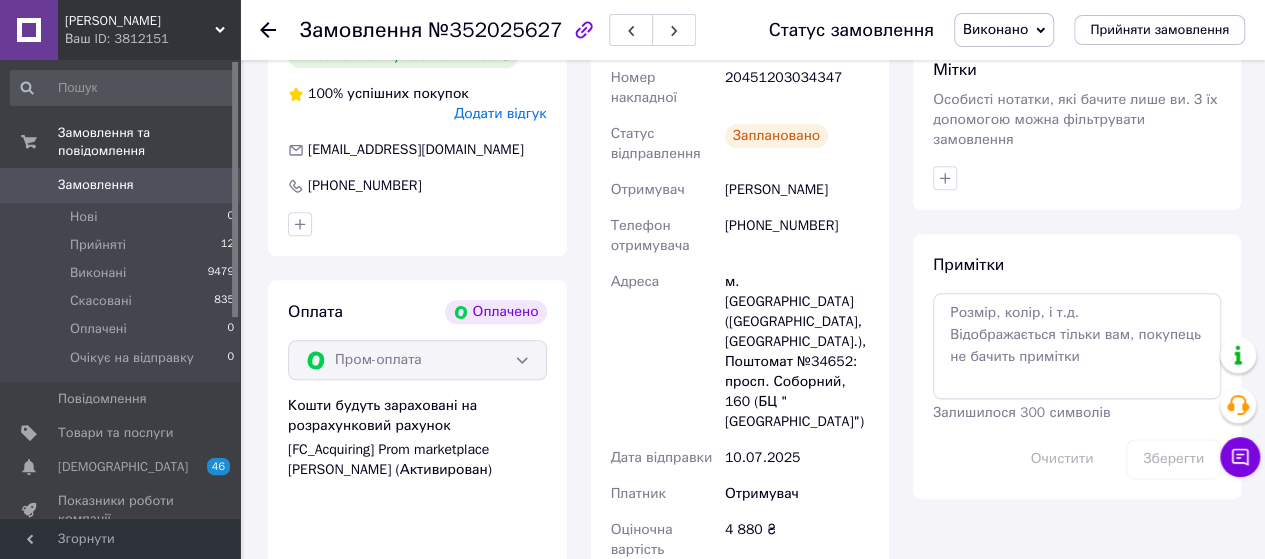 click on "м. Запоріжжя (Запорізька обл., Запорізький р-н.), Поштомат №34652: просп. Соборний, 160 (БЦ "Eco Tower")" at bounding box center (797, 352) 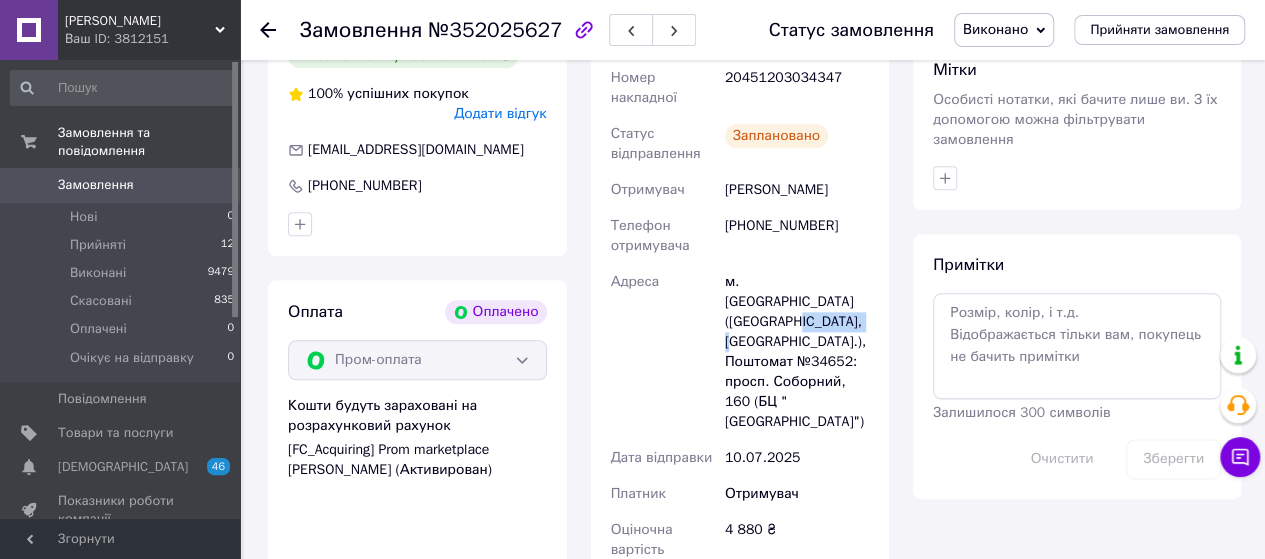 click on "м. Запоріжжя (Запорізька обл., Запорізький р-н.), Поштомат №34652: просп. Соборний, 160 (БЦ "Eco Tower")" at bounding box center (797, 352) 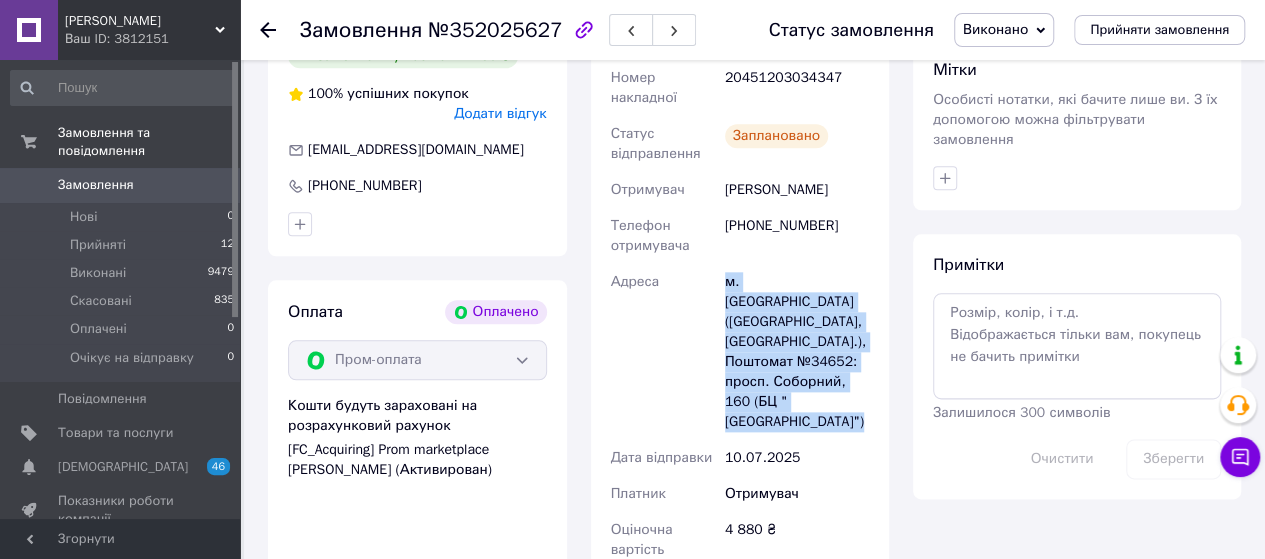 click on "м. Запоріжжя (Запорізька обл., Запорізький р-н.), Поштомат №34652: просп. Соборний, 160 (БЦ "Eco Tower")" at bounding box center (797, 352) 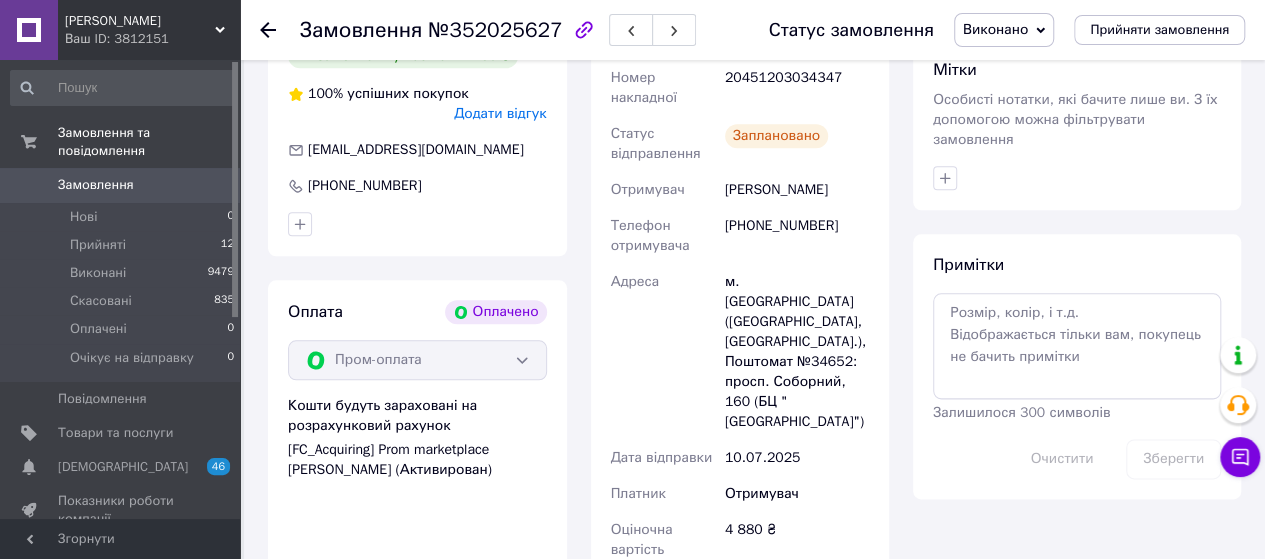 click 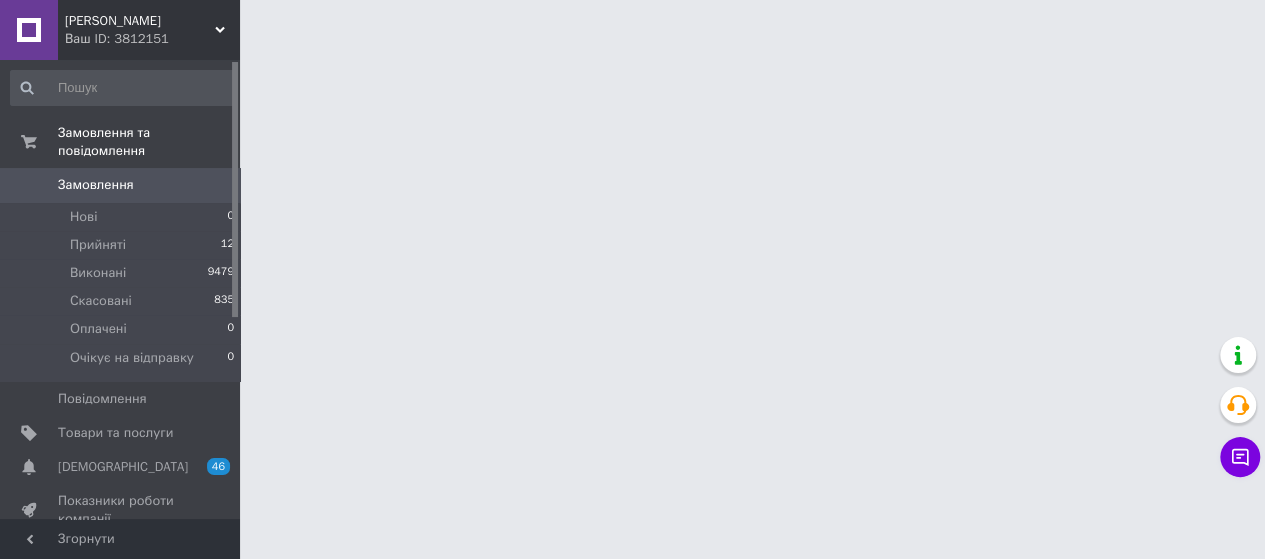 scroll, scrollTop: 0, scrollLeft: 0, axis: both 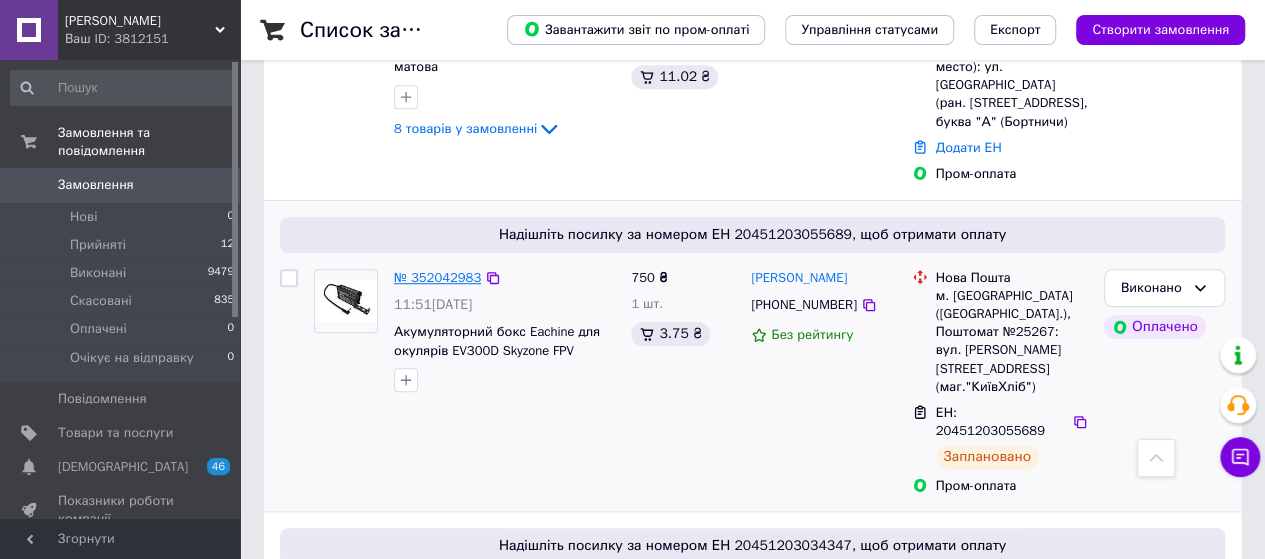 click on "№ 352042983" at bounding box center (437, 277) 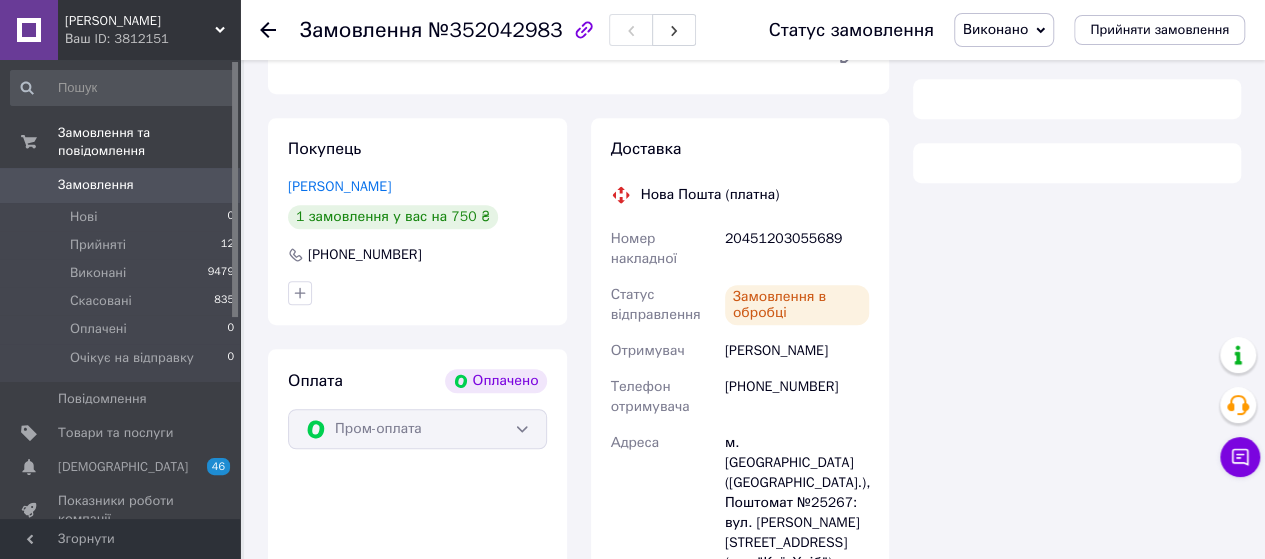 scroll, scrollTop: 507, scrollLeft: 0, axis: vertical 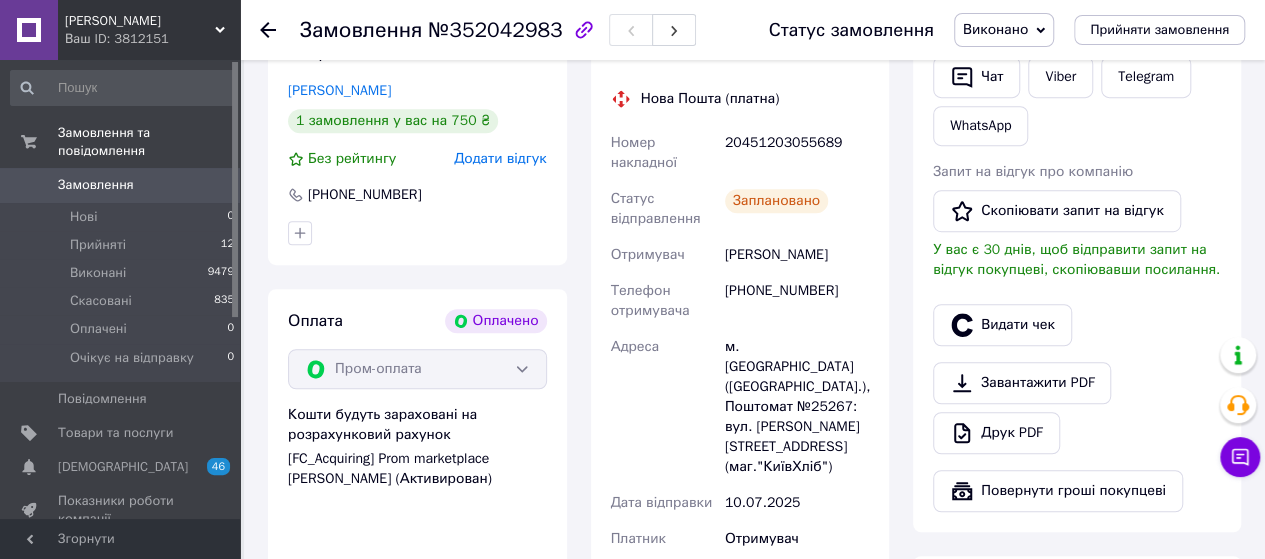 click on "Лісовський Вячеслав" at bounding box center [797, 255] 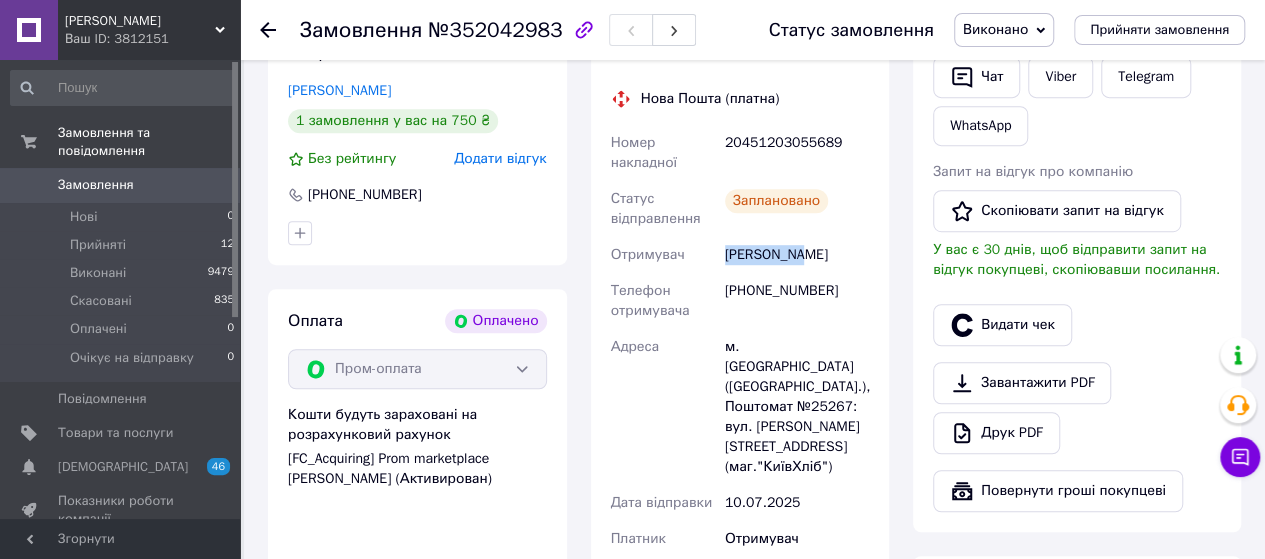 click on "Лісовський Вячеслав" at bounding box center (797, 255) 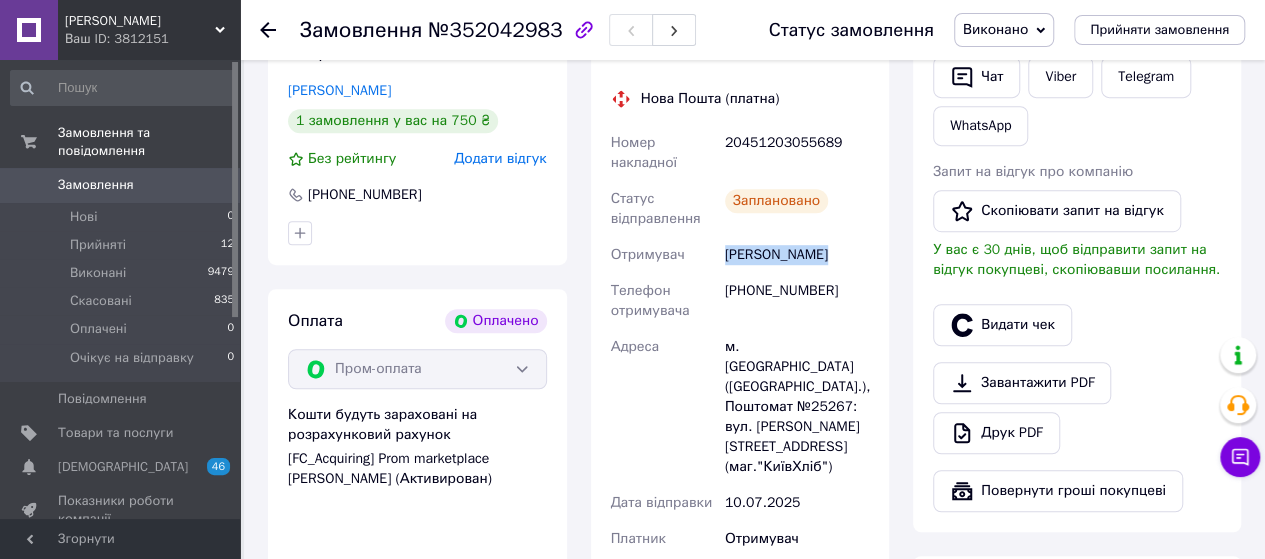 click on "Лісовський Вячеслав" at bounding box center (797, 255) 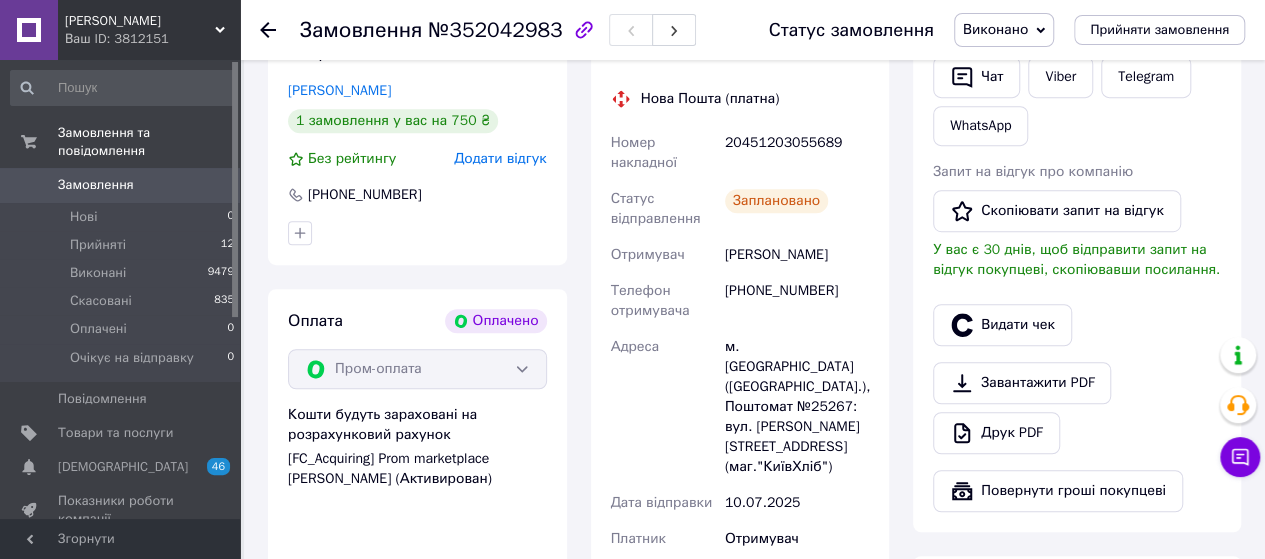 click on "[PHONE_NUMBER]" at bounding box center (797, 301) 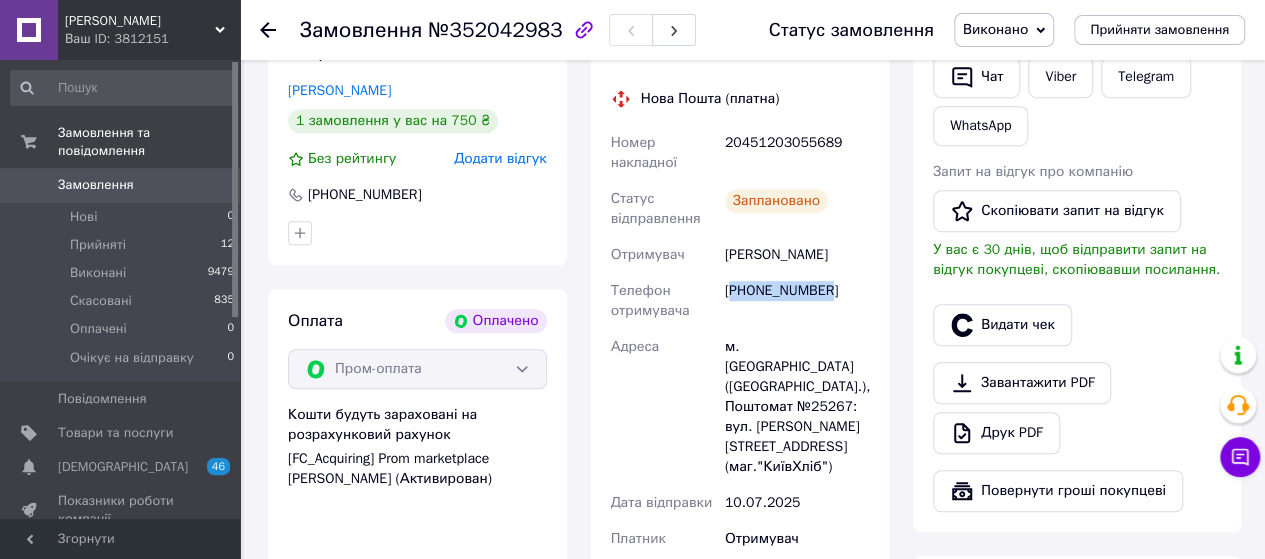 click on "[PHONE_NUMBER]" at bounding box center (797, 301) 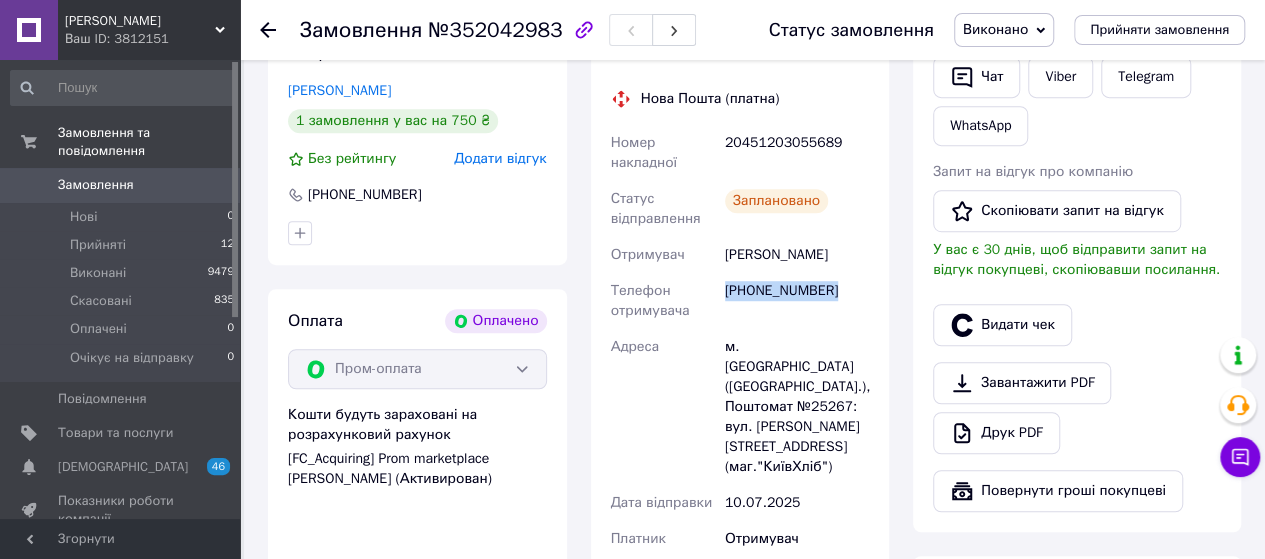 click on "[PHONE_NUMBER]" at bounding box center (797, 301) 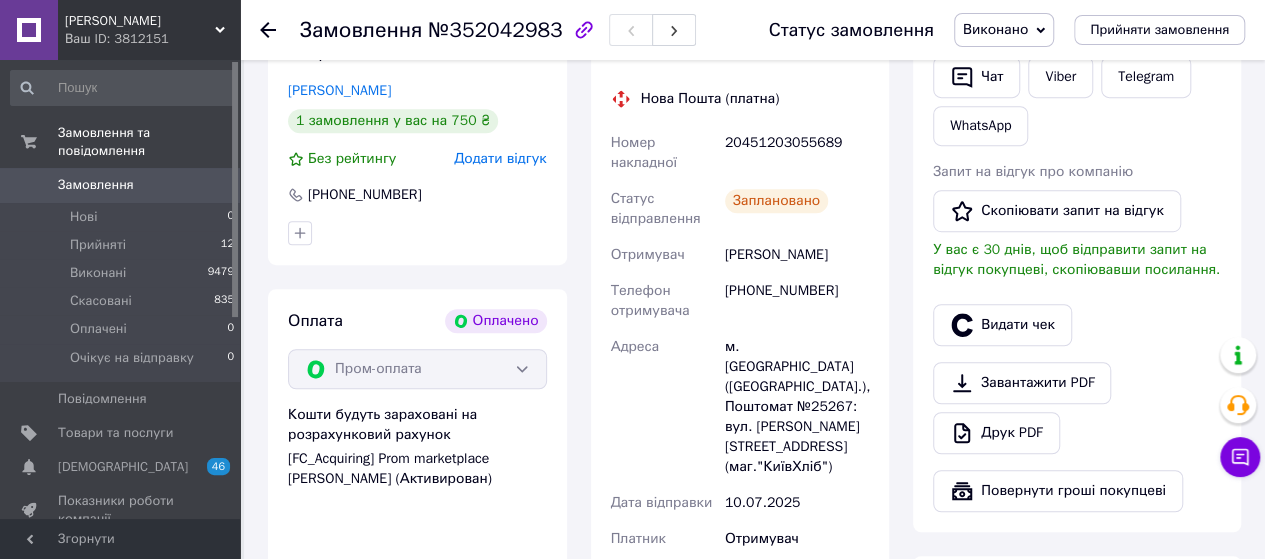 click on "м. [GEOGRAPHIC_DATA] ([GEOGRAPHIC_DATA].), Поштомат №25267: вул. [PERSON_NAME][STREET_ADDRESS] (маг."КиївХліб")" at bounding box center (797, 407) 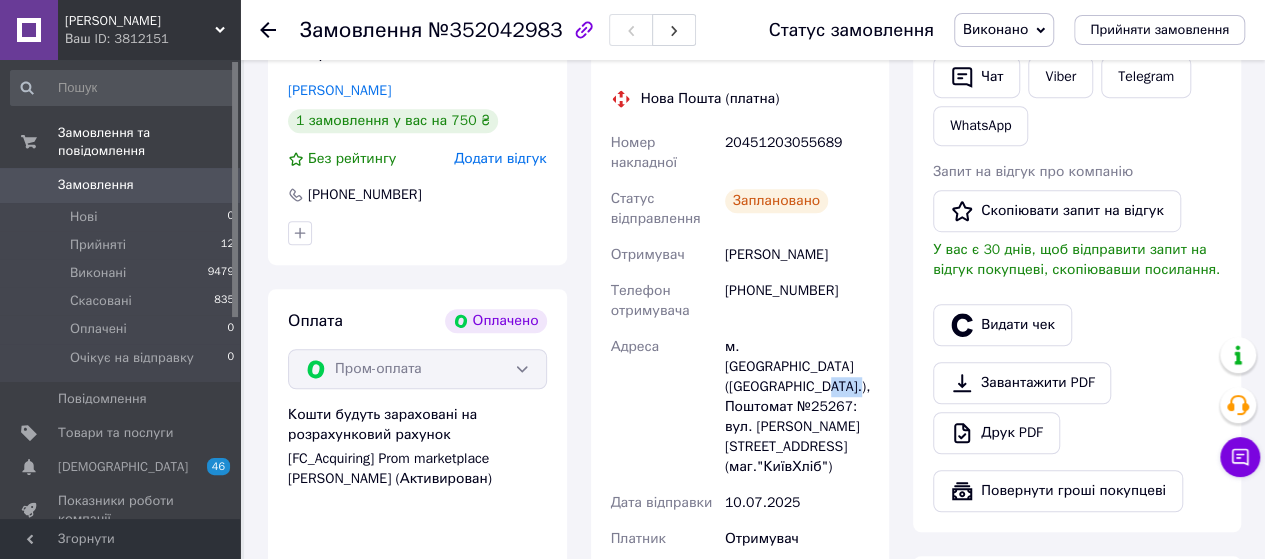 click on "м. [GEOGRAPHIC_DATA] ([GEOGRAPHIC_DATA].), Поштомат №25267: вул. [PERSON_NAME][STREET_ADDRESS] (маг."КиївХліб")" at bounding box center [797, 407] 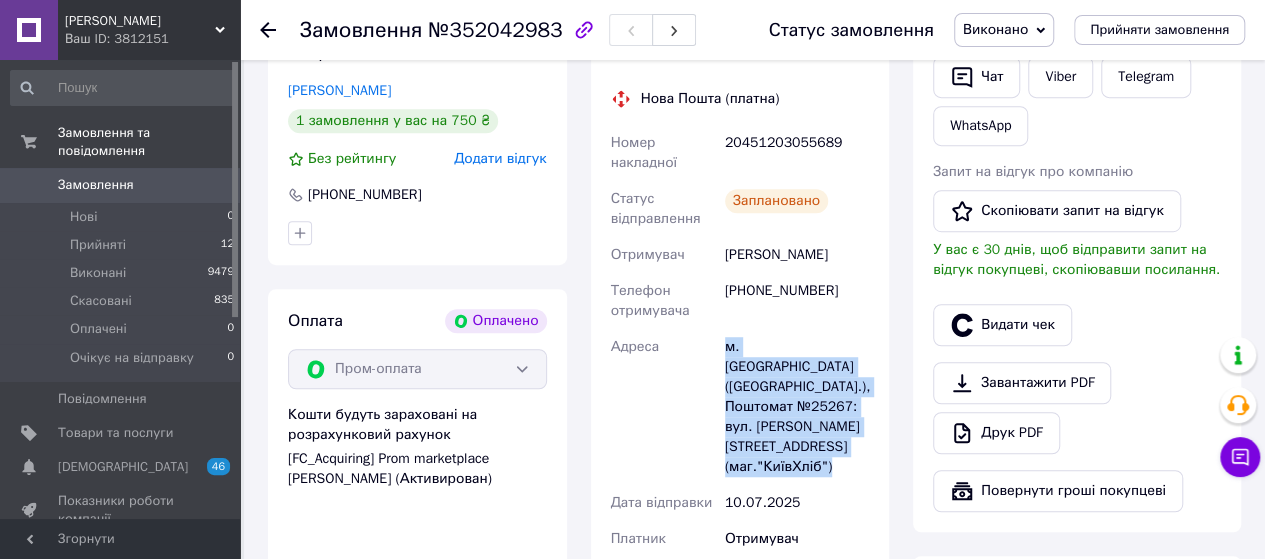 click on "м. [GEOGRAPHIC_DATA] ([GEOGRAPHIC_DATA].), Поштомат №25267: вул. [PERSON_NAME][STREET_ADDRESS] (маг."КиївХліб")" at bounding box center [797, 407] 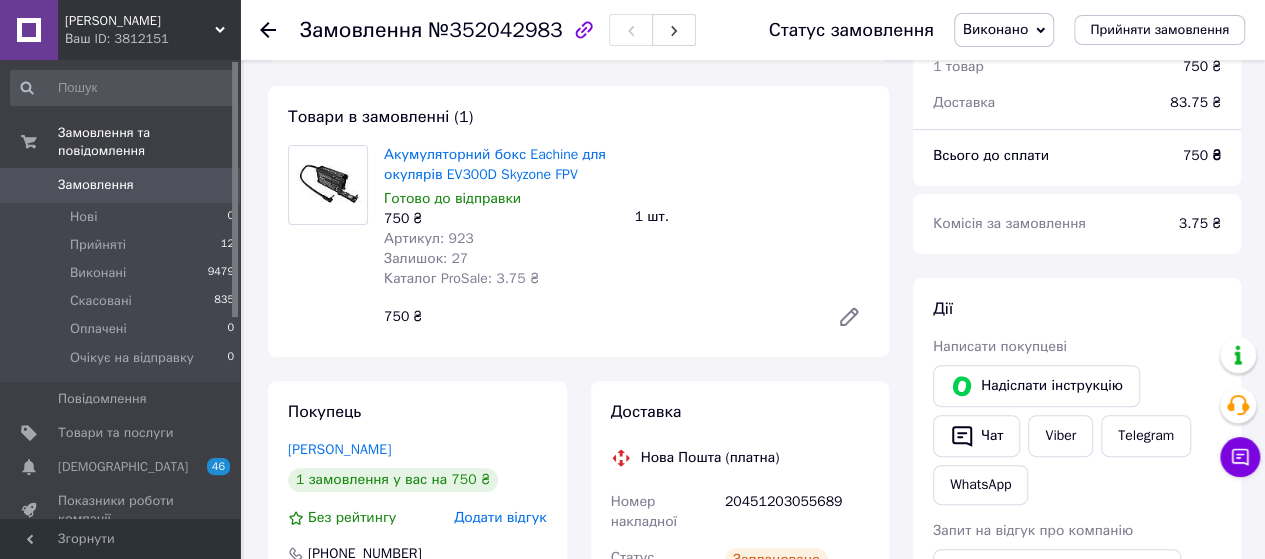 scroll, scrollTop: 176, scrollLeft: 0, axis: vertical 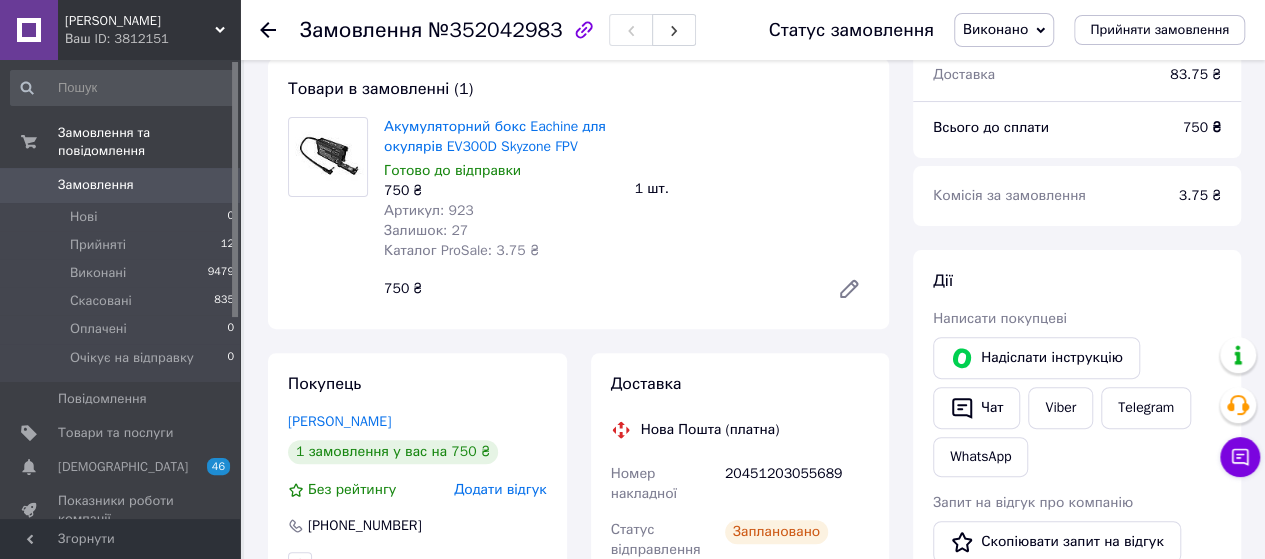 click on "Замовлення" at bounding box center [361, 30] 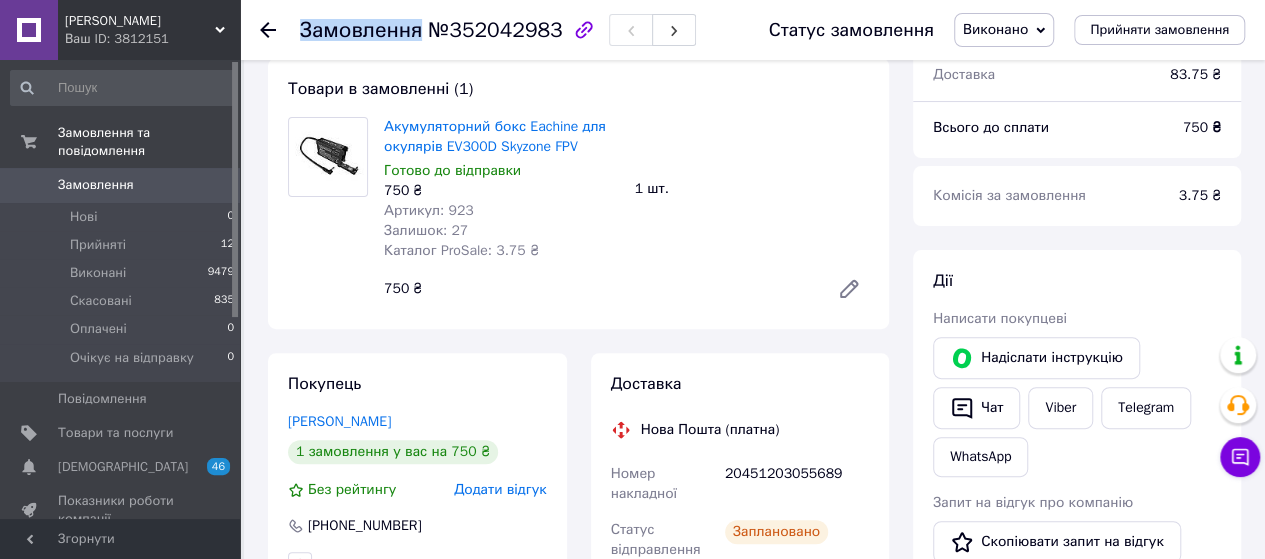 click on "Замовлення" at bounding box center (361, 30) 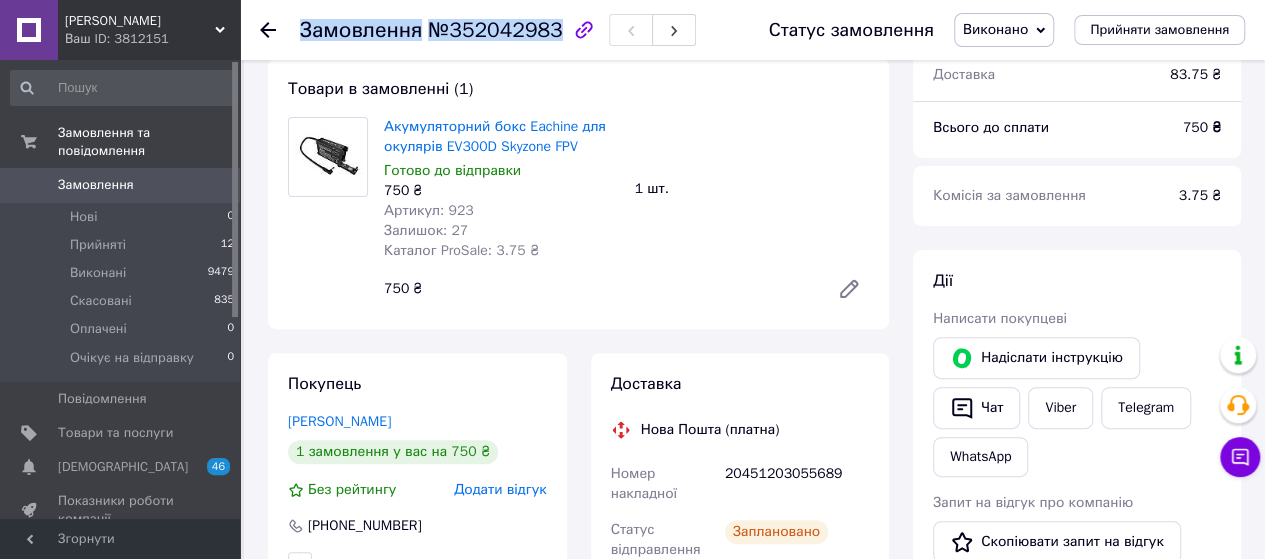 click on "Замовлення" at bounding box center (361, 30) 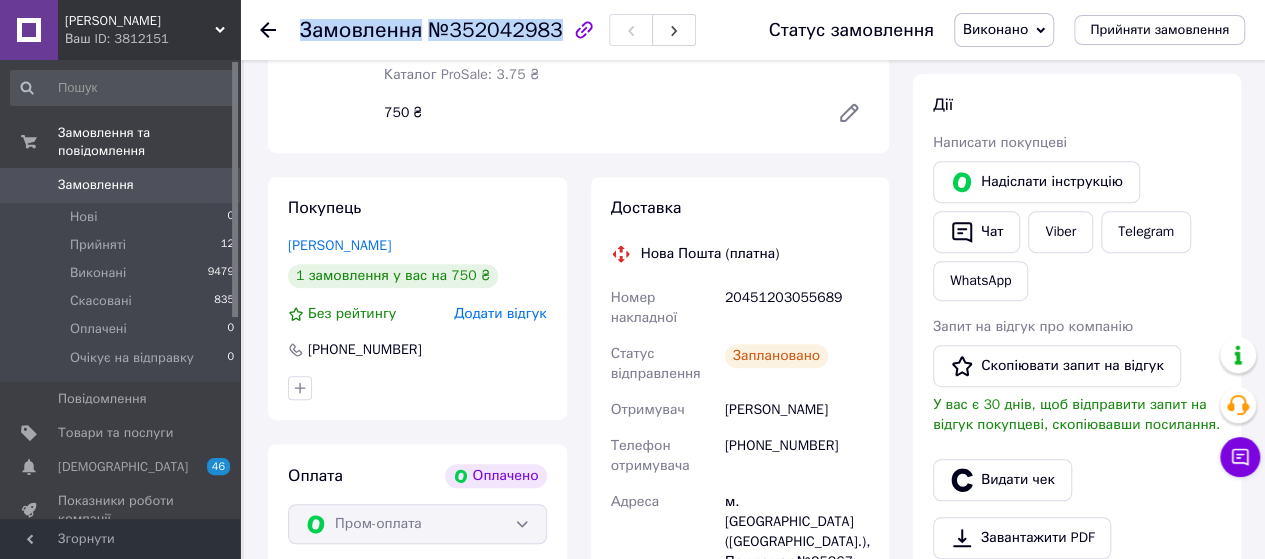 scroll, scrollTop: 368, scrollLeft: 0, axis: vertical 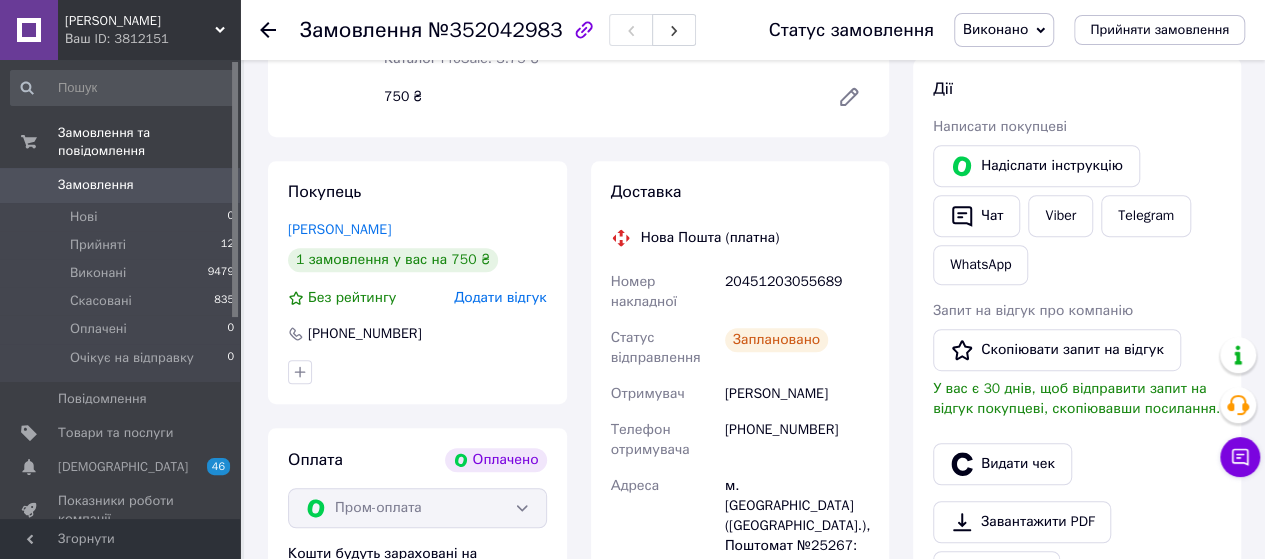 click on "20451203055689" at bounding box center (797, 292) 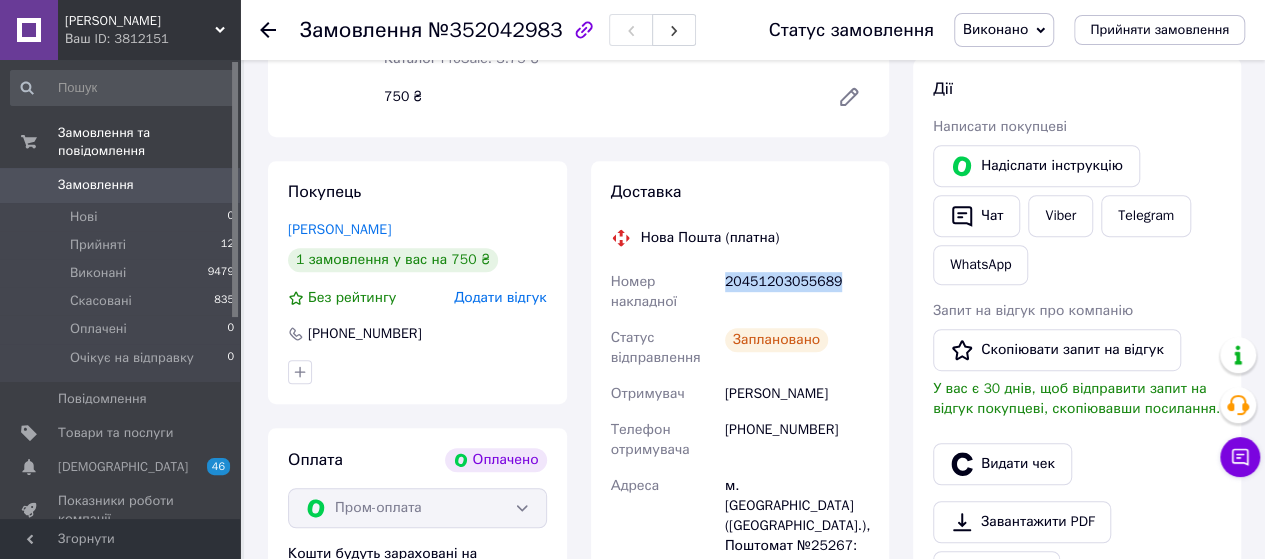 click on "20451203055689" at bounding box center (797, 292) 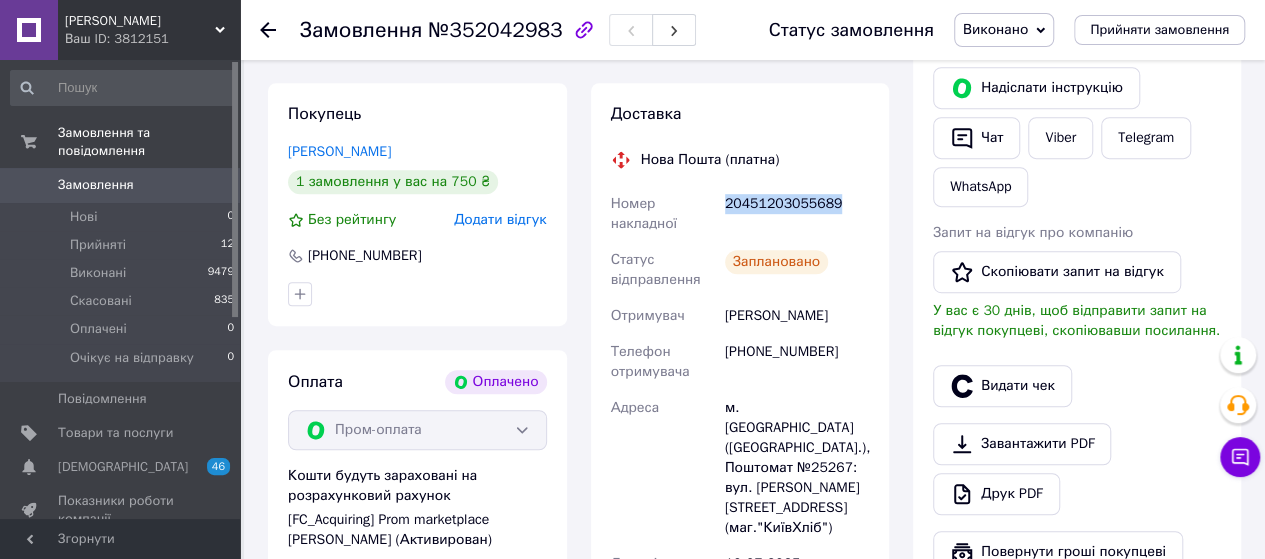 scroll, scrollTop: 508, scrollLeft: 0, axis: vertical 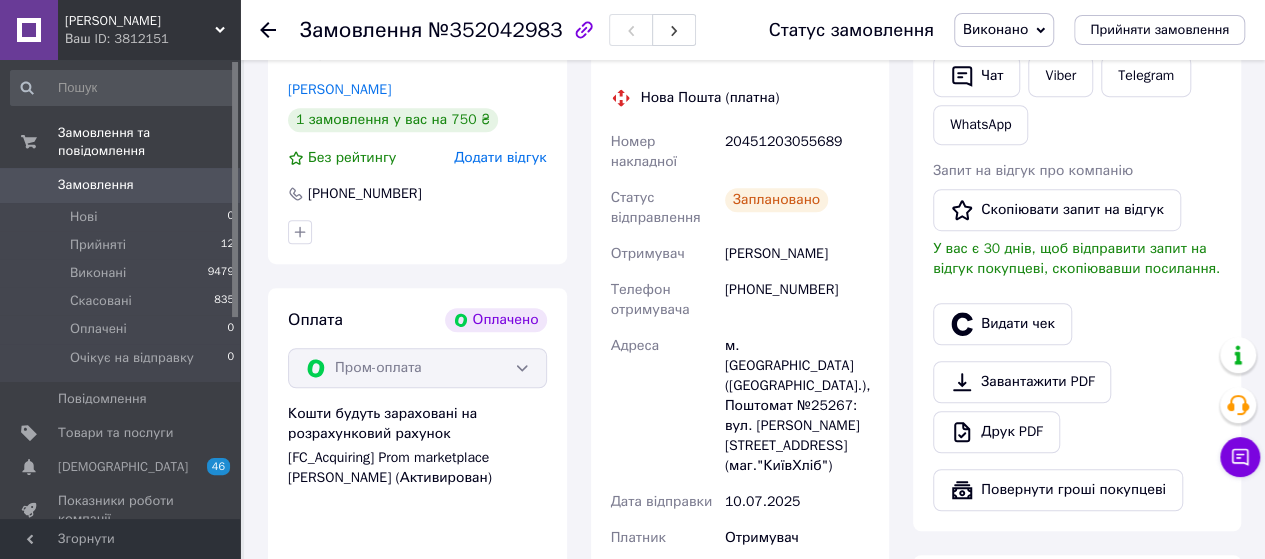 click on "м. [GEOGRAPHIC_DATA] ([GEOGRAPHIC_DATA].), Поштомат №25267: вул. [PERSON_NAME][STREET_ADDRESS] (маг."КиївХліб")" at bounding box center (797, 406) 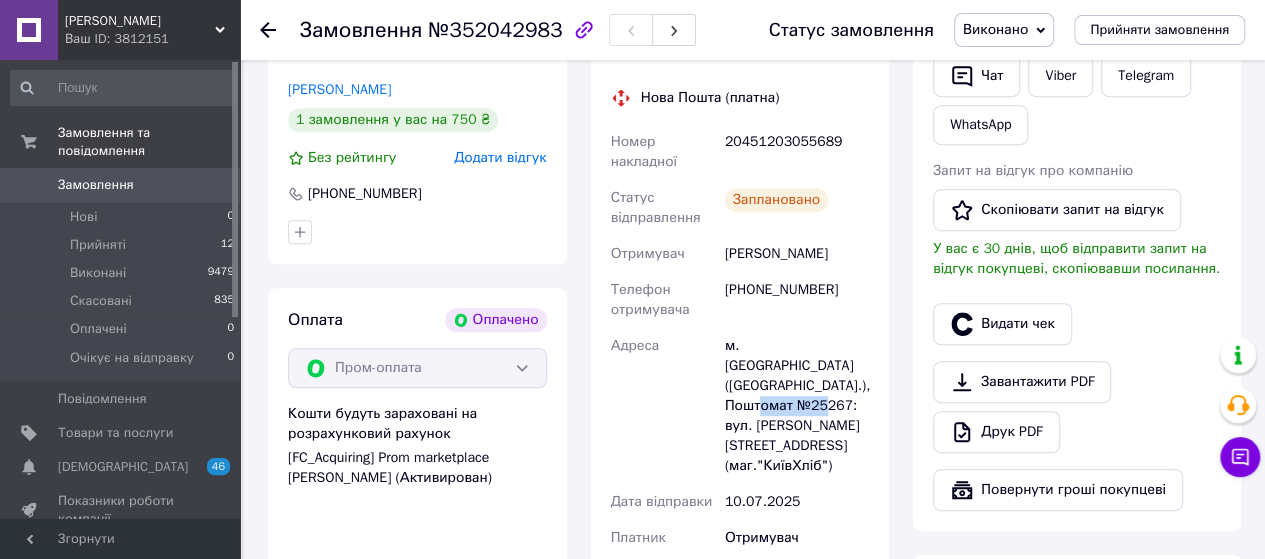 click on "м. [GEOGRAPHIC_DATA] ([GEOGRAPHIC_DATA].), Поштомат №25267: вул. [PERSON_NAME][STREET_ADDRESS] (маг."КиївХліб")" at bounding box center (797, 406) 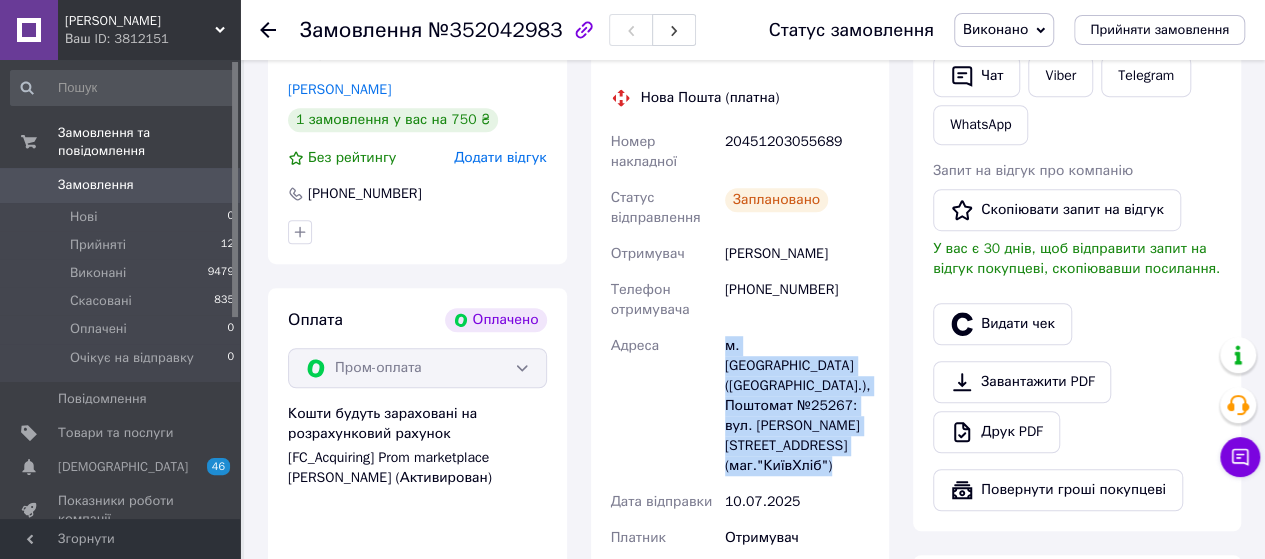 click on "м. [GEOGRAPHIC_DATA] ([GEOGRAPHIC_DATA].), Поштомат №25267: вул. [PERSON_NAME][STREET_ADDRESS] (маг."КиївХліб")" at bounding box center (797, 406) 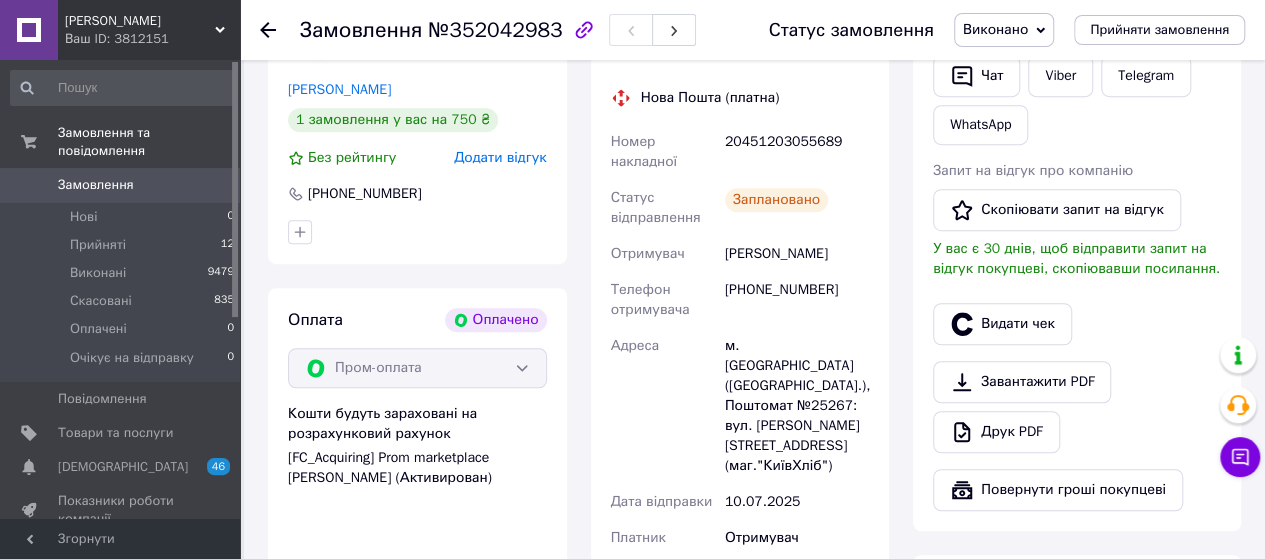 click 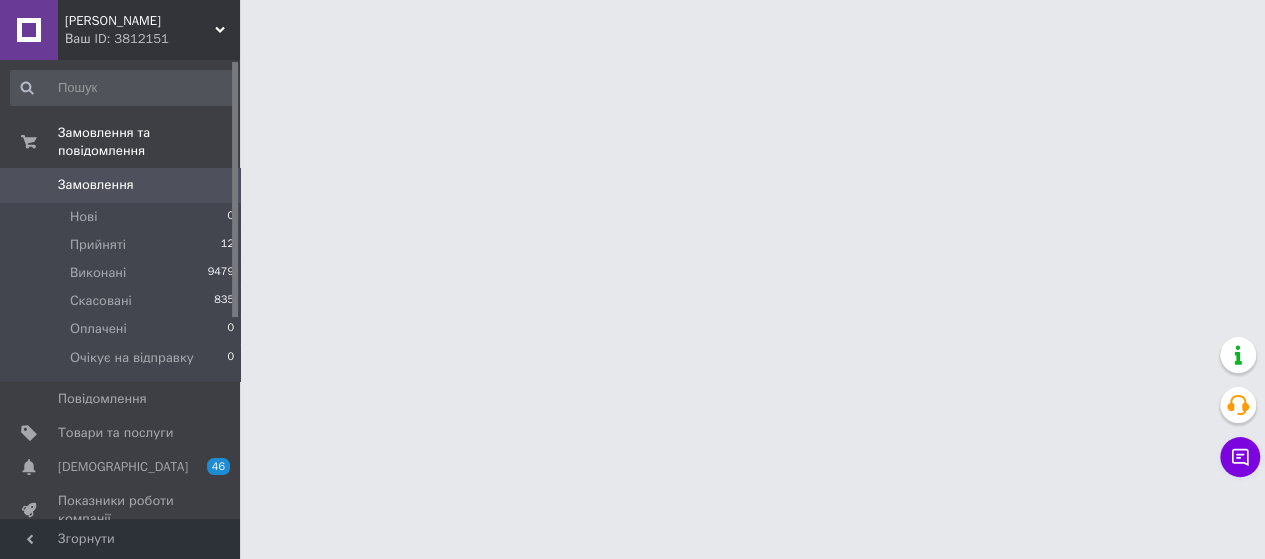 scroll, scrollTop: 0, scrollLeft: 0, axis: both 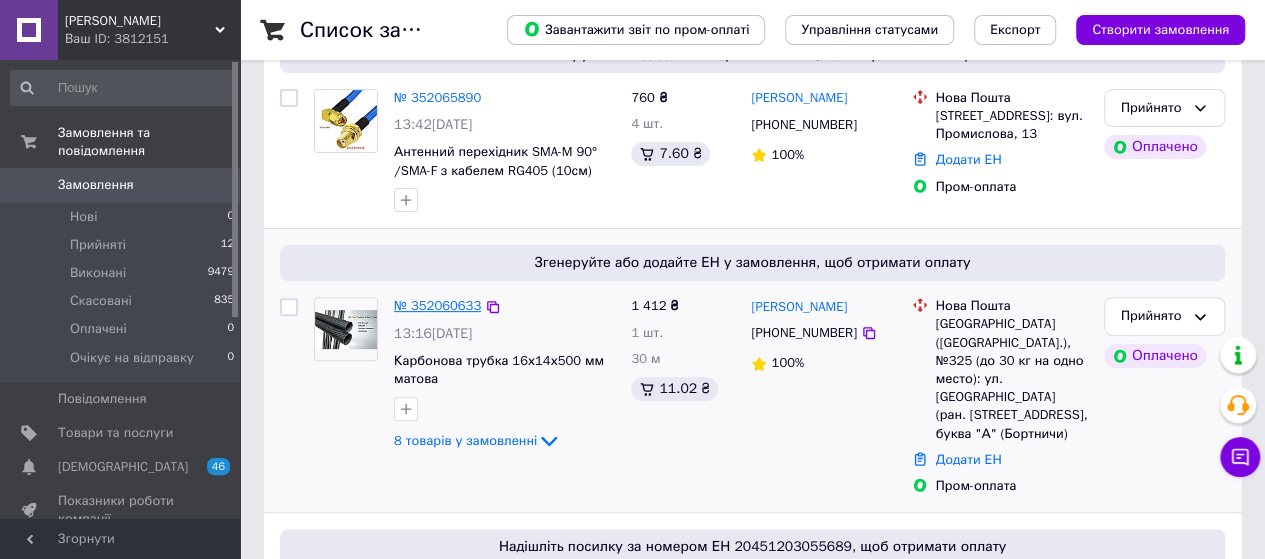 click on "№ 352060633" at bounding box center [437, 305] 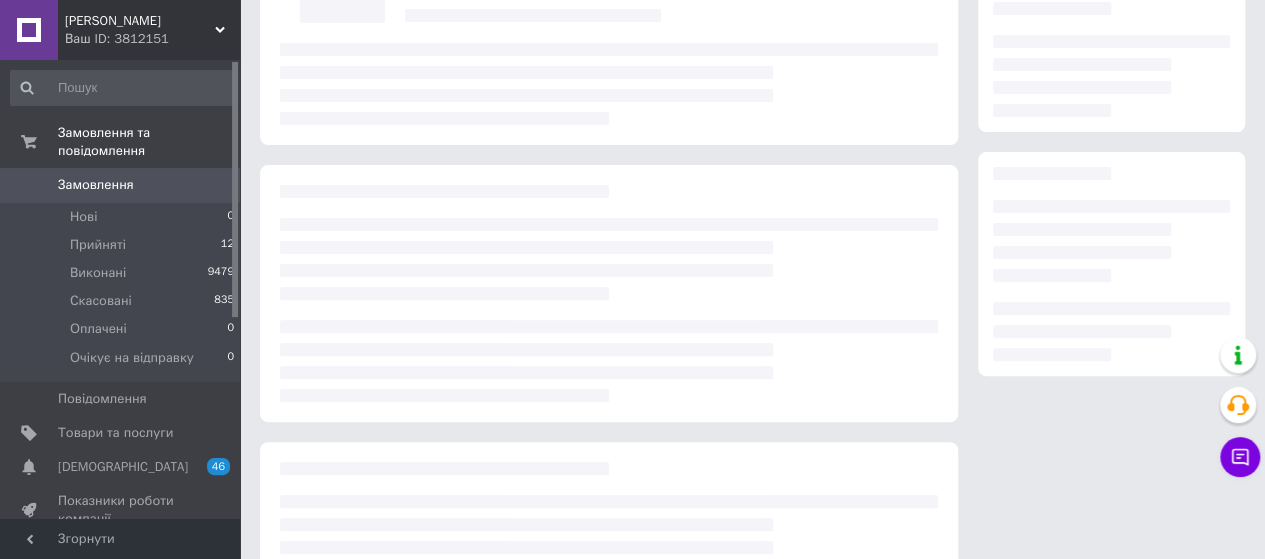 scroll, scrollTop: 0, scrollLeft: 0, axis: both 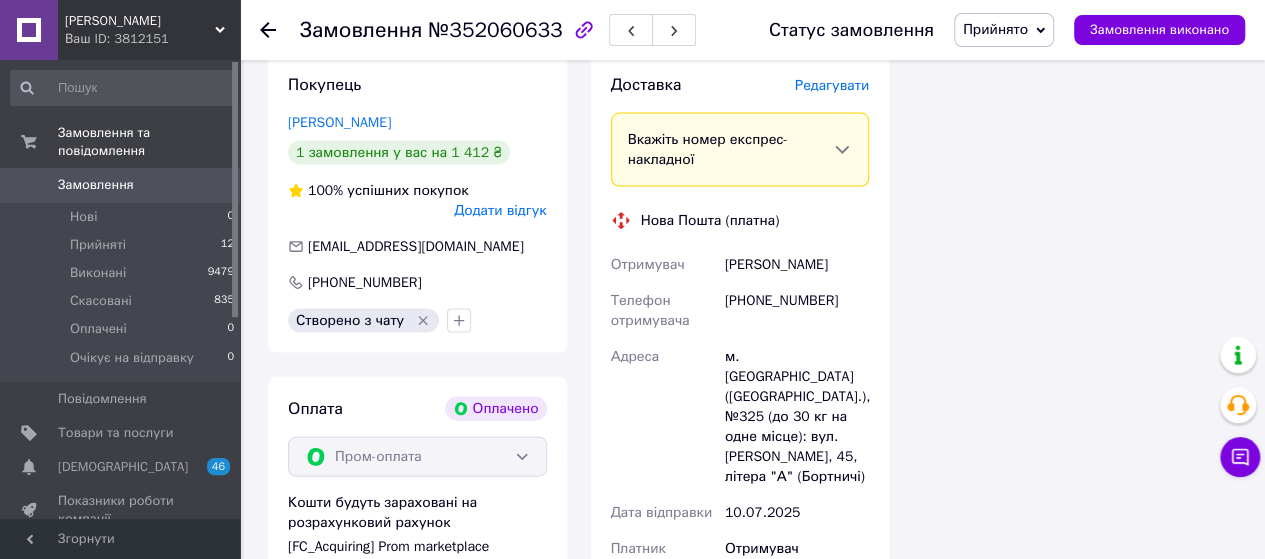 click on "[PERSON_NAME]" at bounding box center (797, 265) 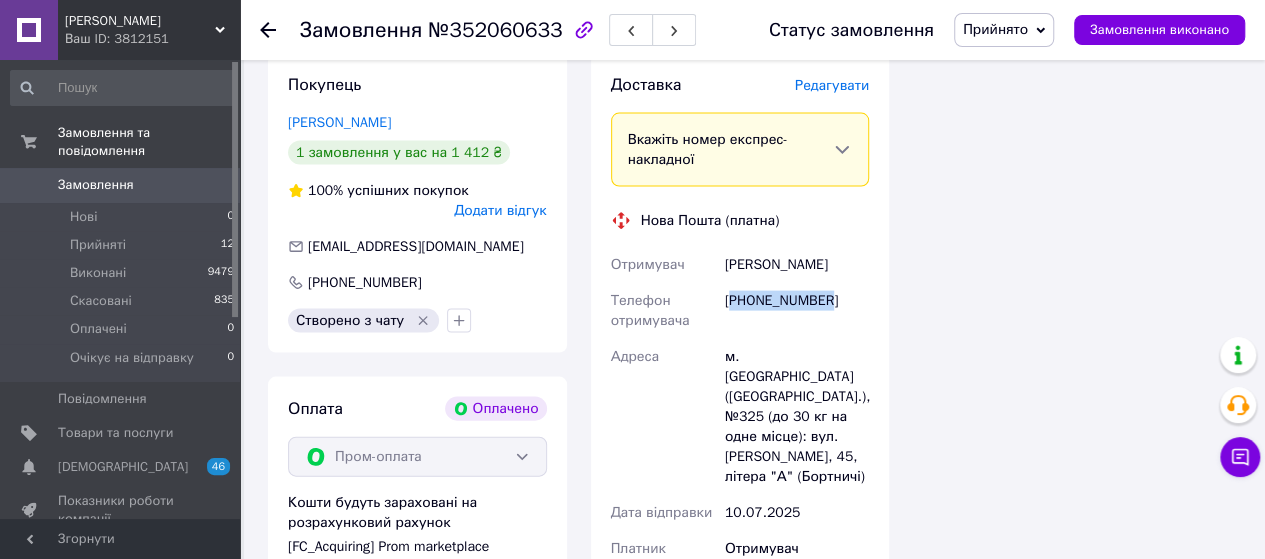 click on "[PHONE_NUMBER]" at bounding box center (797, 311) 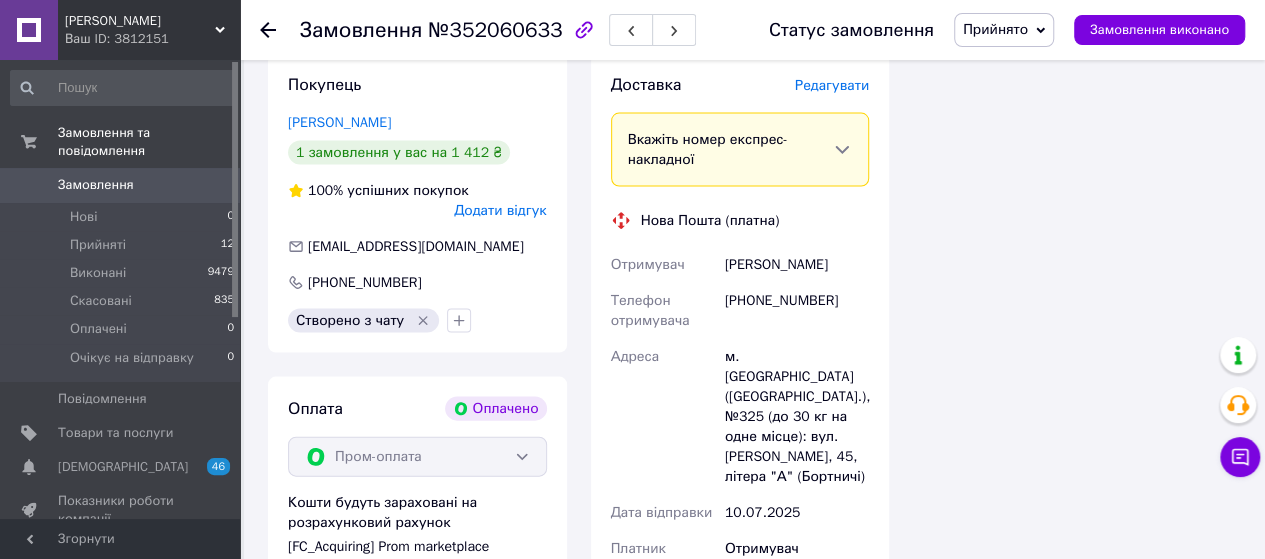 click on "[PHONE_NUMBER]" at bounding box center [797, 311] 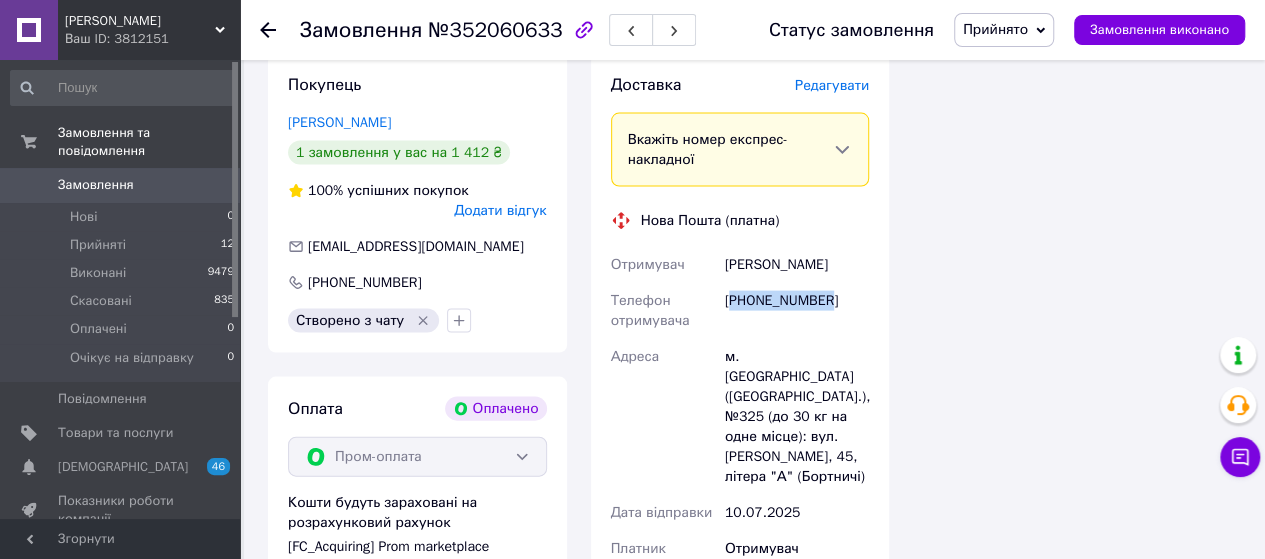 click on "[PHONE_NUMBER]" at bounding box center [797, 311] 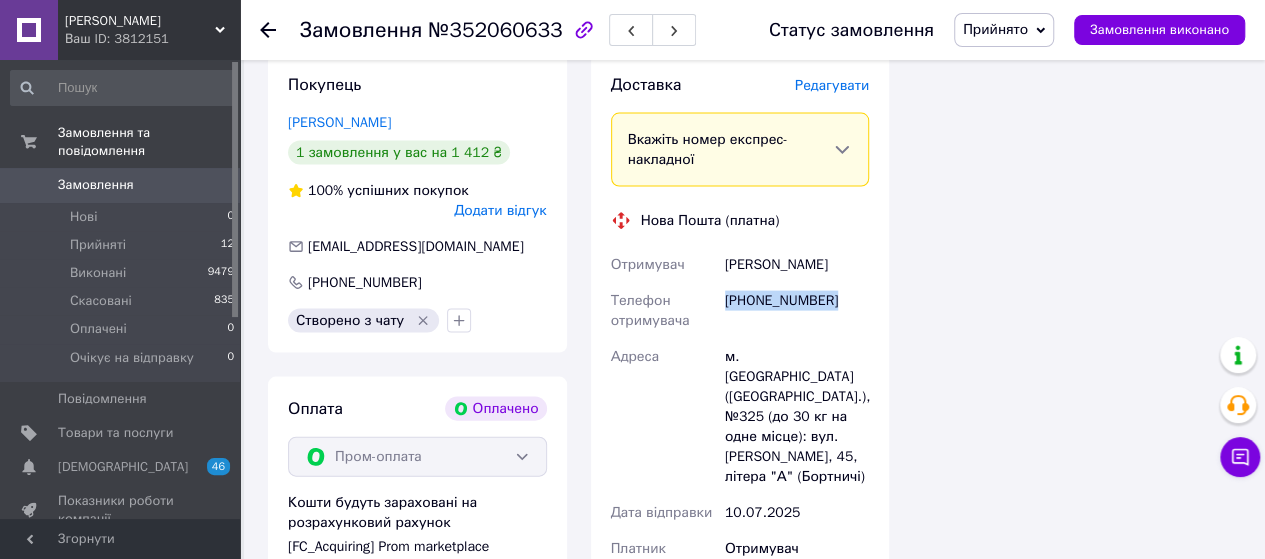 click on "[PHONE_NUMBER]" at bounding box center [797, 311] 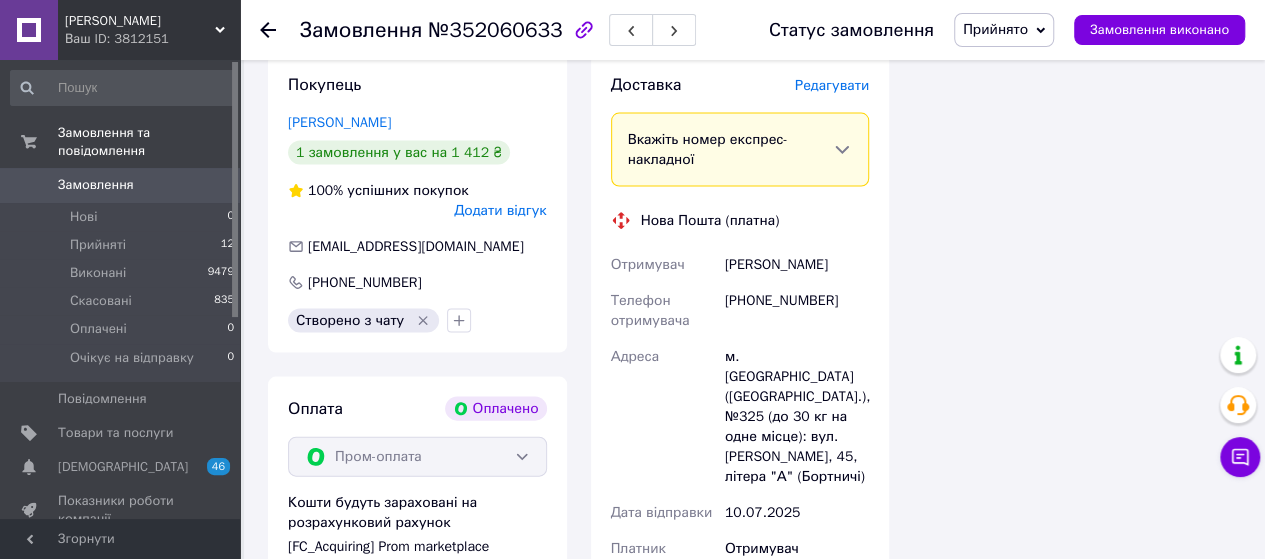 click on "[EMAIL_ADDRESS][DOMAIN_NAME]" at bounding box center (416, 246) 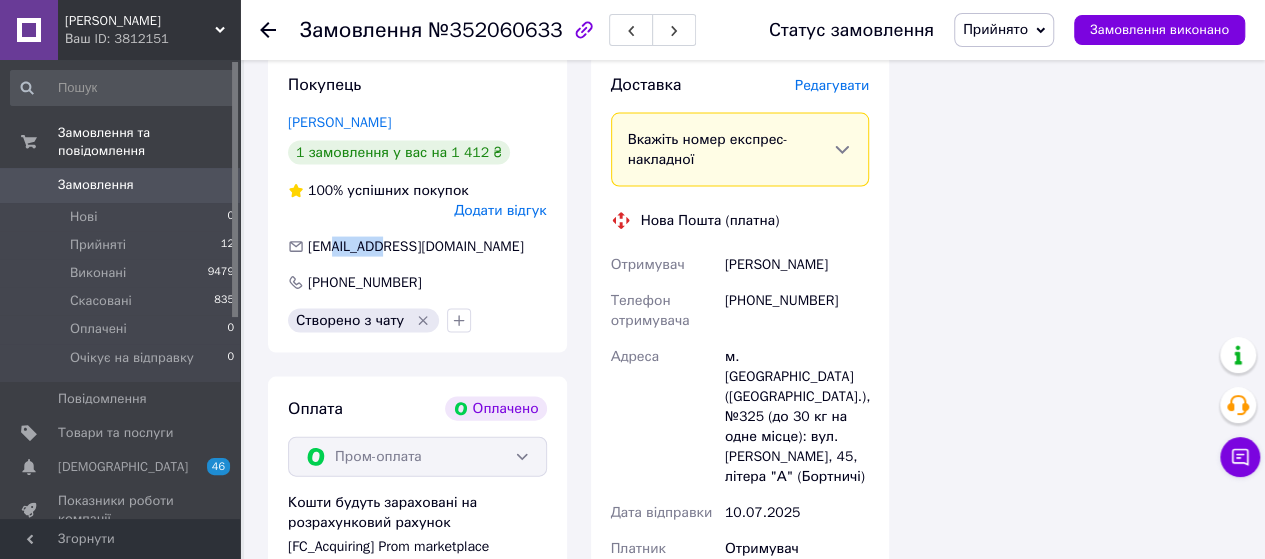 click on "[EMAIL_ADDRESS][DOMAIN_NAME]" at bounding box center (416, 246) 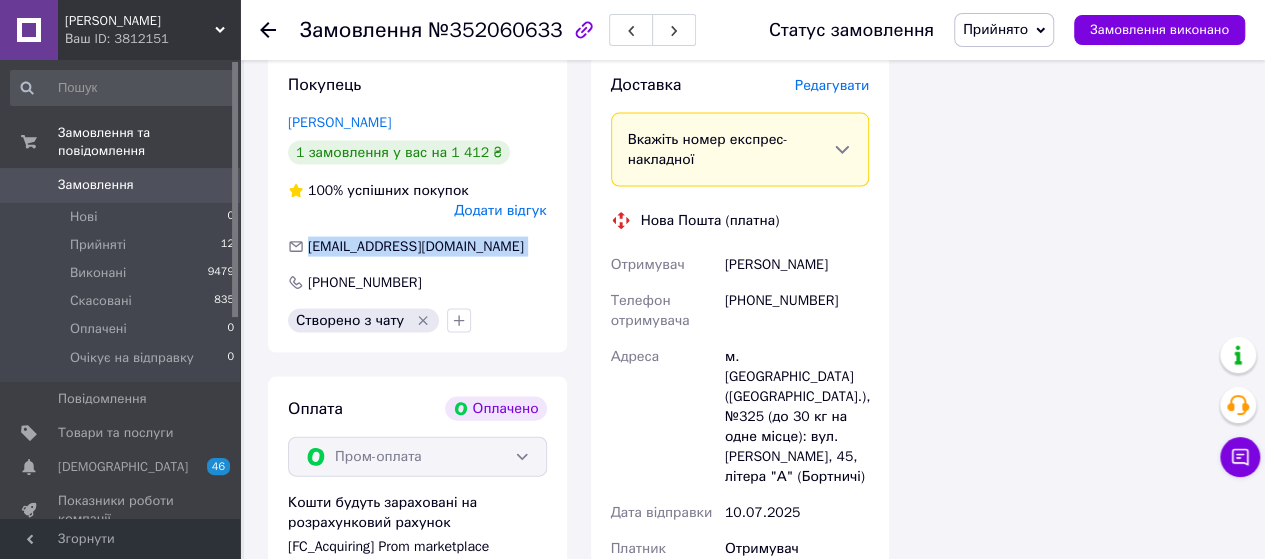 click on "[EMAIL_ADDRESS][DOMAIN_NAME]" at bounding box center (416, 246) 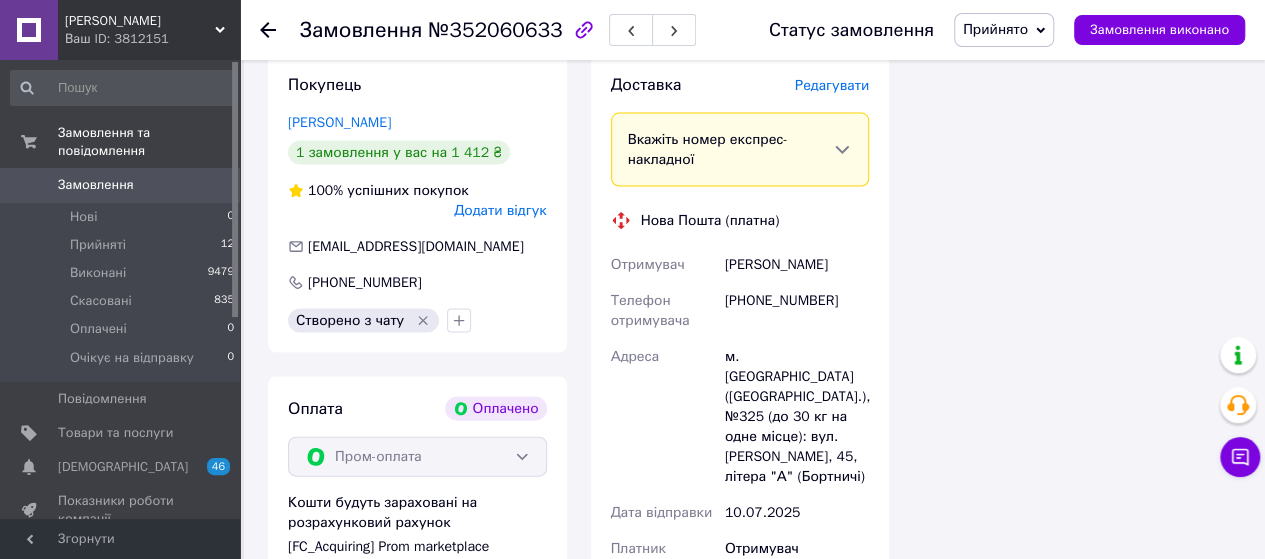 click on "м. [GEOGRAPHIC_DATA] ([GEOGRAPHIC_DATA].), №325 (до 30 кг на одне місце): вул. [PERSON_NAME], 45, літера "А" (Бортничі)" at bounding box center (797, 417) 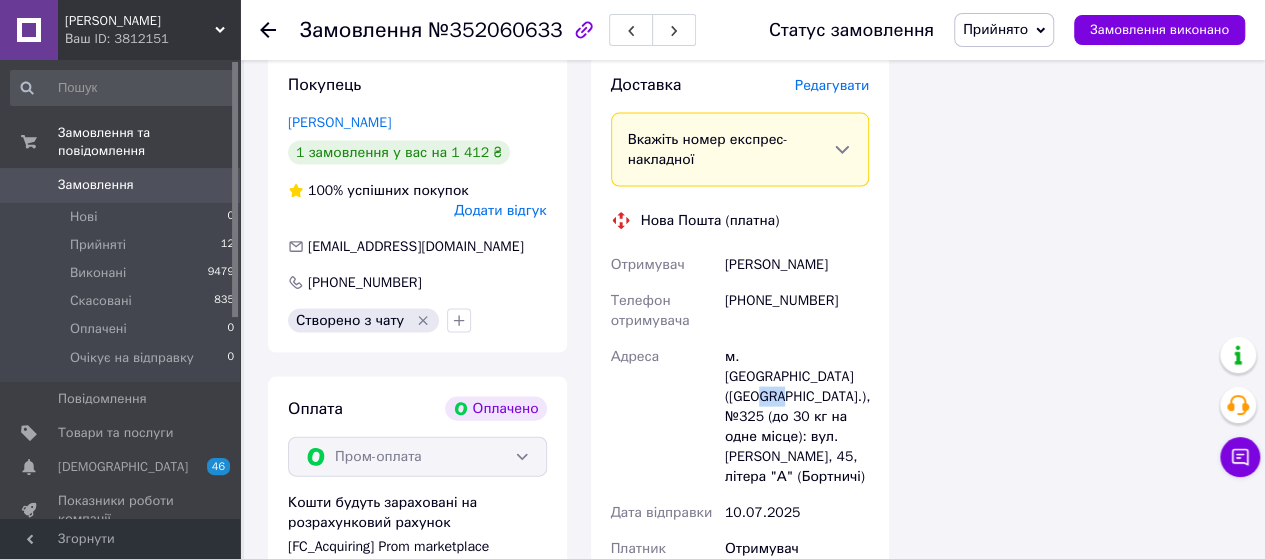 click on "м. [GEOGRAPHIC_DATA] ([GEOGRAPHIC_DATA].), №325 (до 30 кг на одне місце): вул. [PERSON_NAME], 45, літера "А" (Бортничі)" at bounding box center (797, 417) 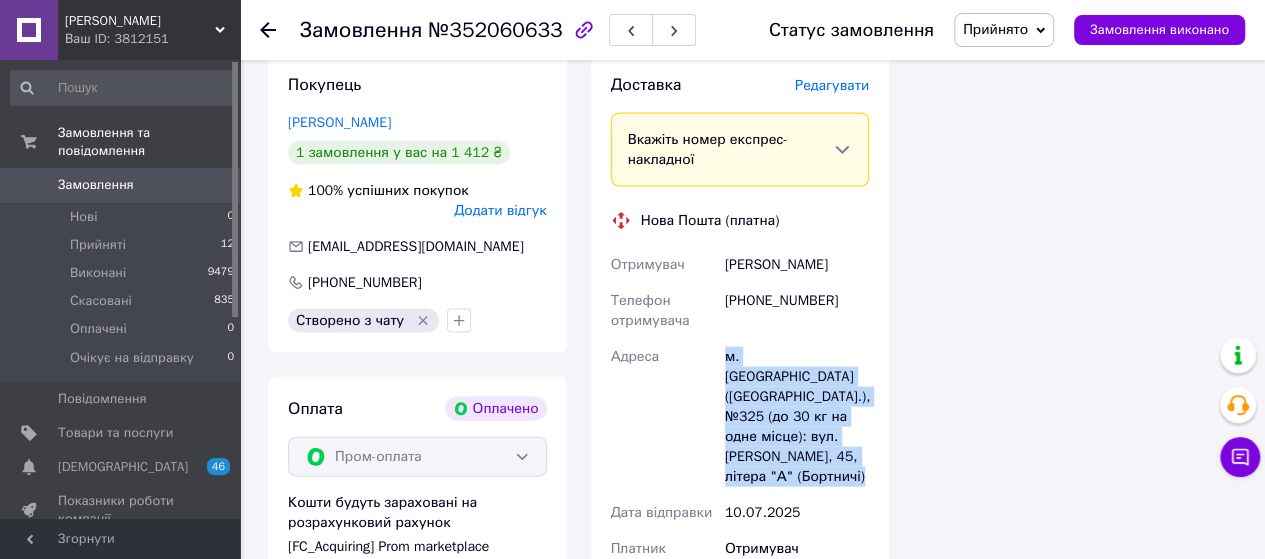click on "м. [GEOGRAPHIC_DATA] ([GEOGRAPHIC_DATA].), №325 (до 30 кг на одне місце): вул. [PERSON_NAME], 45, літера "А" (Бортничі)" at bounding box center [797, 417] 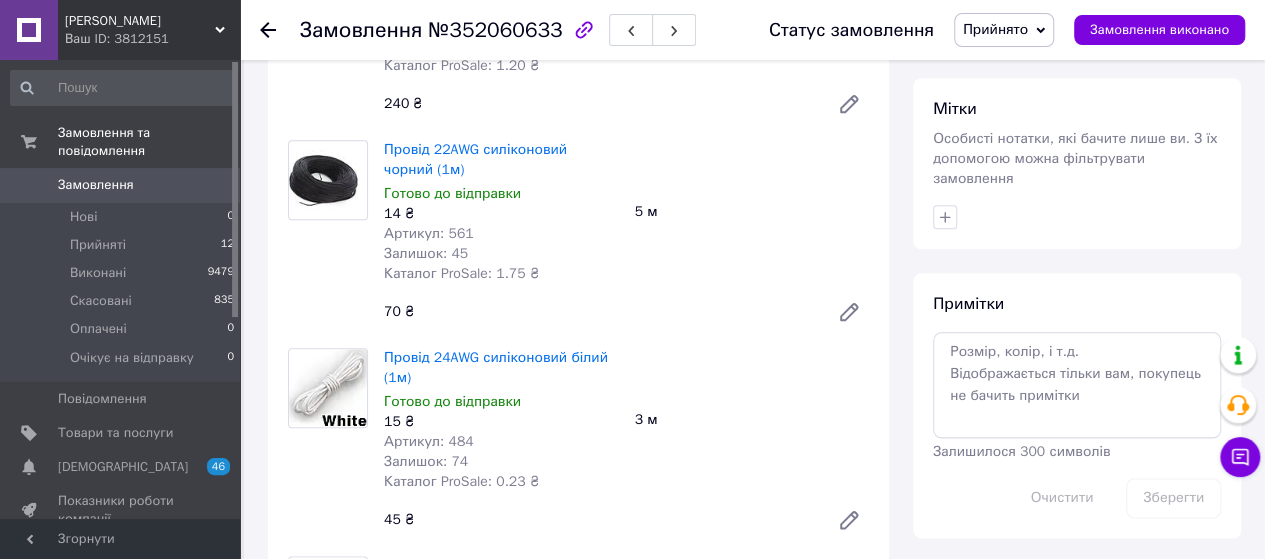 scroll, scrollTop: 993, scrollLeft: 0, axis: vertical 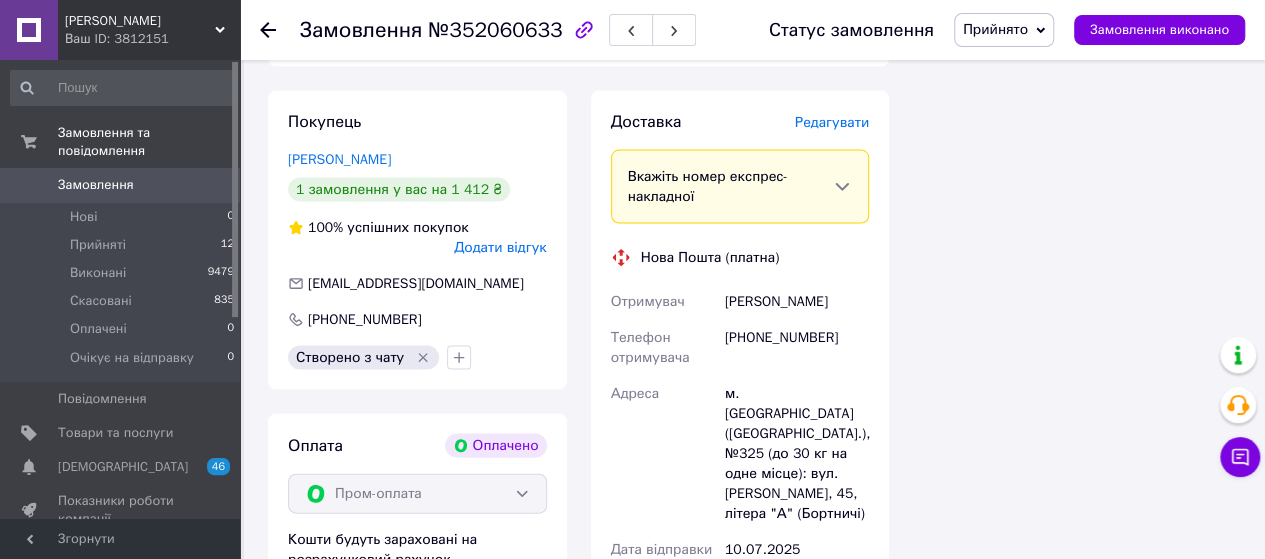 click on "Всього 8 товарів 1 412 ₴ Доставка Необхідно уточнити Всього до сплати 1412 ₴ Комісія за замовлення 11.02 ₴ Дії Написати покупцеві   Надіслати інструкцію   Чат Viber Telegram WhatsApp Email Запит на відгук про компанію   Скопіювати запит на відгук У вас є 30 днів, щоб відправити запит на відгук покупцеві, скопіювавши посилання.   Видати чек   Завантажити PDF   Друк PDF   Повернути гроші покупцеві Мітки Особисті нотатки, які бачите лише ви. З їх допомогою можна фільтрувати замовлення Примітки Залишилося 300 символів Очистити Зберегти" at bounding box center [1077, -312] 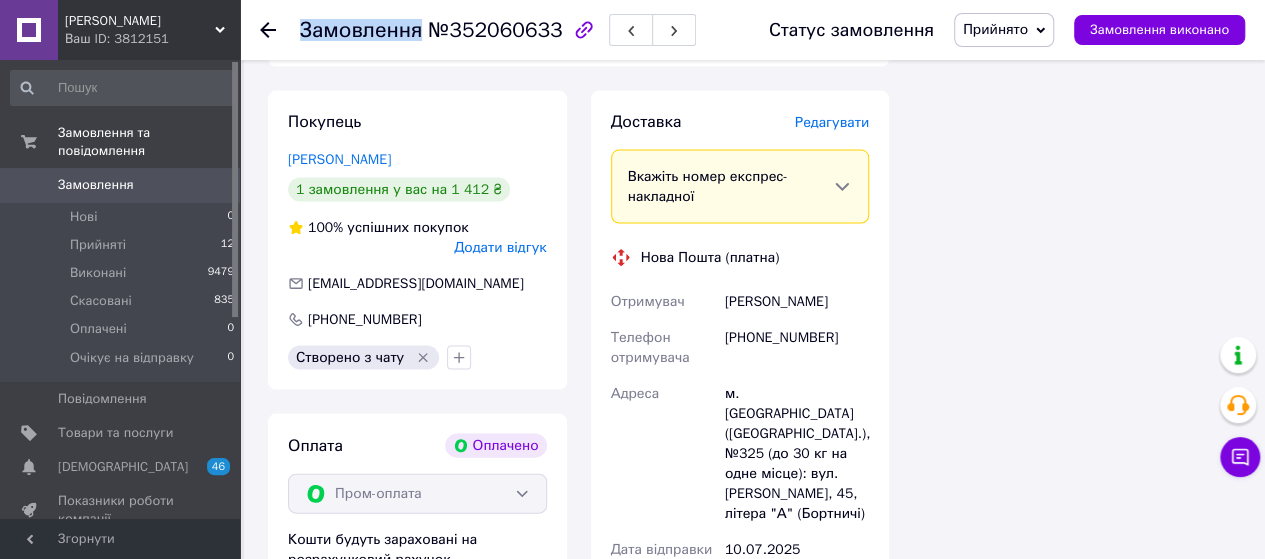 click on "Замовлення" at bounding box center (361, 30) 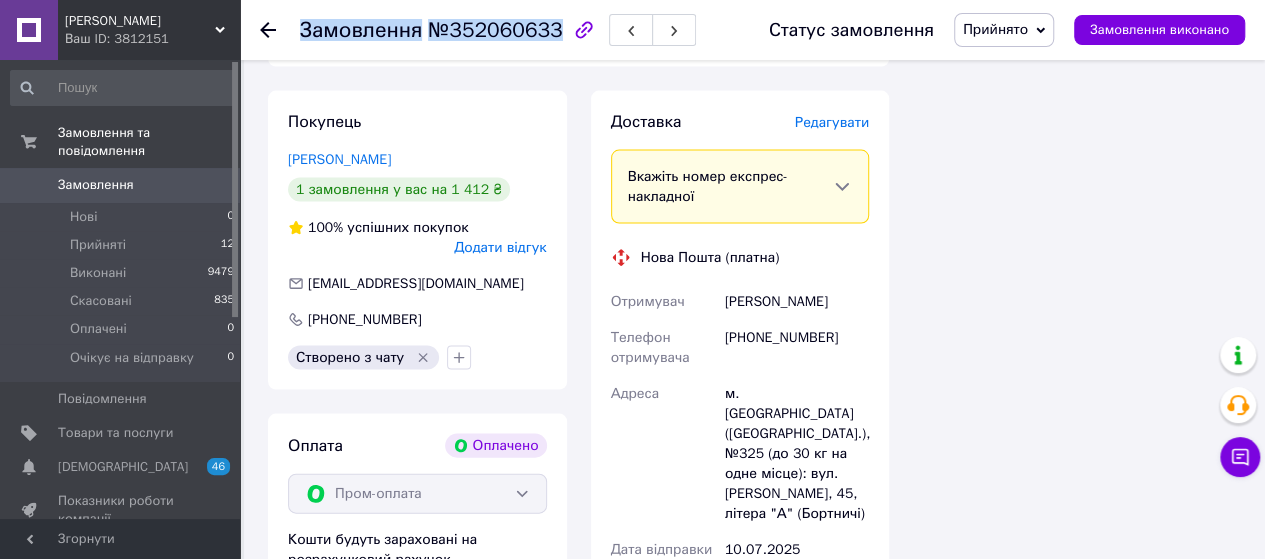 click on "Замовлення" at bounding box center (361, 30) 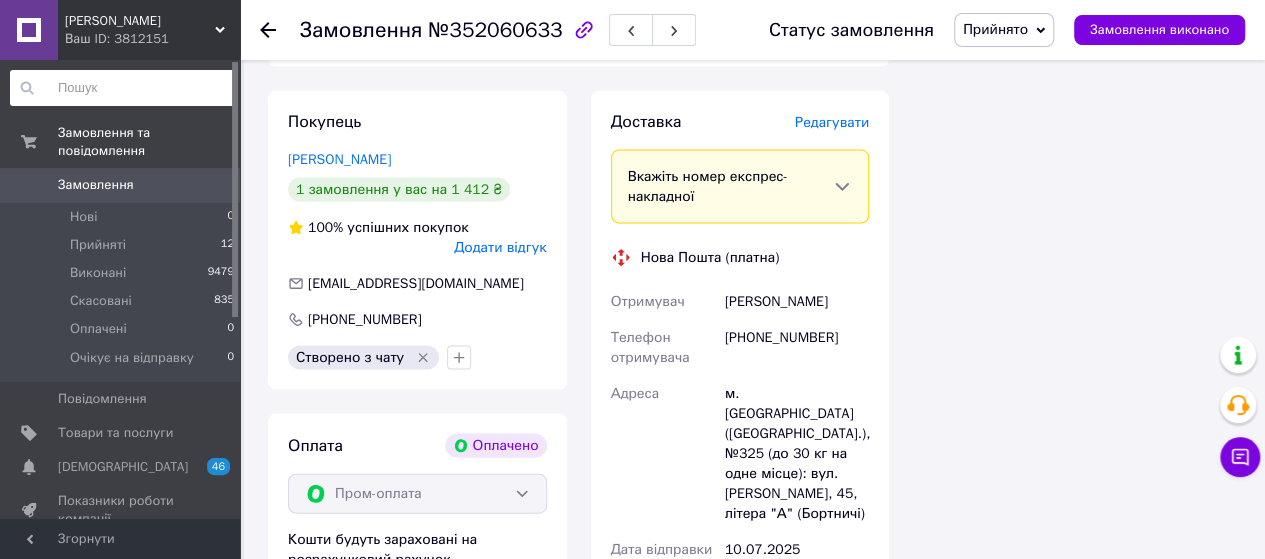 click at bounding box center (123, 88) 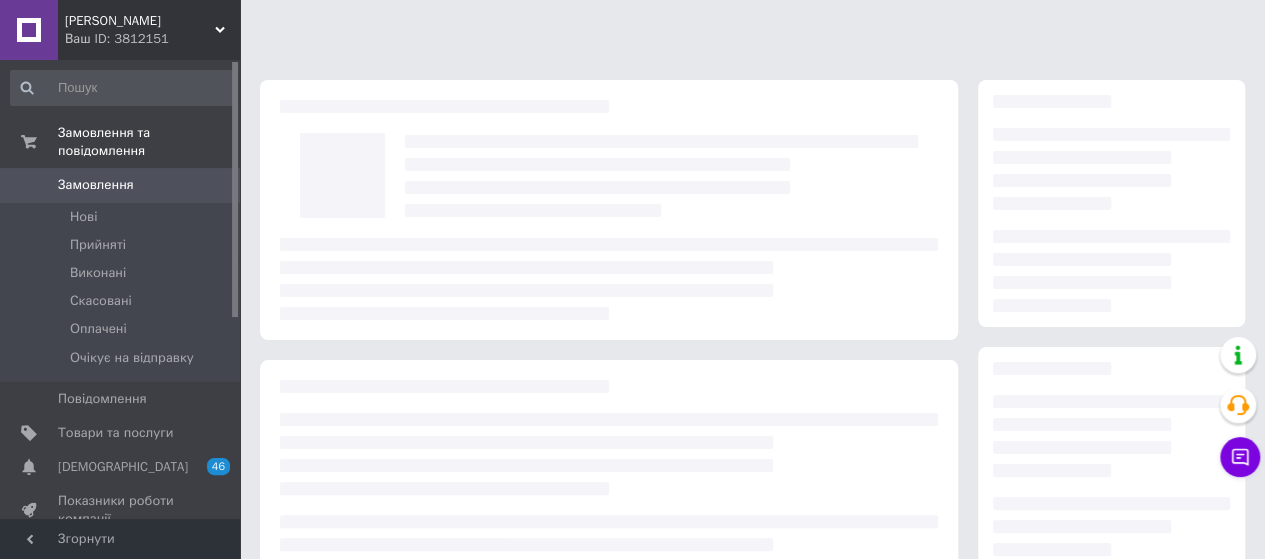 scroll, scrollTop: 1930, scrollLeft: 0, axis: vertical 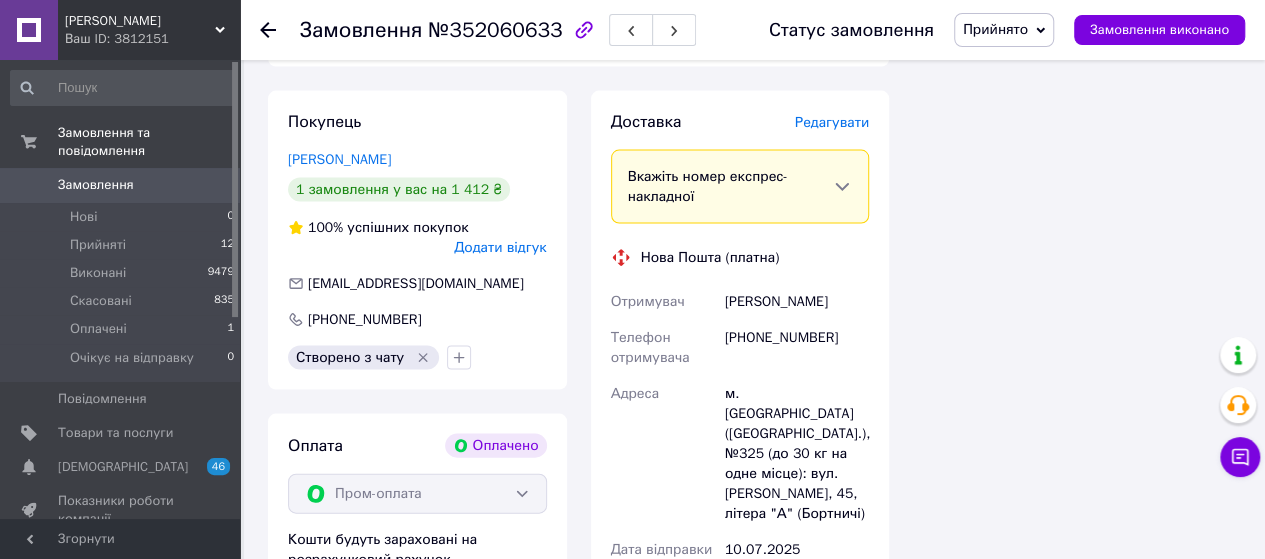 click on "м. [GEOGRAPHIC_DATA] ([GEOGRAPHIC_DATA].), №325 (до 30 кг на одне місце): вул. [PERSON_NAME], 45, літера "А" (Бортничі)" at bounding box center (797, 454) 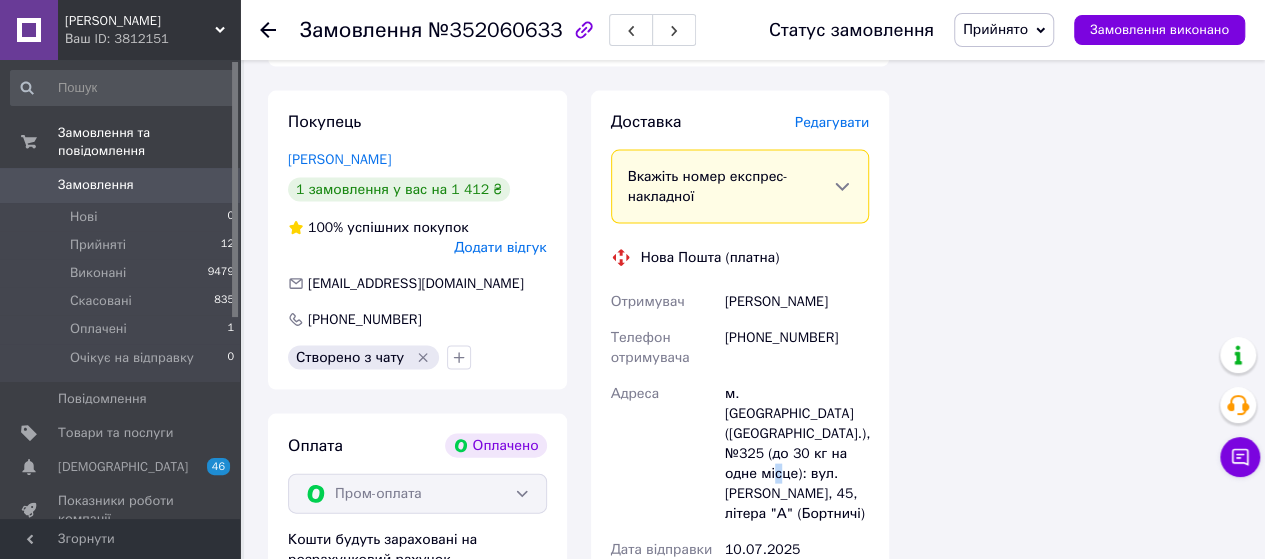 click on "м. [GEOGRAPHIC_DATA] ([GEOGRAPHIC_DATA].), №325 (до 30 кг на одне місце): вул. [PERSON_NAME], 45, літера "А" (Бортничі)" at bounding box center [797, 454] 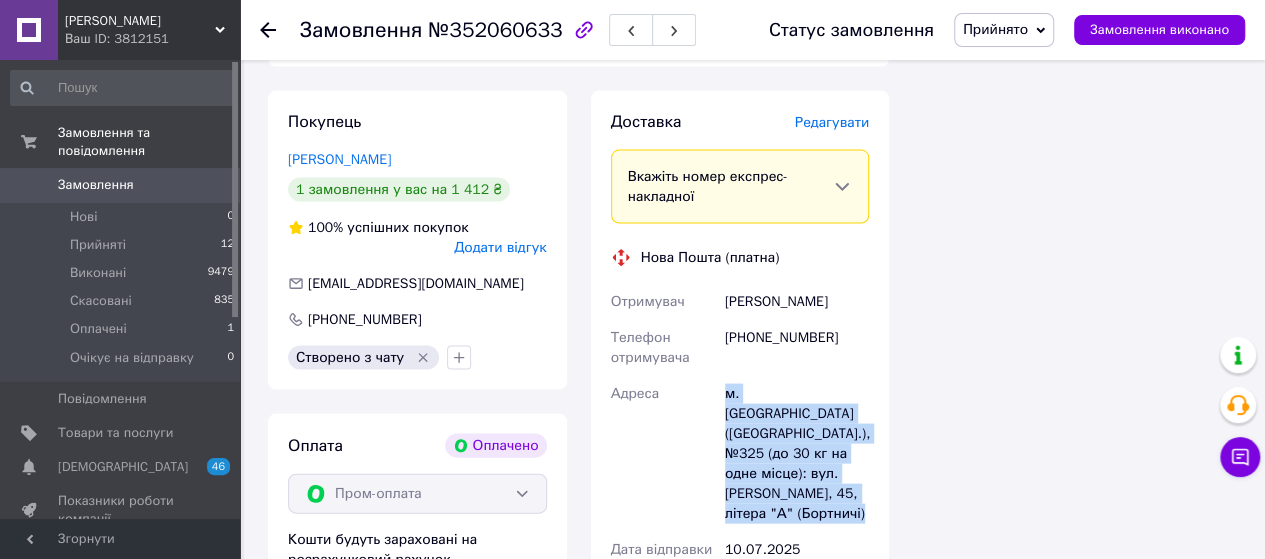 click on "м. [GEOGRAPHIC_DATA] ([GEOGRAPHIC_DATA].), №325 (до 30 кг на одне місце): вул. [PERSON_NAME], 45, літера "А" (Бортничі)" at bounding box center (797, 454) 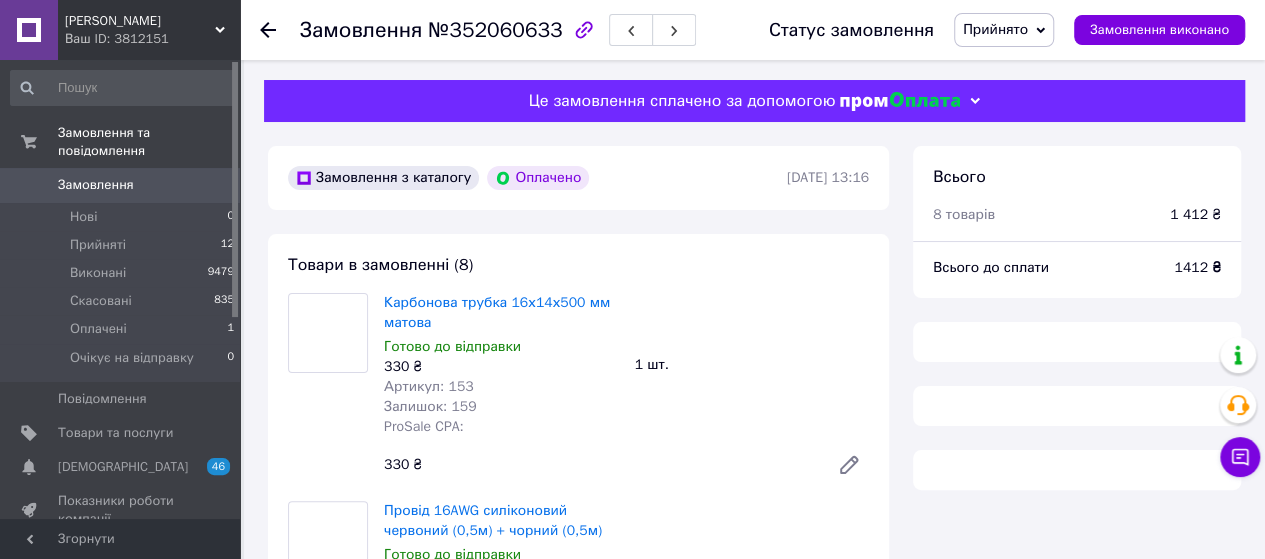 scroll, scrollTop: 1930, scrollLeft: 0, axis: vertical 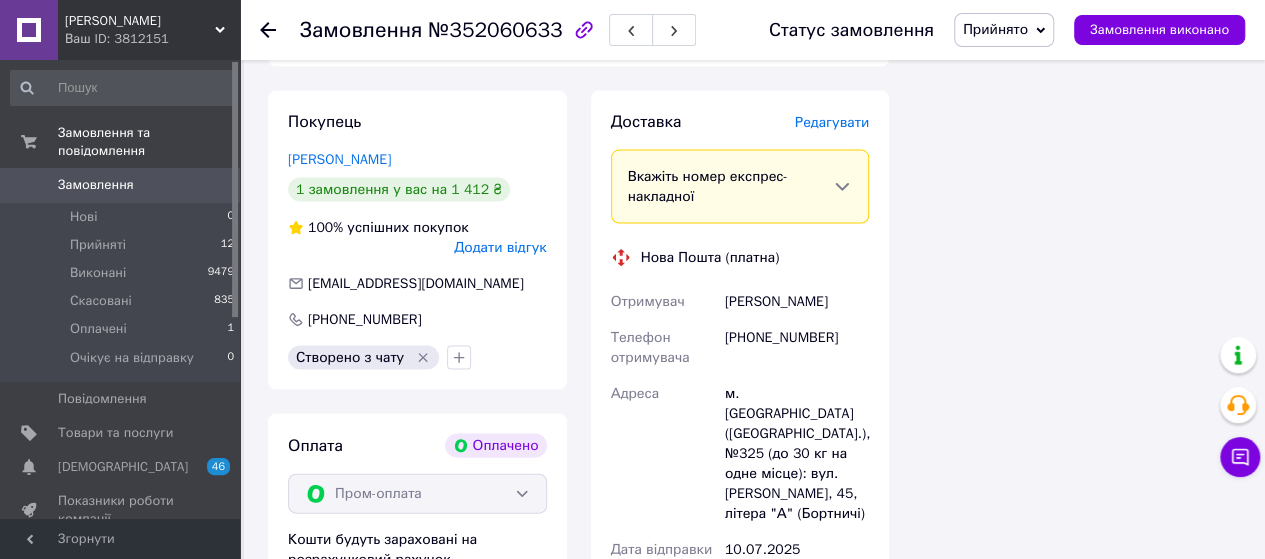 click 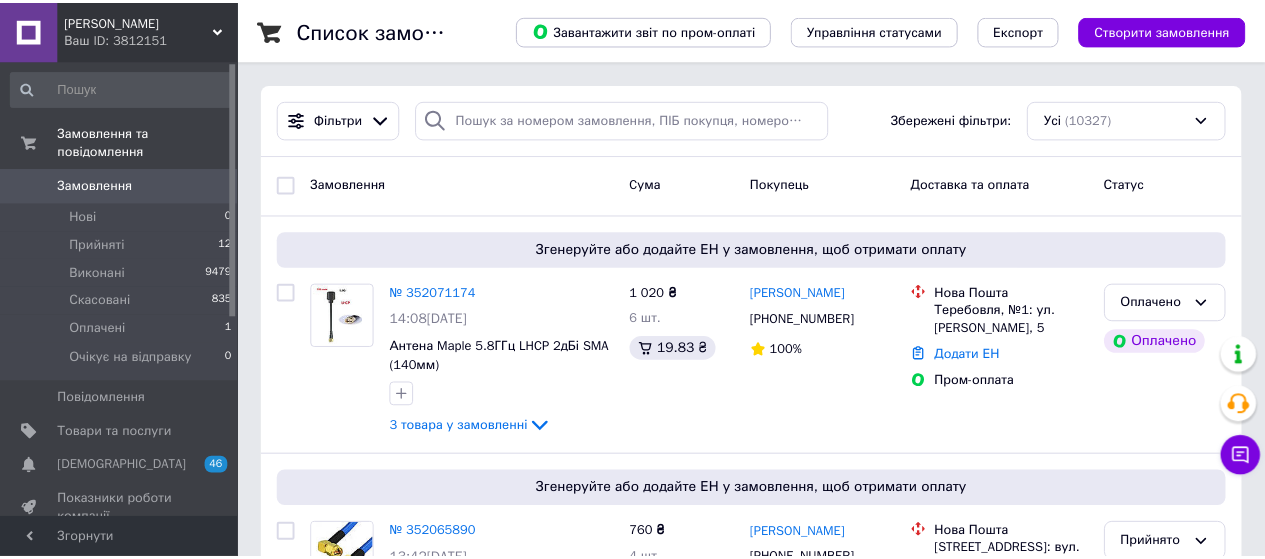 scroll, scrollTop: 195, scrollLeft: 0, axis: vertical 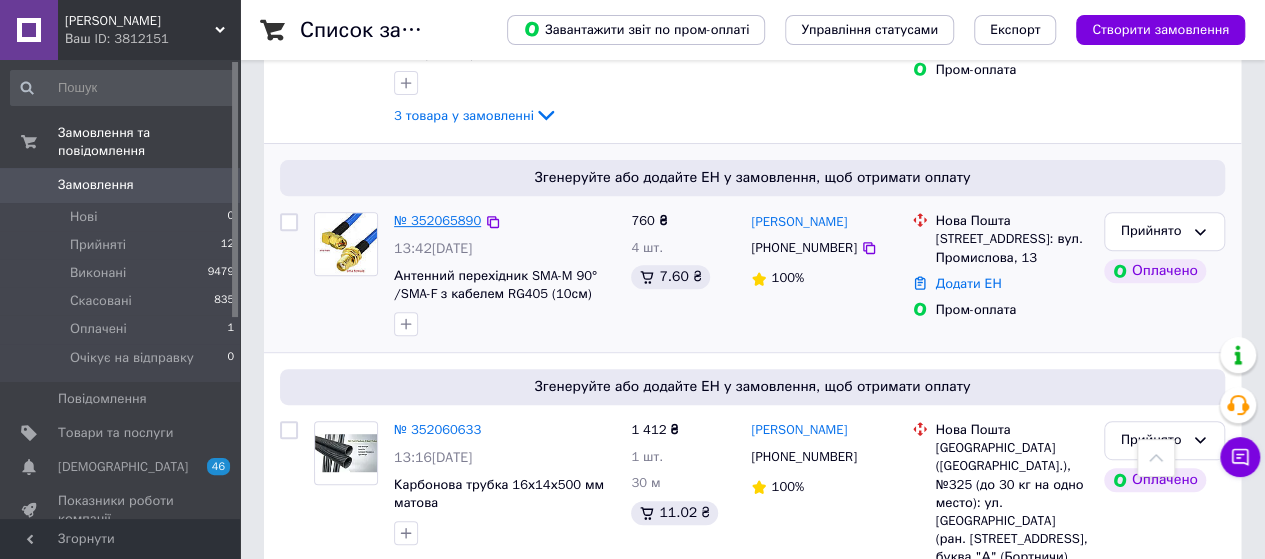 click on "№ 352065890" at bounding box center (437, 220) 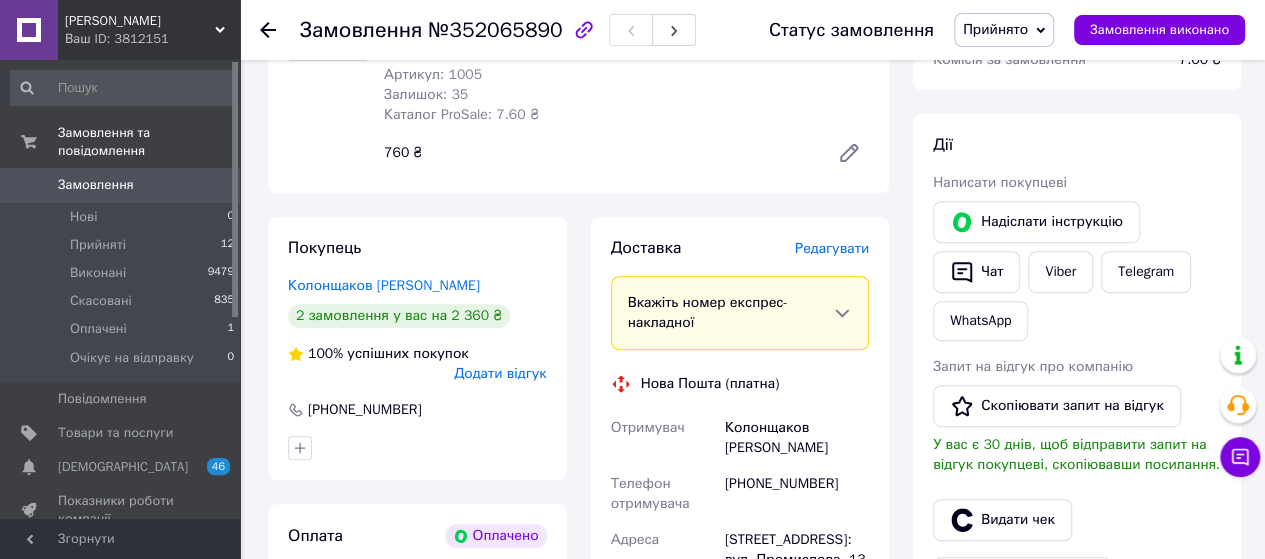 click on "Колонщаков Андрій" at bounding box center (797, 438) 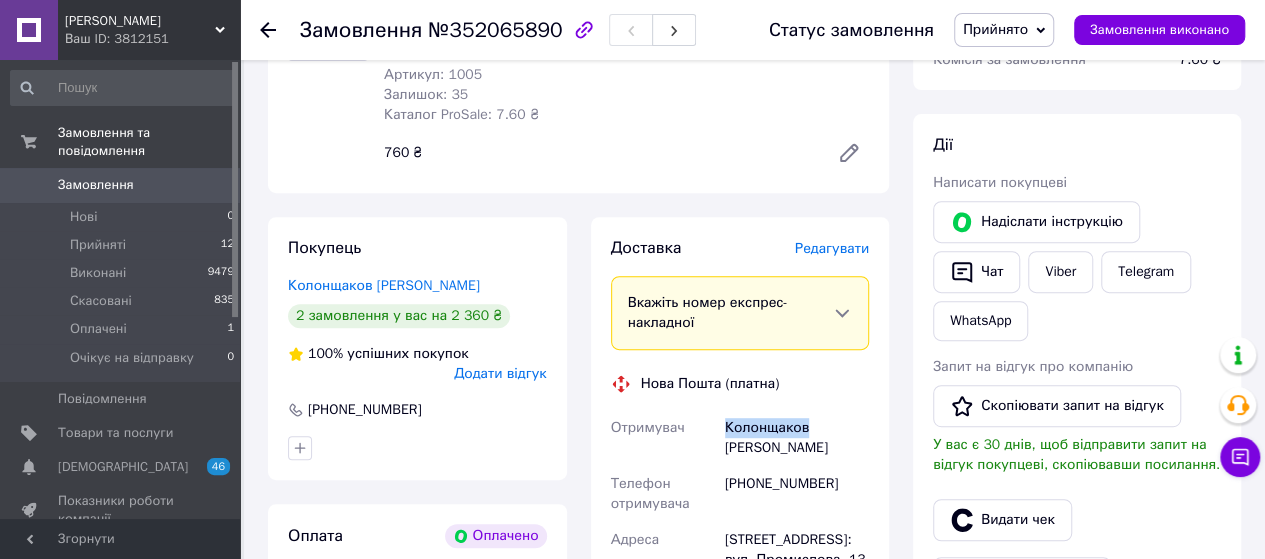 click on "Колонщаков Андрій" at bounding box center (797, 438) 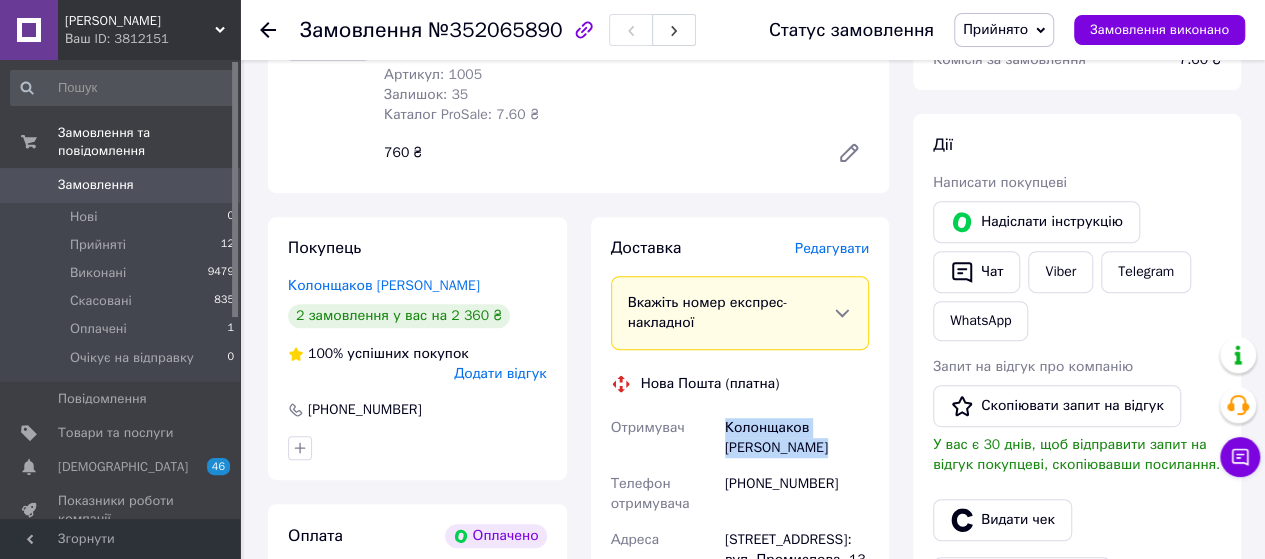 click on "Колонщаков Андрій" at bounding box center [797, 438] 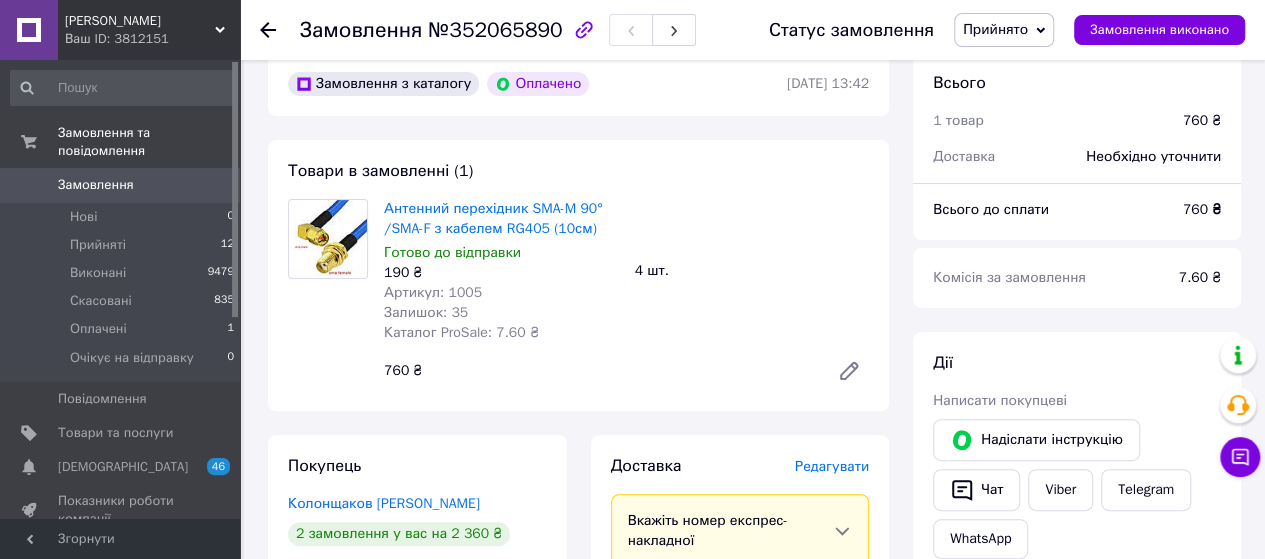 scroll, scrollTop: 67, scrollLeft: 0, axis: vertical 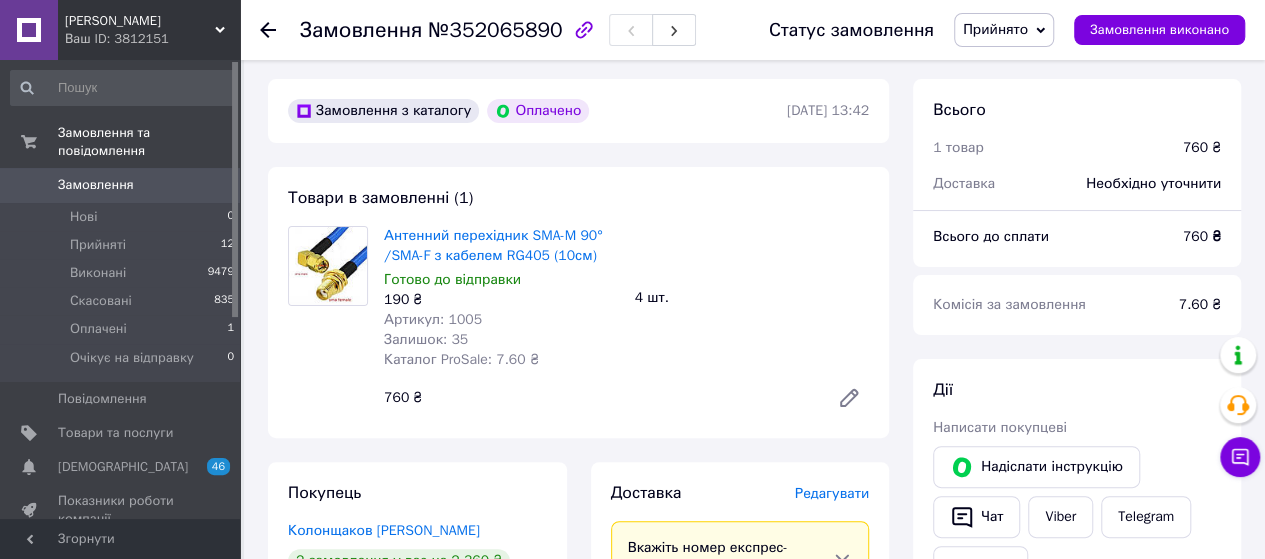 click on "Замовлення" at bounding box center [361, 30] 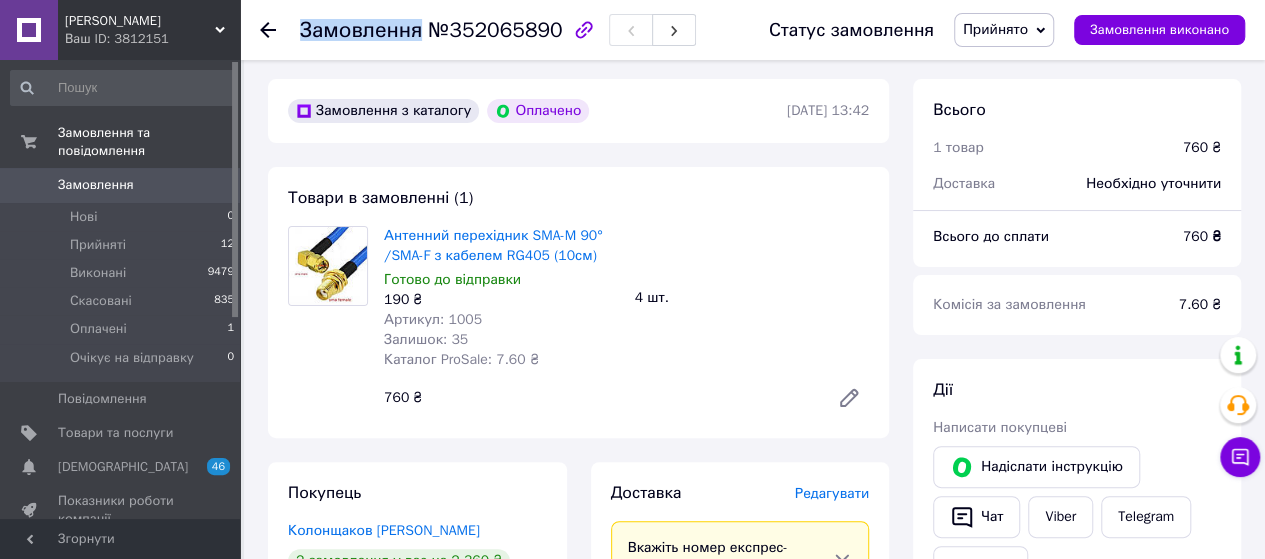 click on "Замовлення" at bounding box center [361, 30] 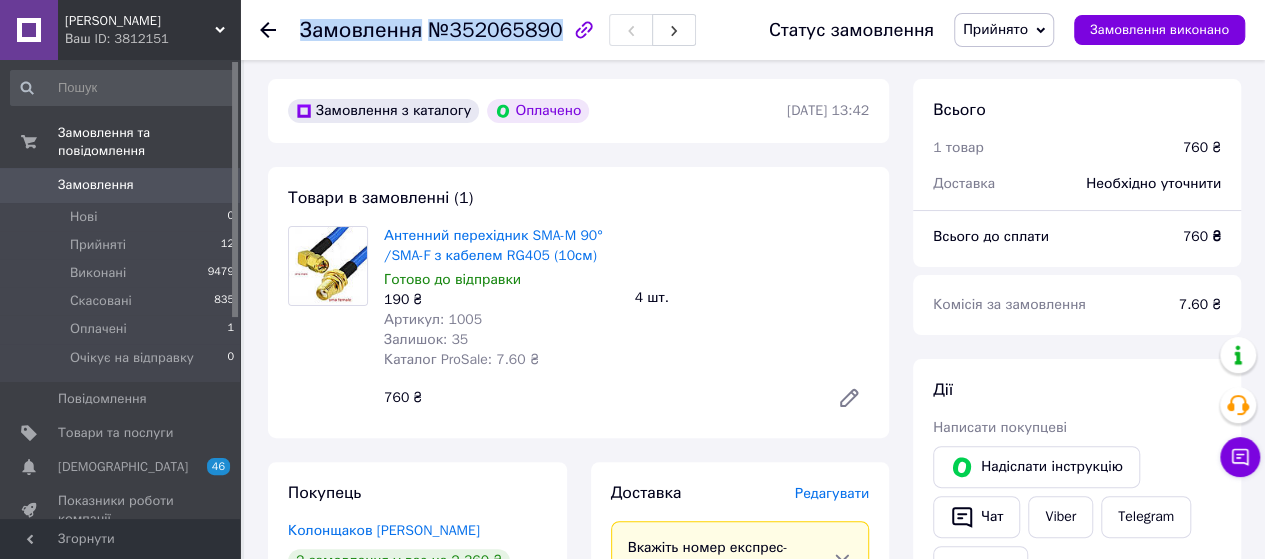 click on "Замовлення" at bounding box center (361, 30) 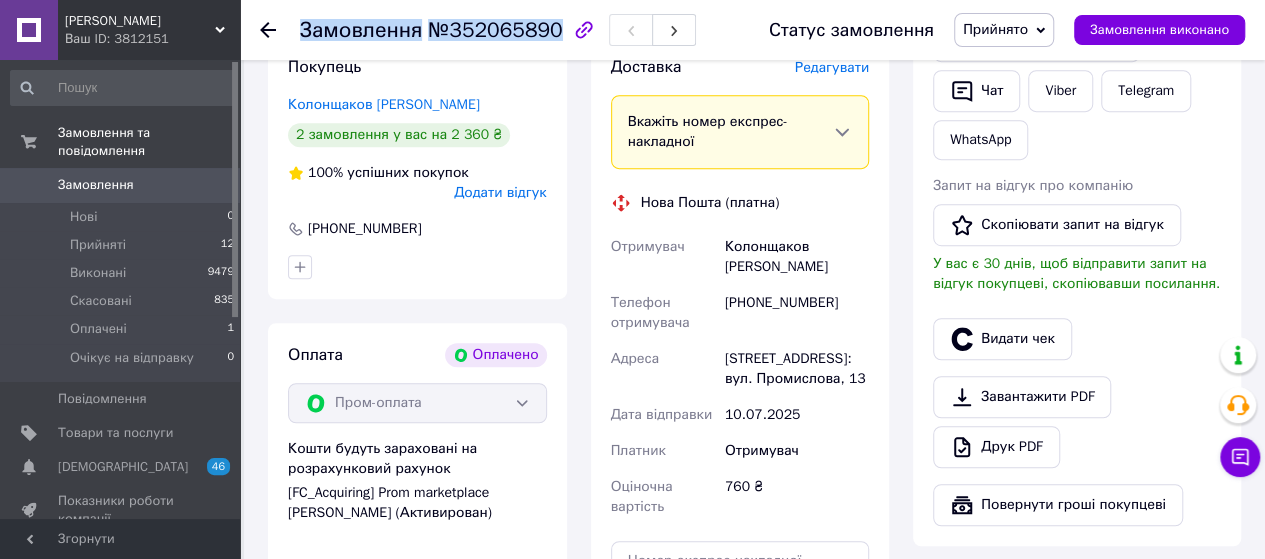 scroll, scrollTop: 518, scrollLeft: 0, axis: vertical 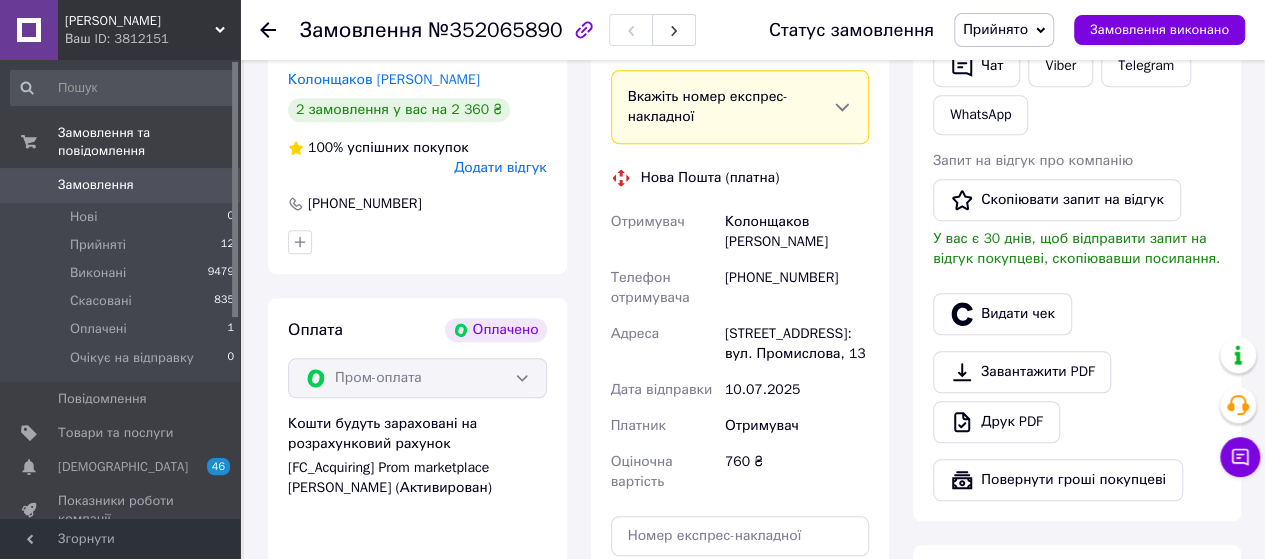 click on "[STREET_ADDRESS]: вул. Промислова, 13" at bounding box center [797, 344] 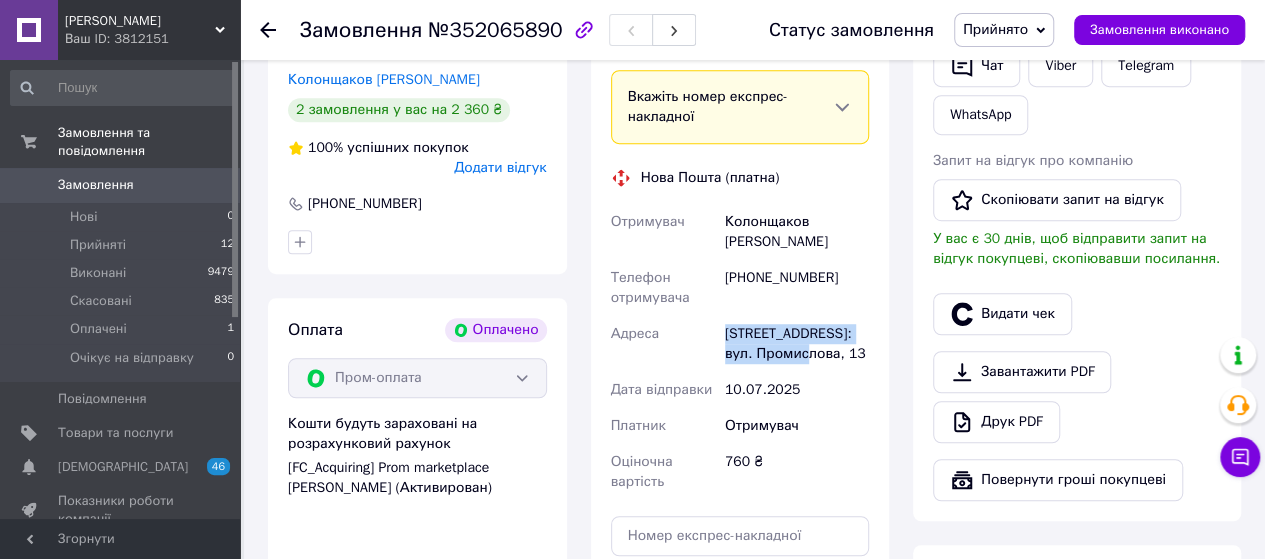 click on "[STREET_ADDRESS]: вул. Промислова, 13" at bounding box center (797, 344) 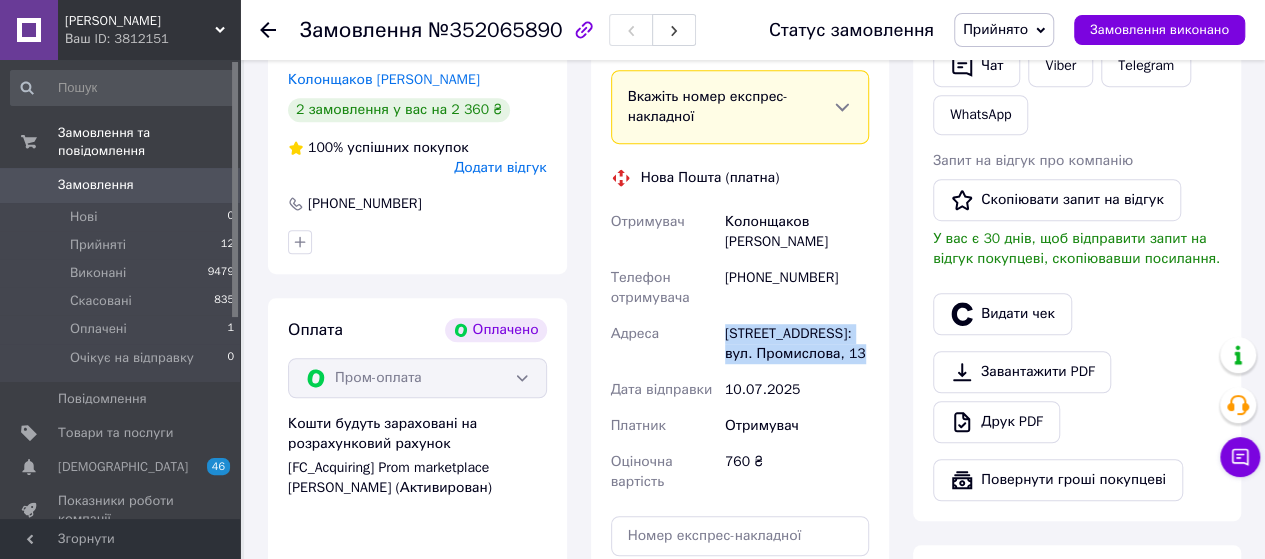 click on "[STREET_ADDRESS]: вул. Промислова, 13" at bounding box center [797, 344] 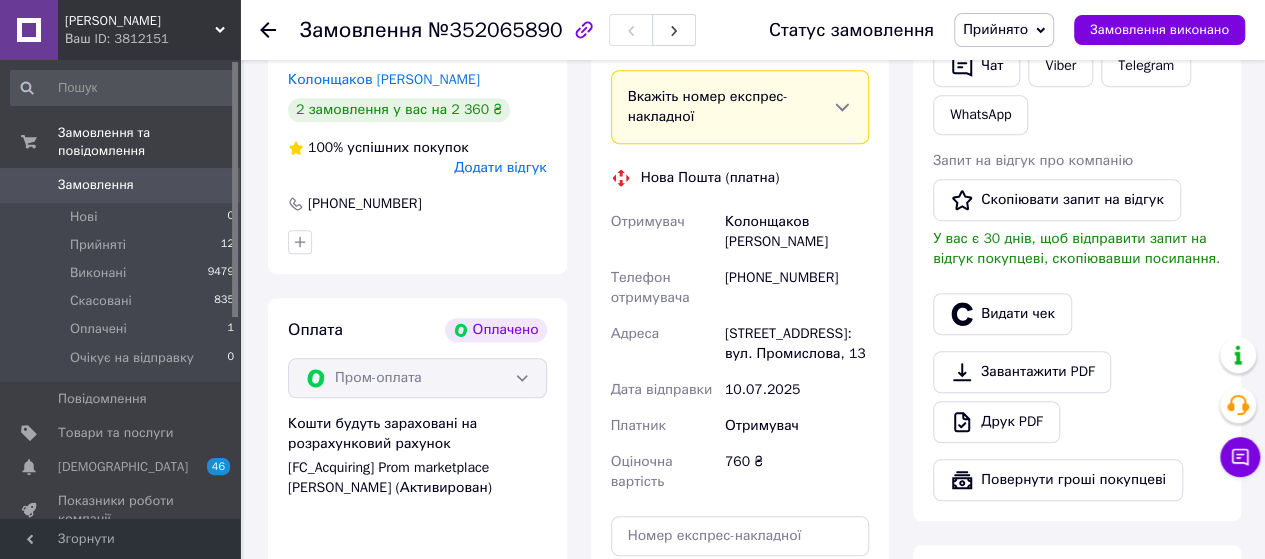 click on "Замовлення №352065890 Статус замовлення Прийнято Виконано Скасовано Оплачено Очікує на відправку Замовлення виконано" at bounding box center [752, 30] 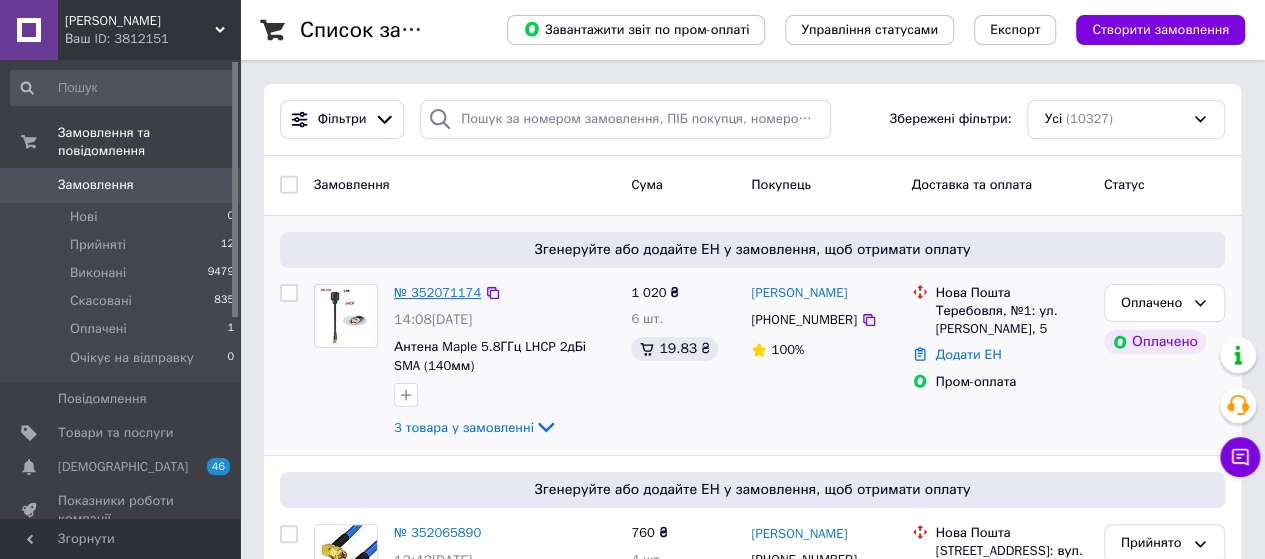 click on "№ 352071174" at bounding box center [437, 292] 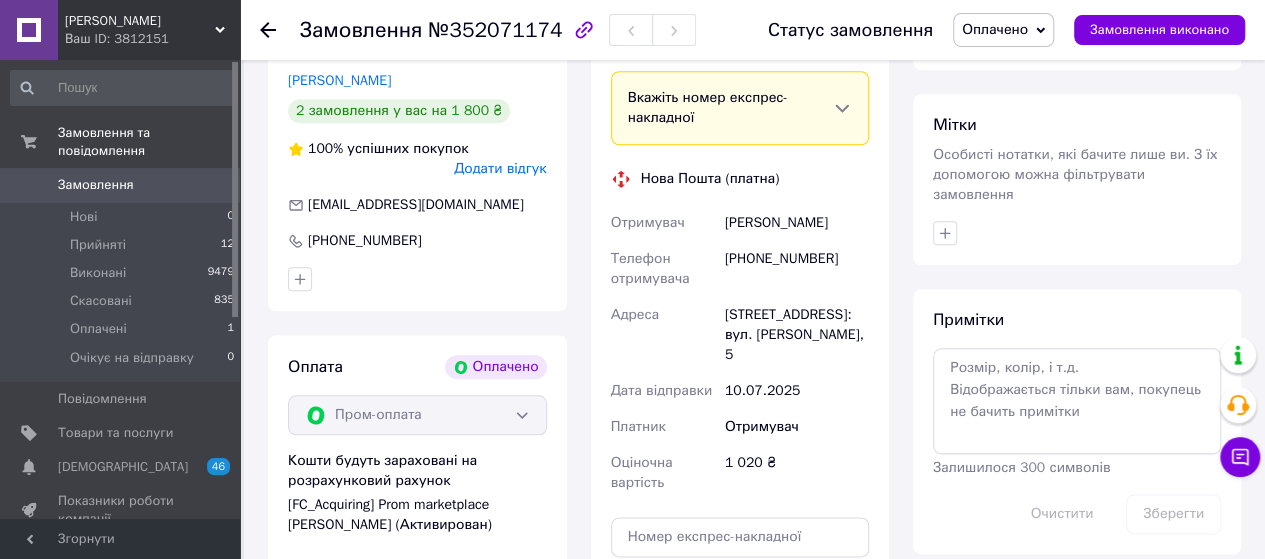 scroll, scrollTop: 1045, scrollLeft: 0, axis: vertical 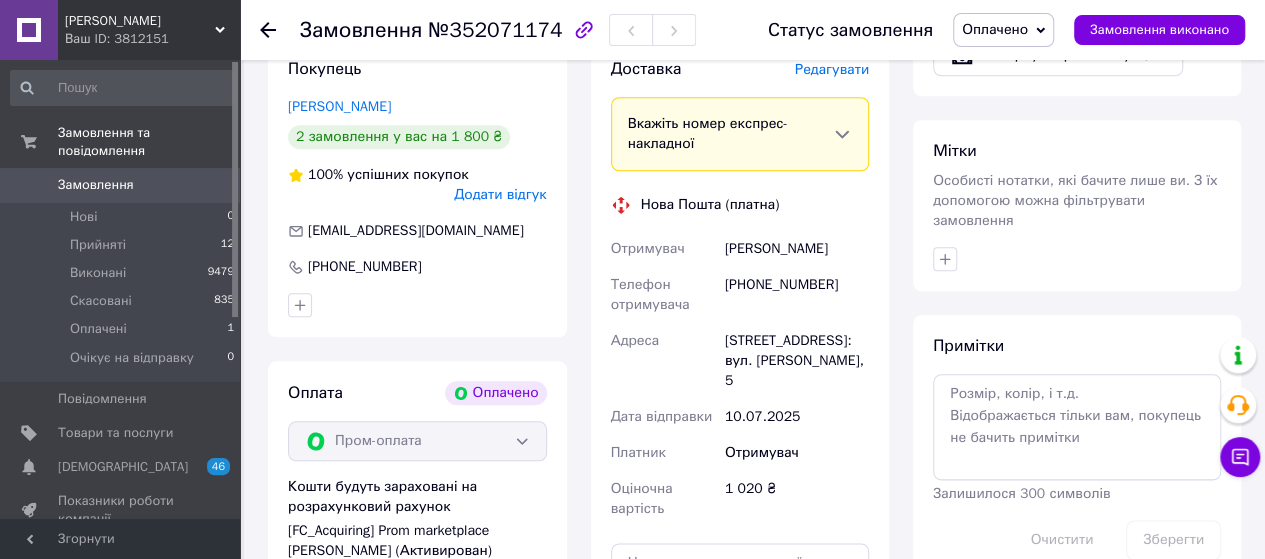 click on "Замовлення" at bounding box center (361, 30) 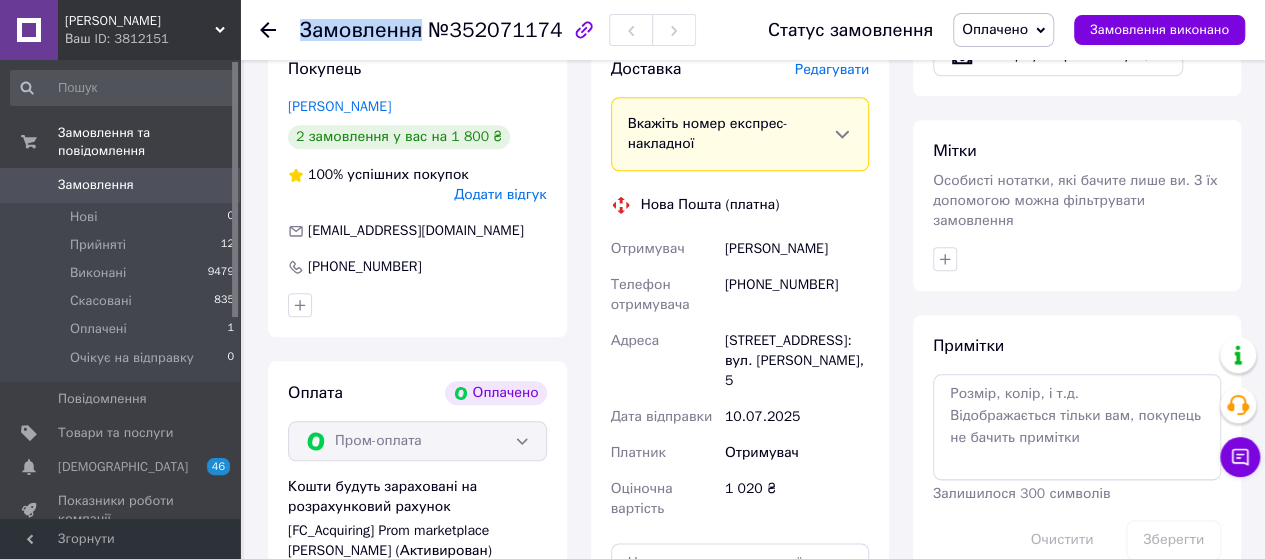 click on "Замовлення" at bounding box center [361, 30] 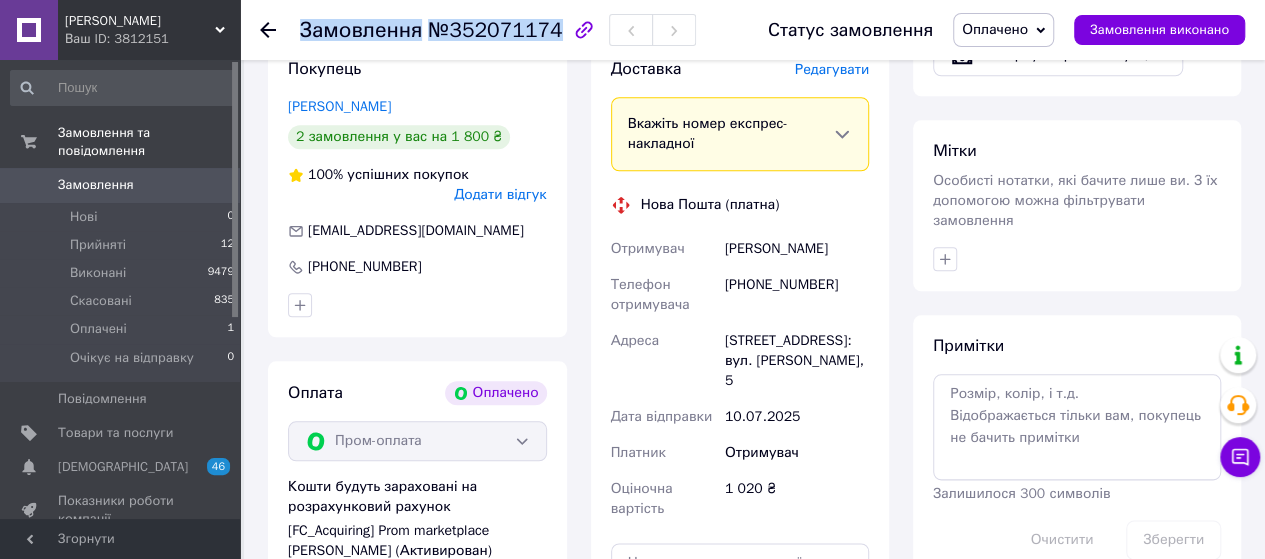 click on "Замовлення" at bounding box center (361, 30) 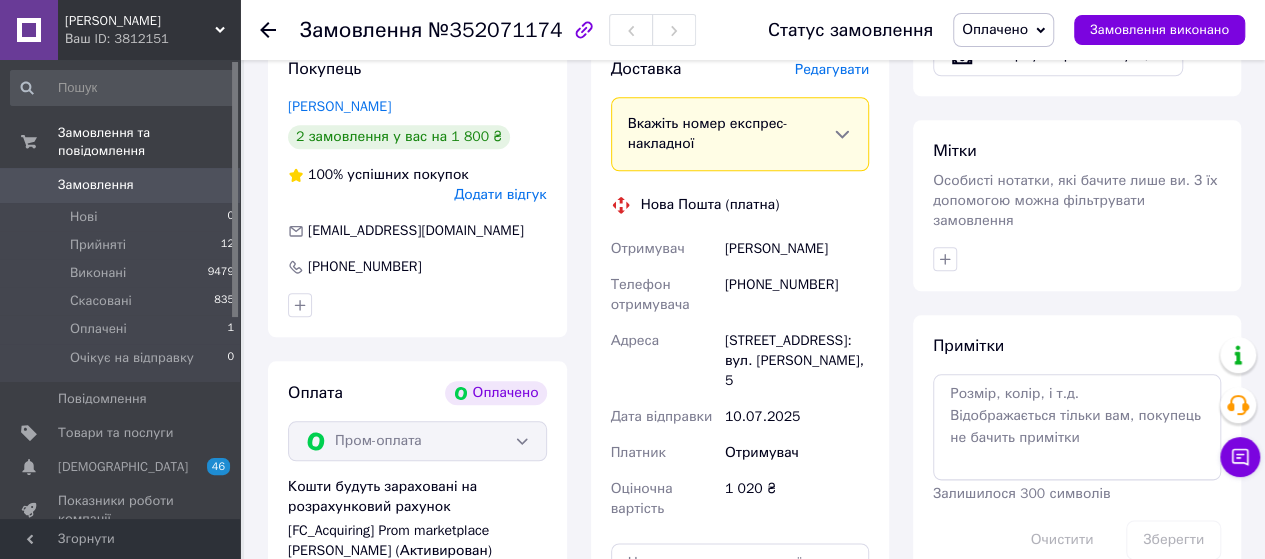 click on "Теребовля, №1: вул. Паращука, 5" at bounding box center [797, 361] 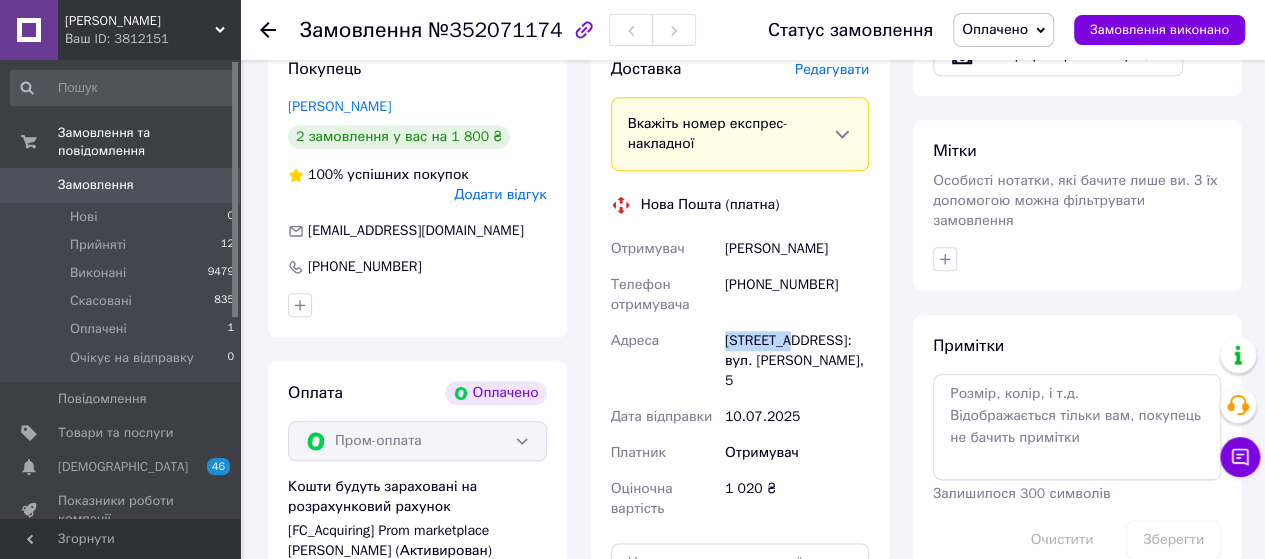 click on "Теребовля, №1: вул. Паращука, 5" at bounding box center (797, 361) 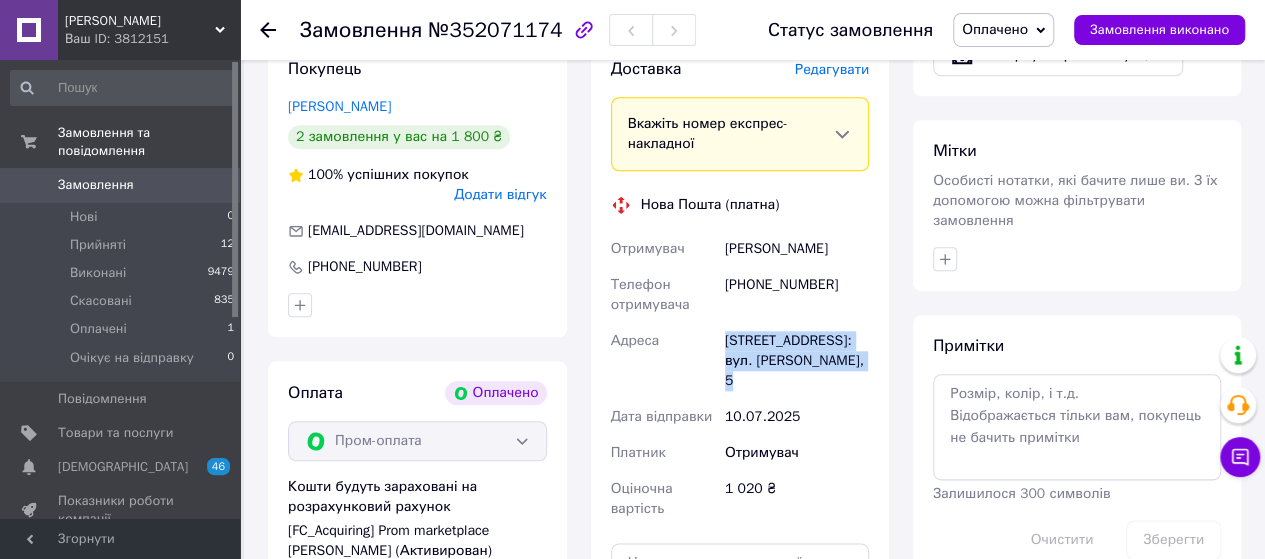 click on "Теребовля, №1: вул. Паращука, 5" at bounding box center [797, 361] 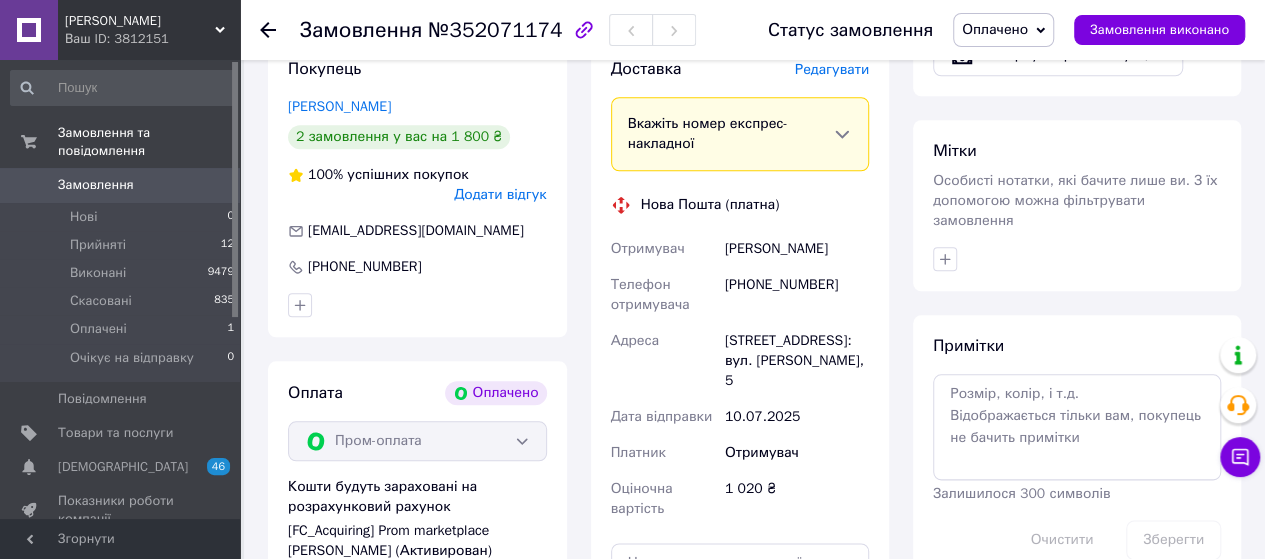 click 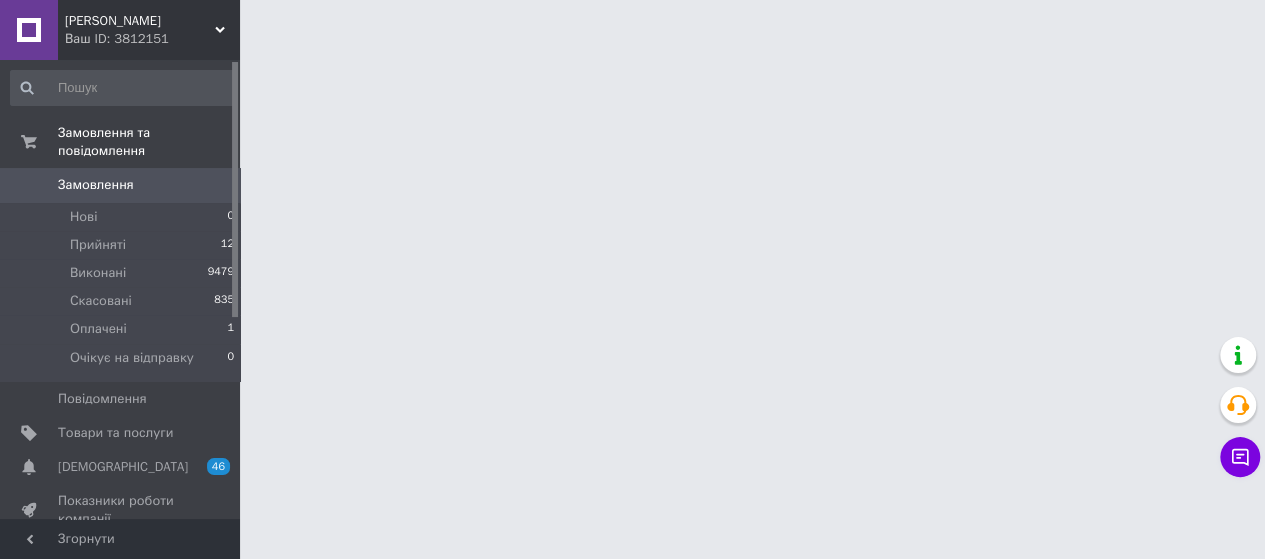 scroll, scrollTop: 0, scrollLeft: 0, axis: both 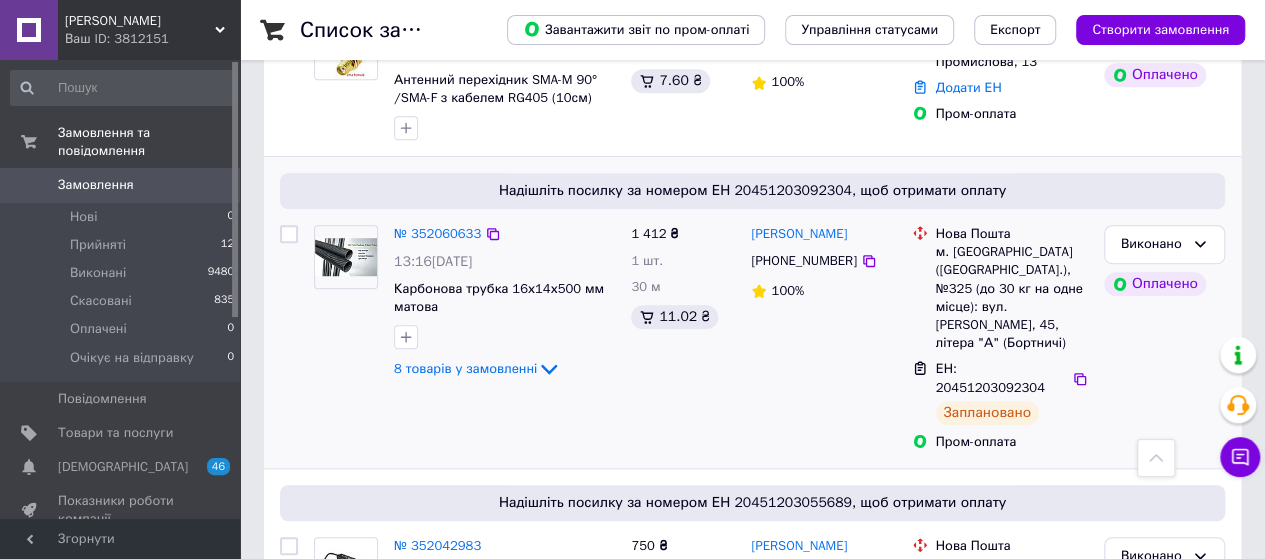 click on "ЕН: 20451203092304" at bounding box center (990, 378) 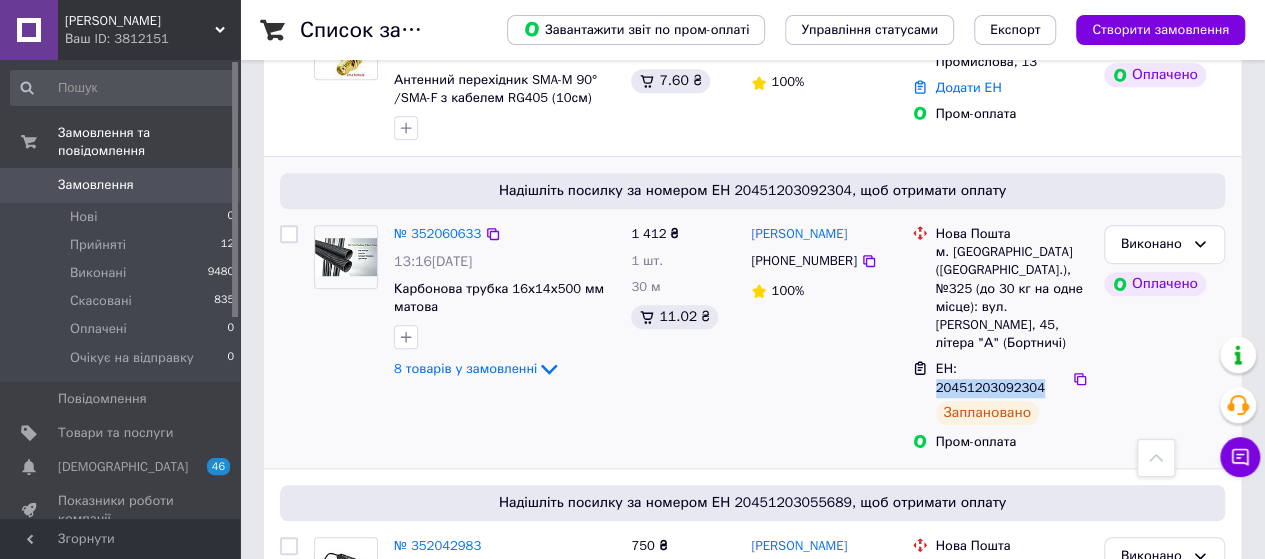 click on "ЕН: 20451203092304" at bounding box center [990, 378] 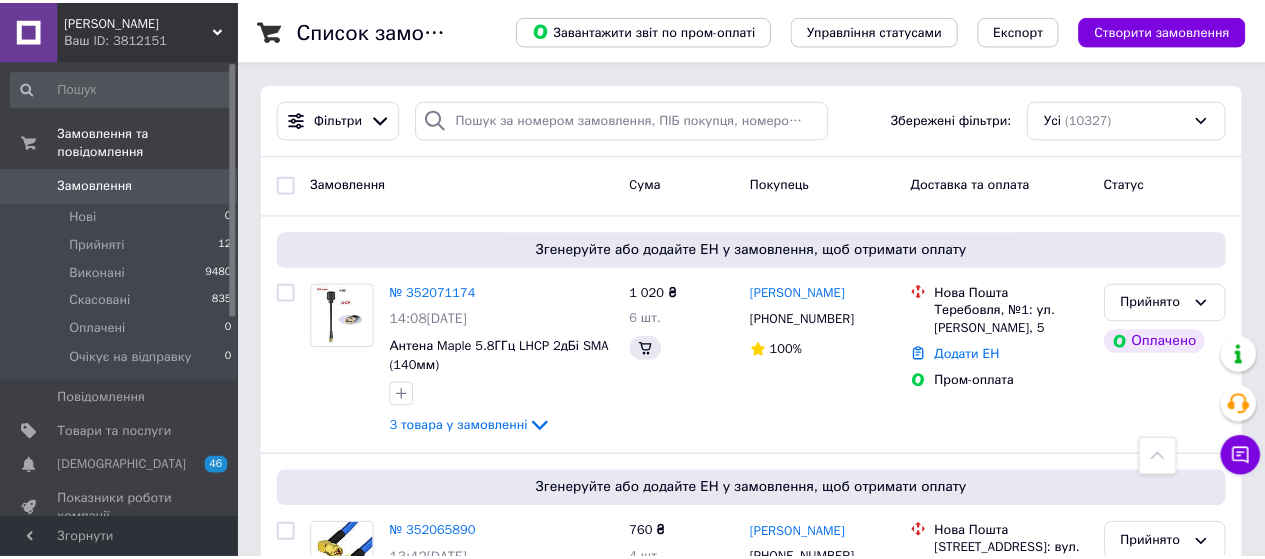 scroll, scrollTop: 508, scrollLeft: 0, axis: vertical 